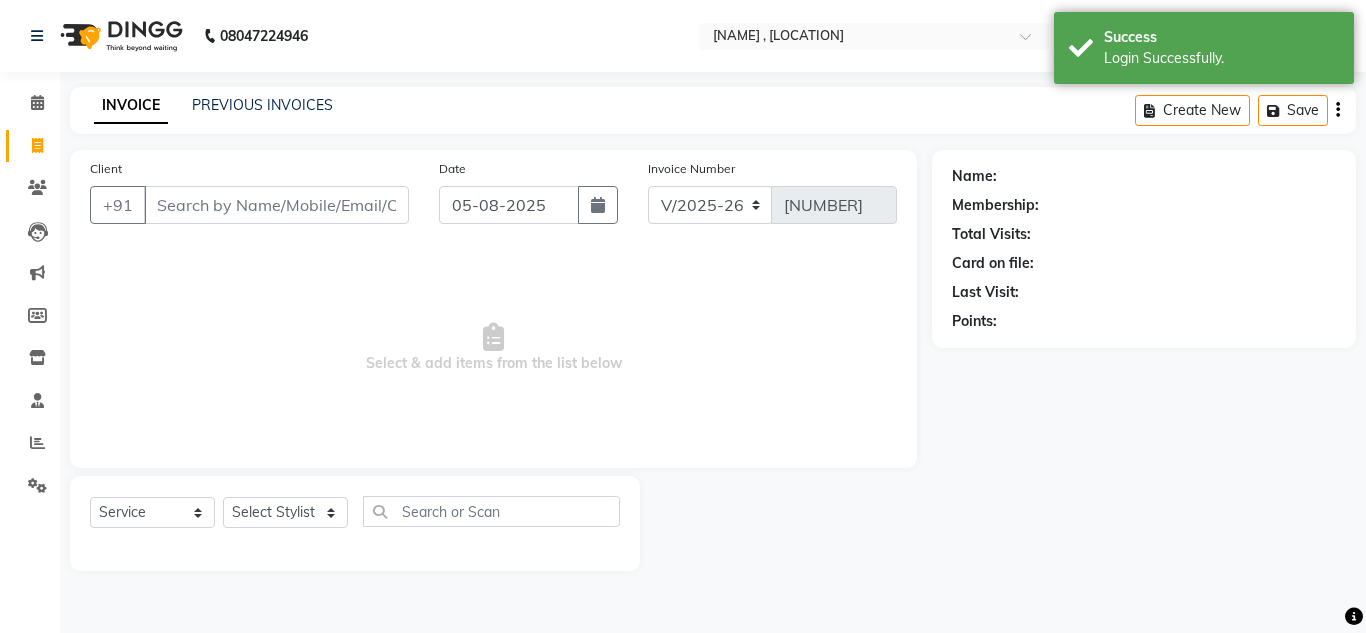 select on "6840" 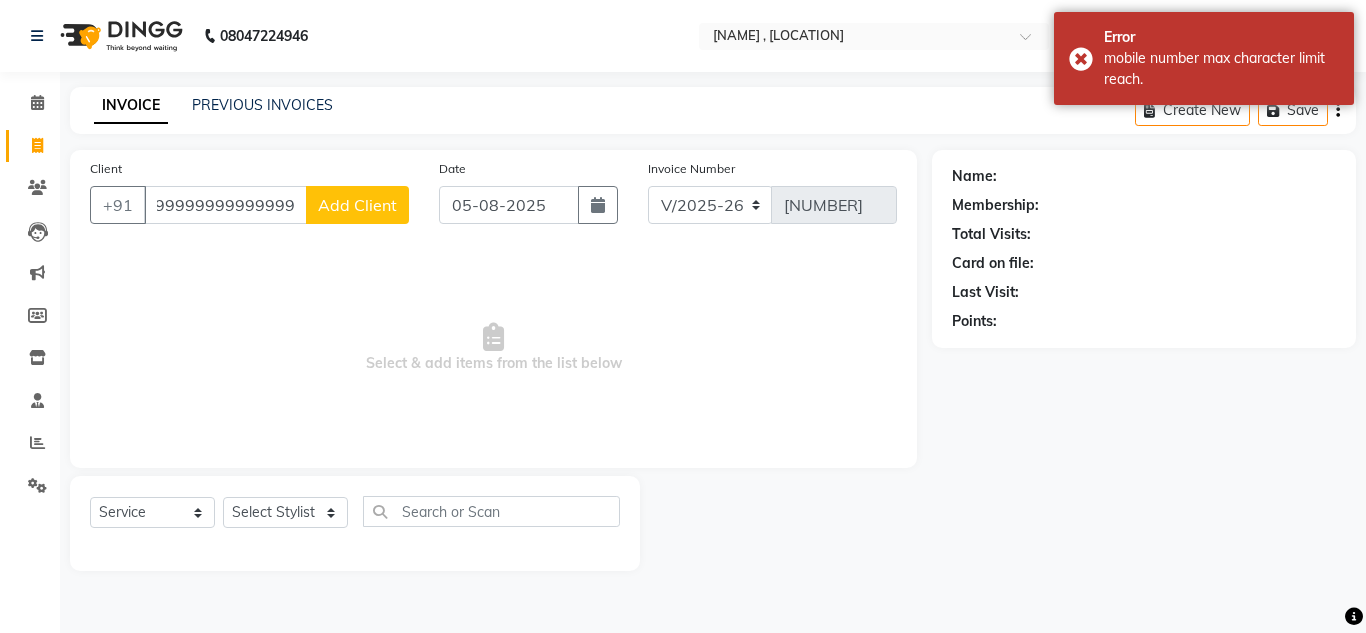 scroll, scrollTop: 0, scrollLeft: 0, axis: both 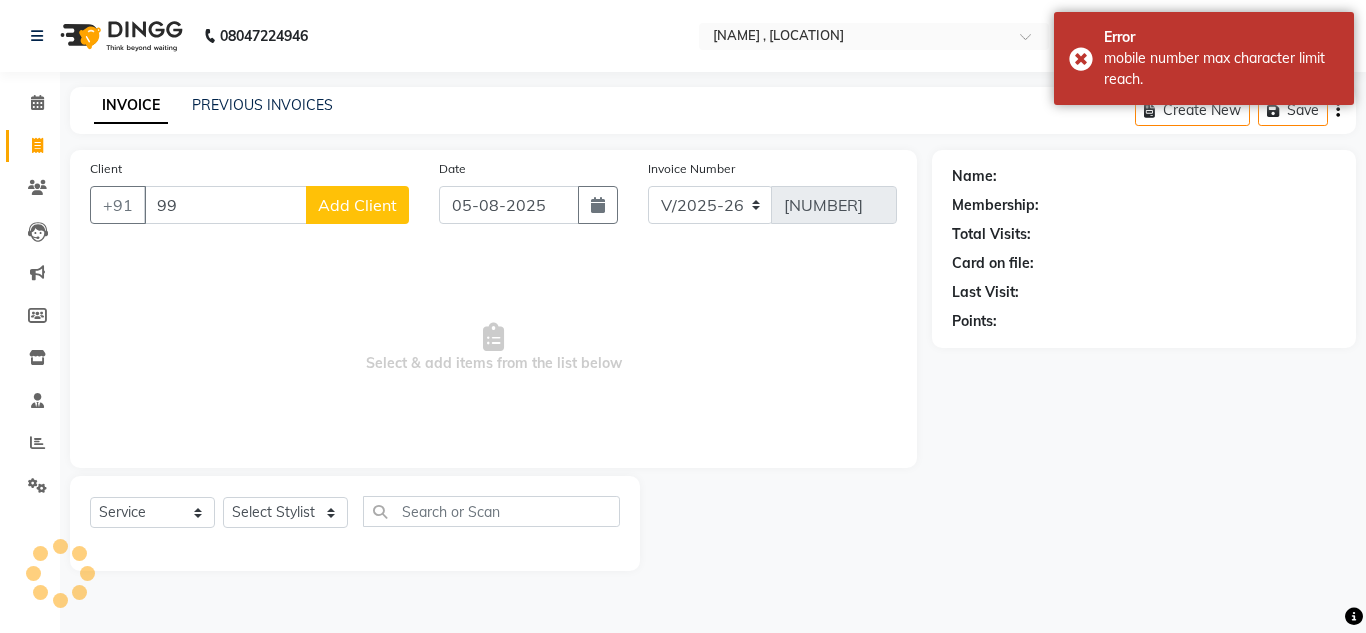 type on "9" 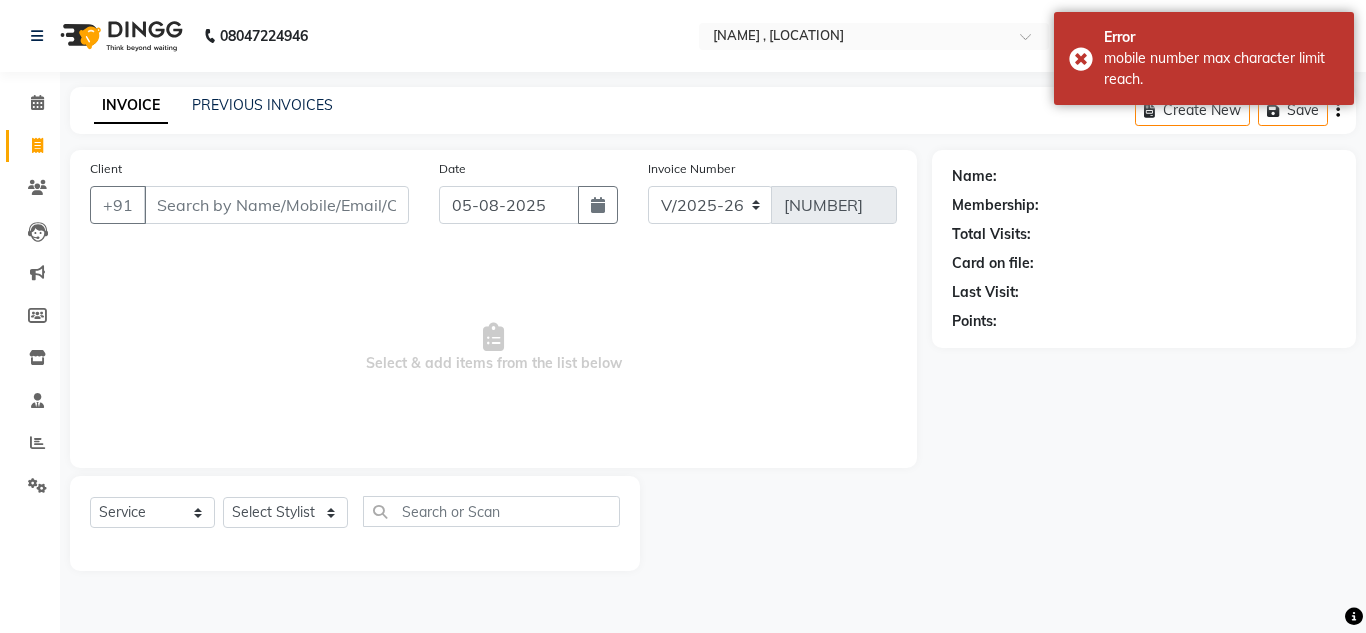 type on "8" 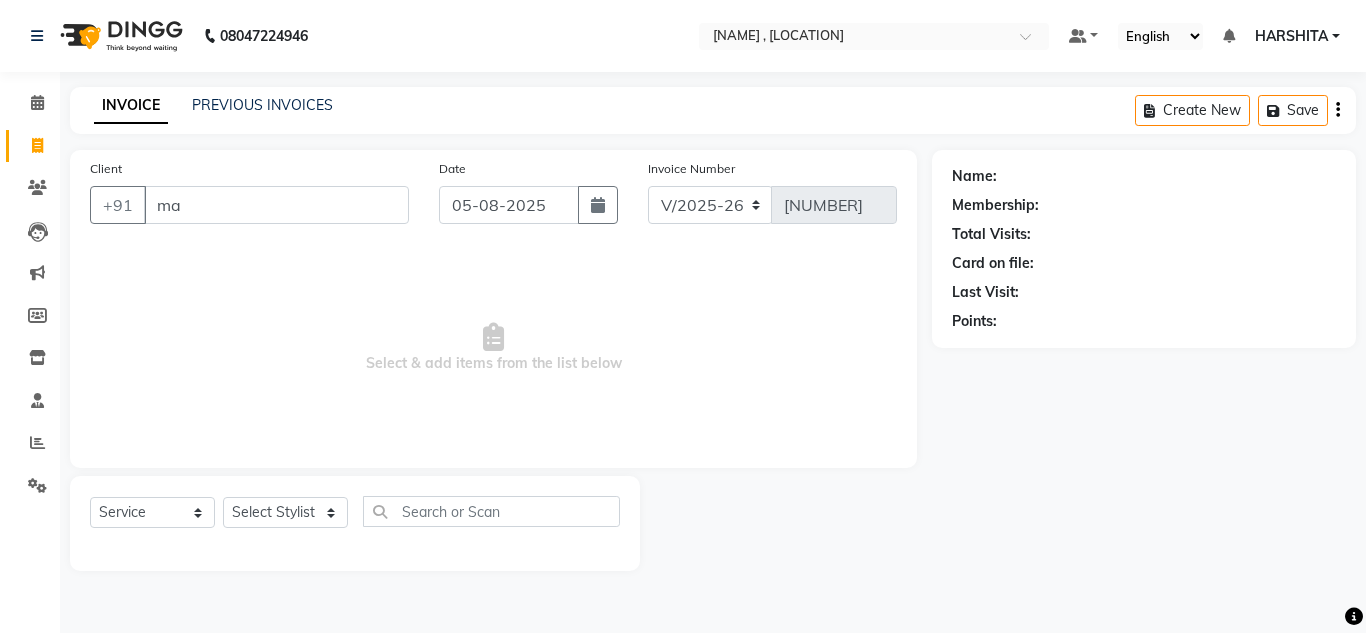 type on "m" 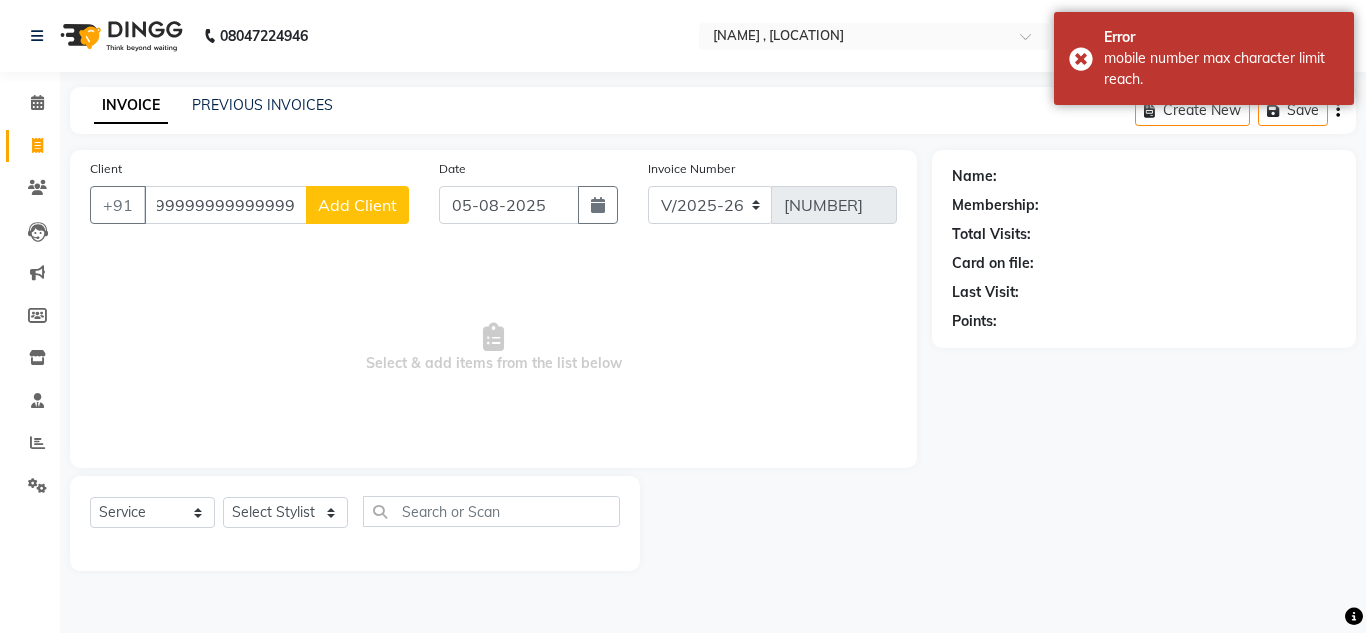 scroll, scrollTop: 0, scrollLeft: 0, axis: both 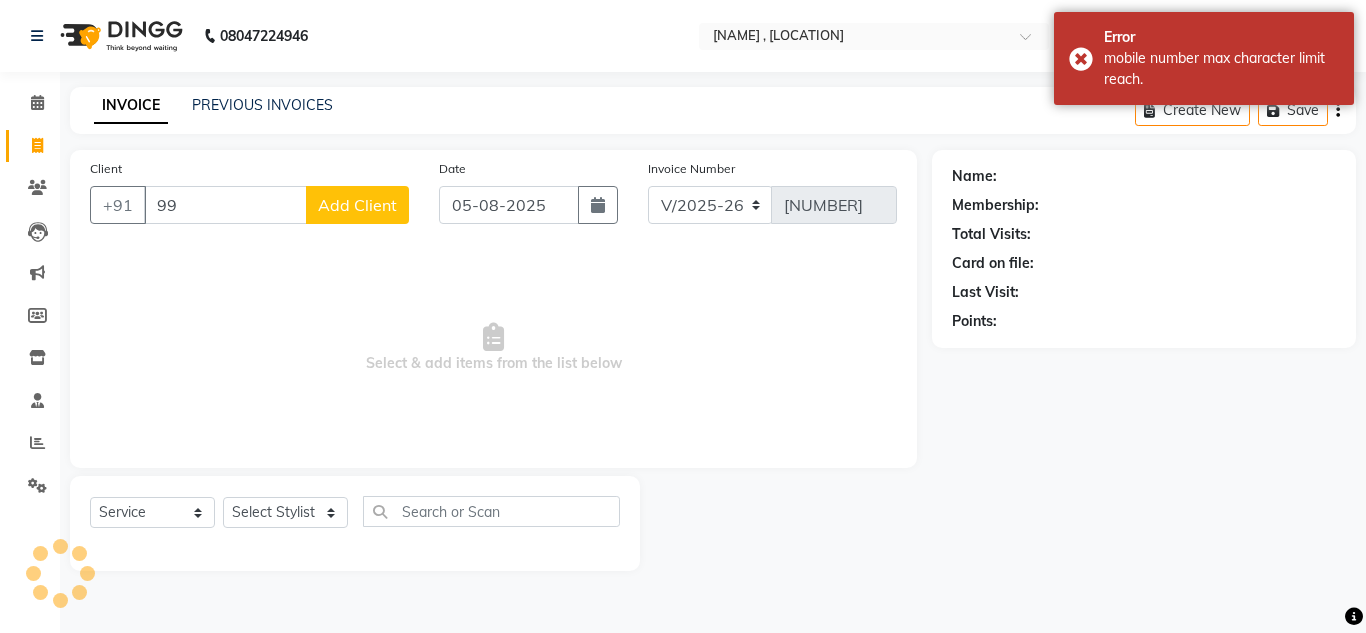 type on "9" 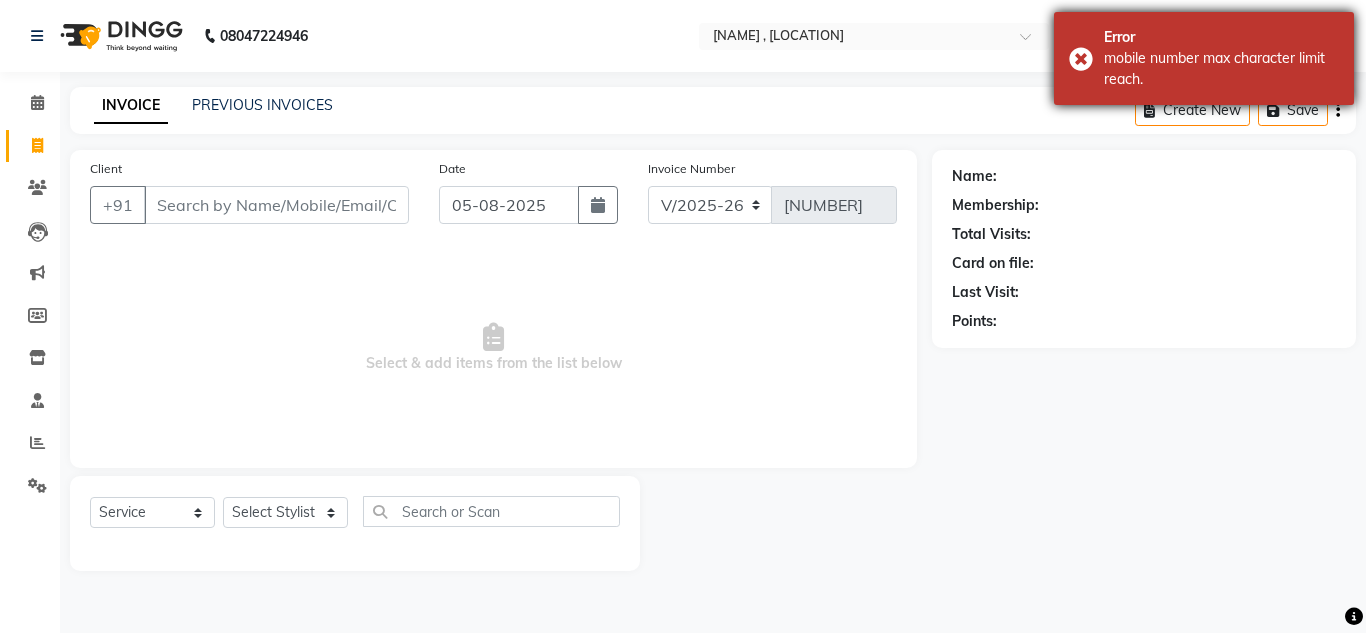 drag, startPoint x: 1149, startPoint y: 46, endPoint x: 1067, endPoint y: 94, distance: 95.015785 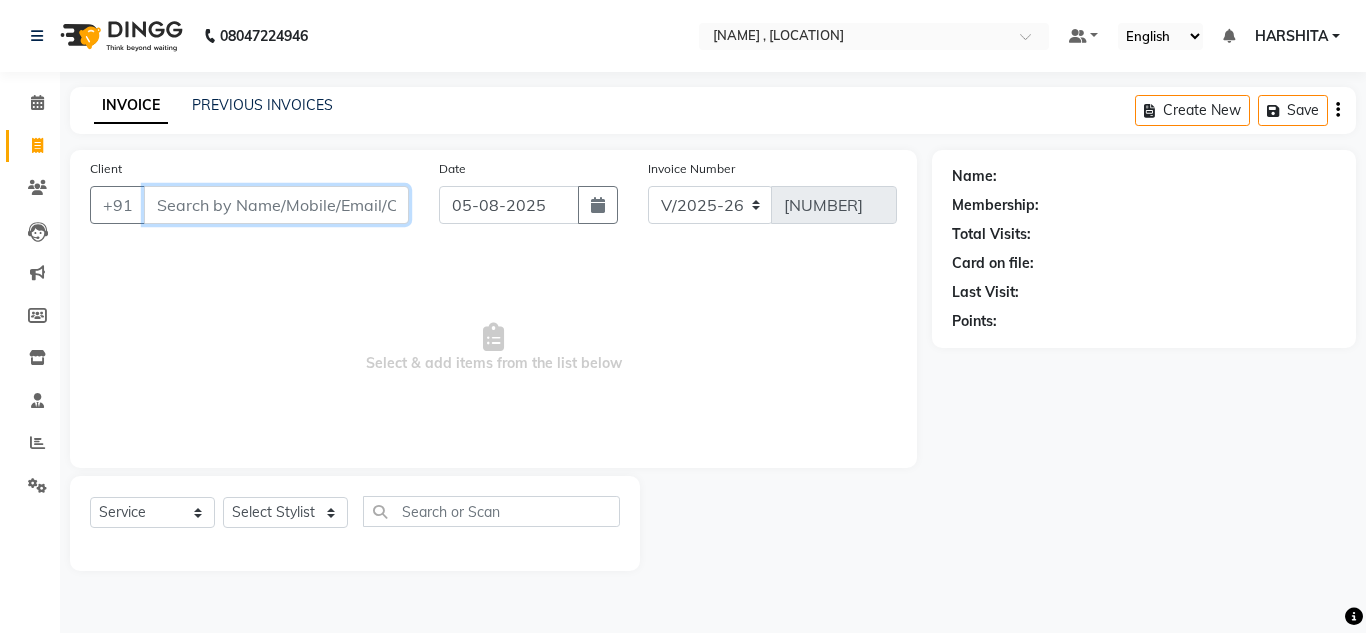click on "Client" at bounding box center (276, 205) 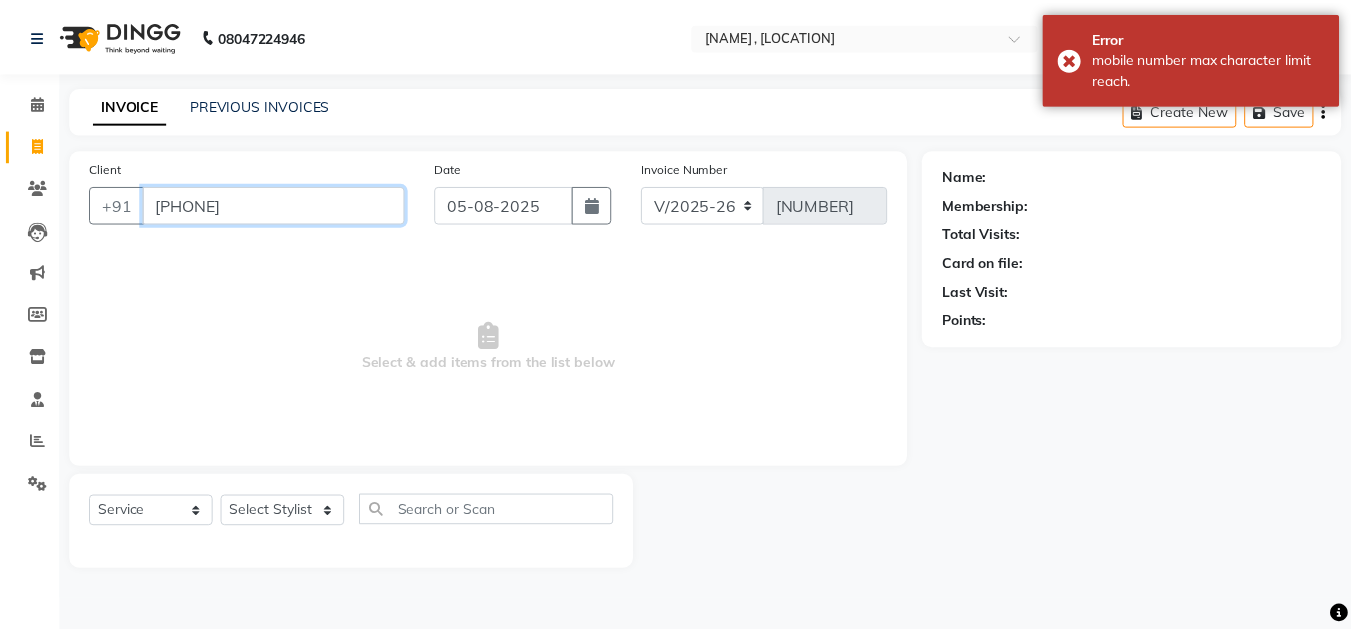 scroll, scrollTop: 0, scrollLeft: 0, axis: both 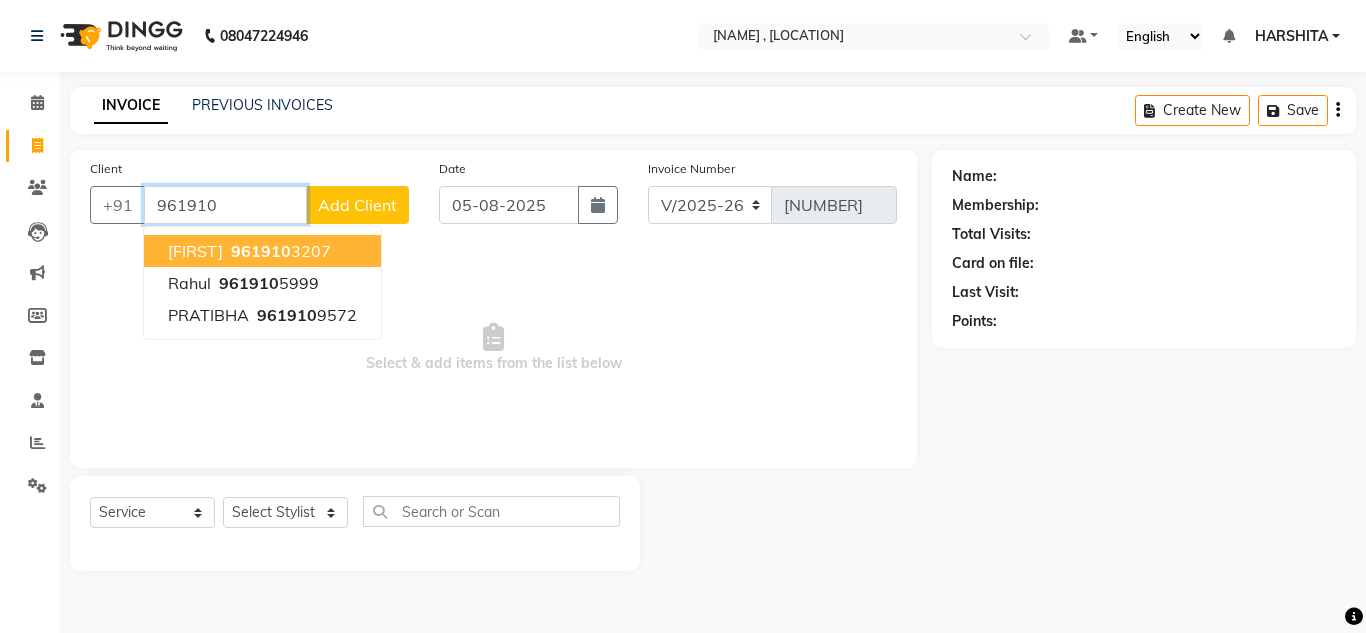 click on "[NAME]   [PHONE]" at bounding box center [262, 251] 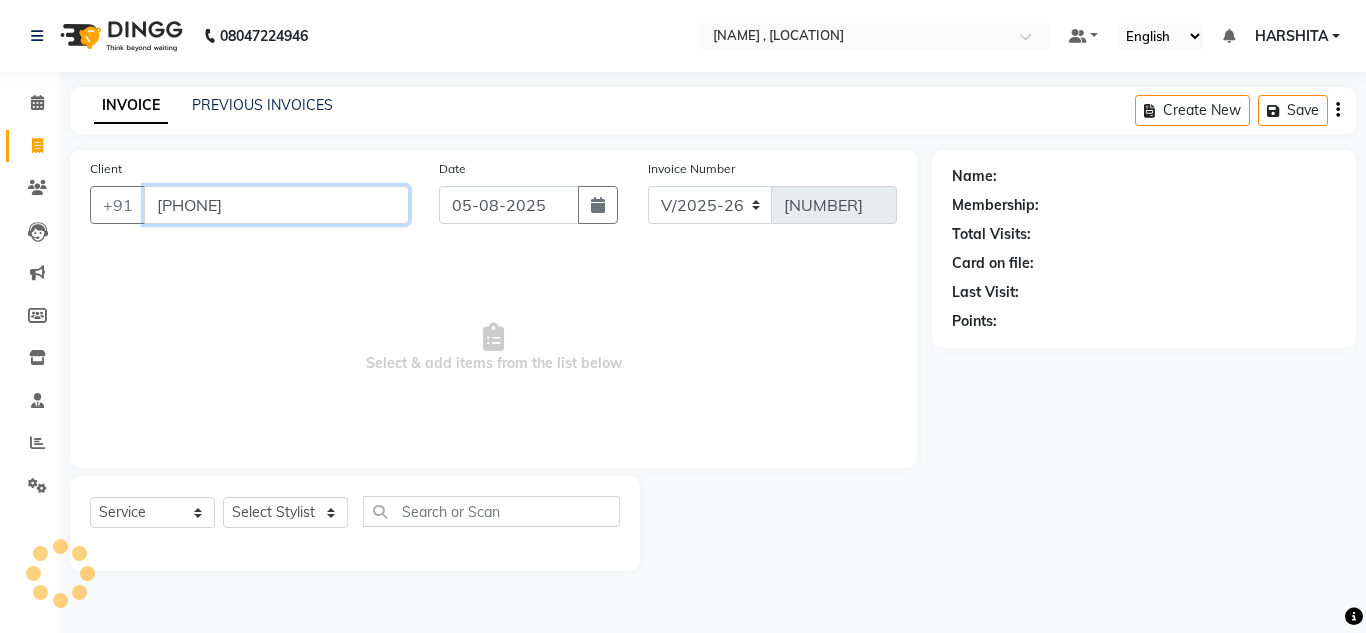 type on "[PHONE]" 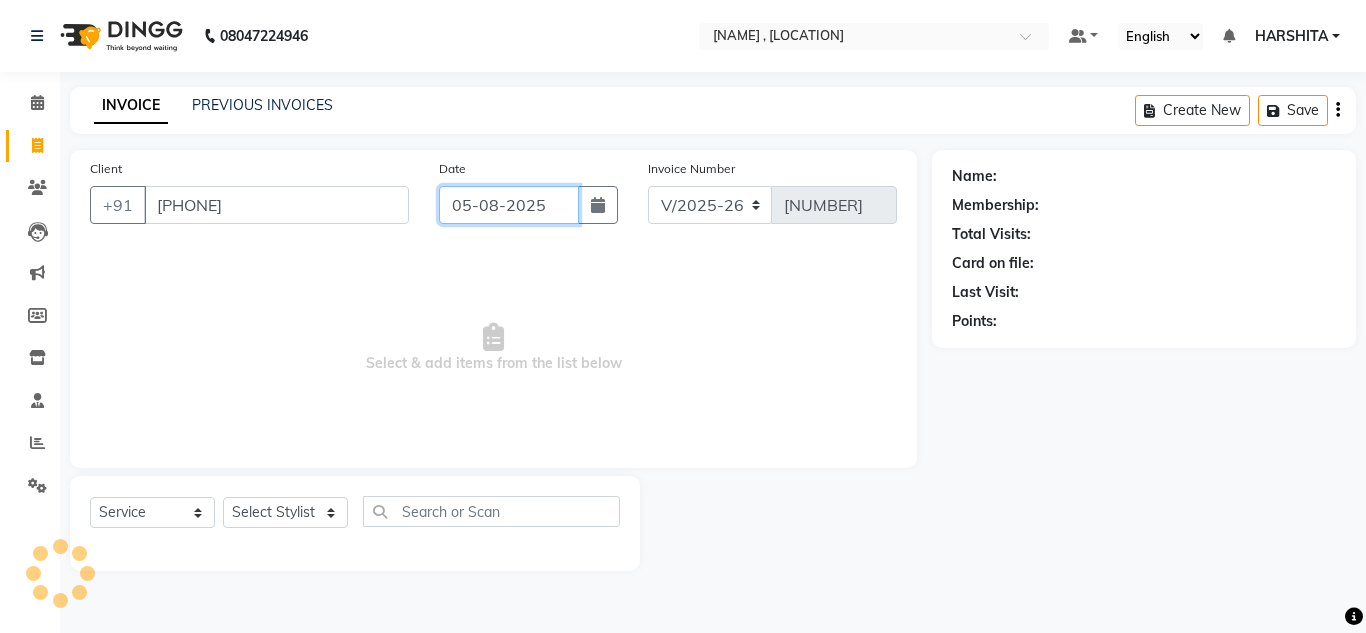 click on "05-08-2025" 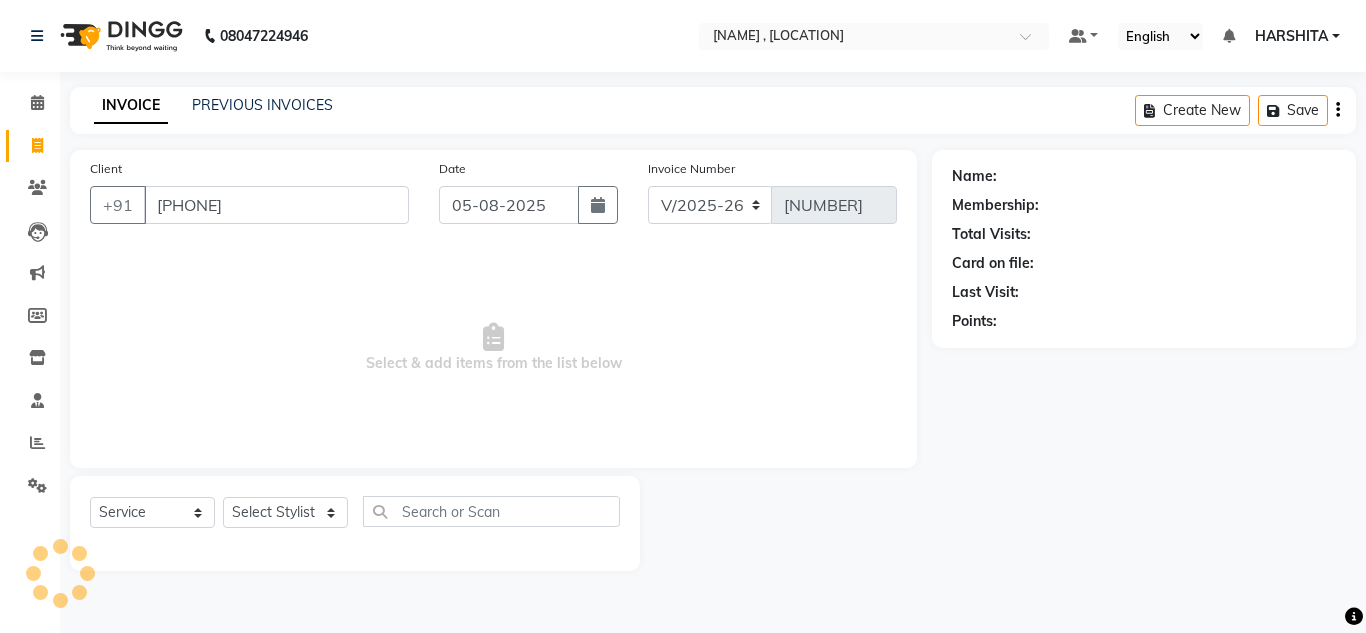 select on "8" 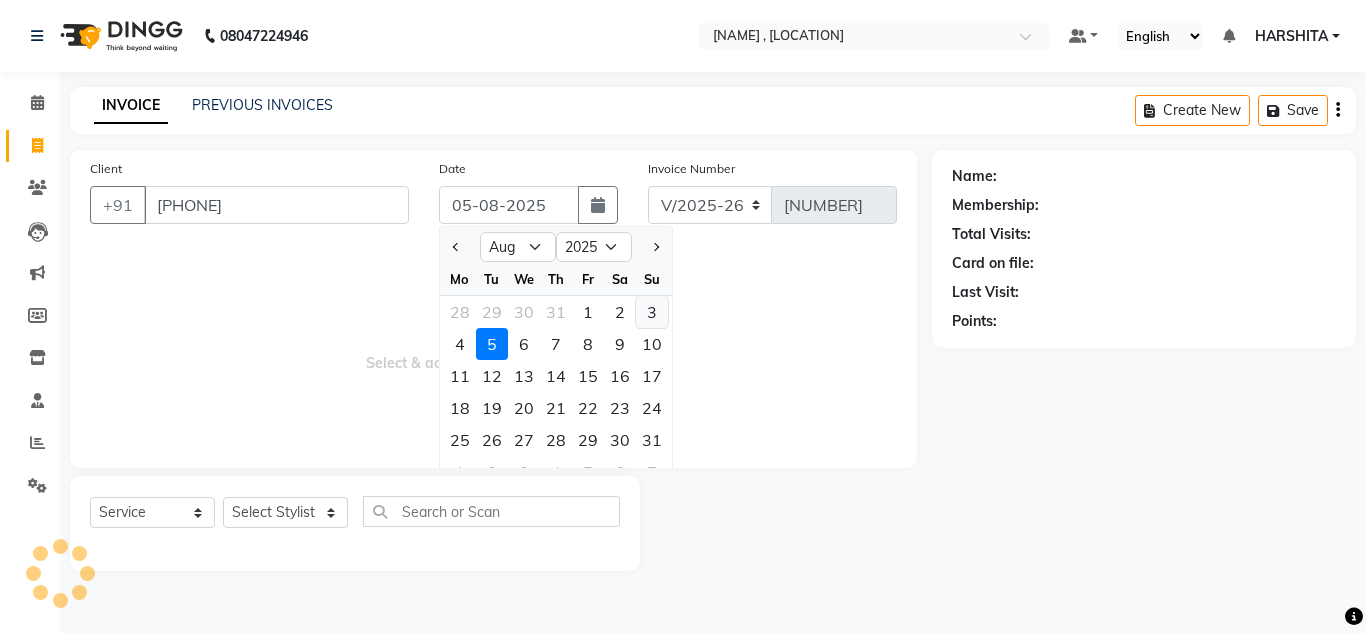 click on "3" 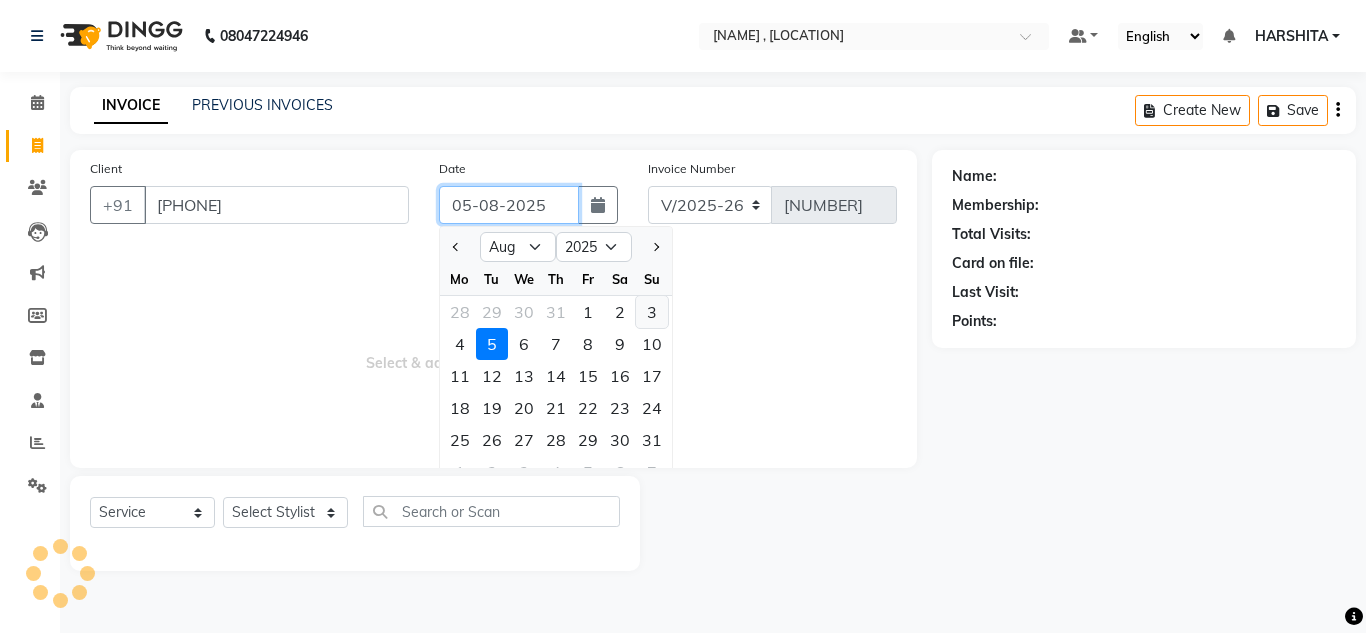 type on "03-08-2025" 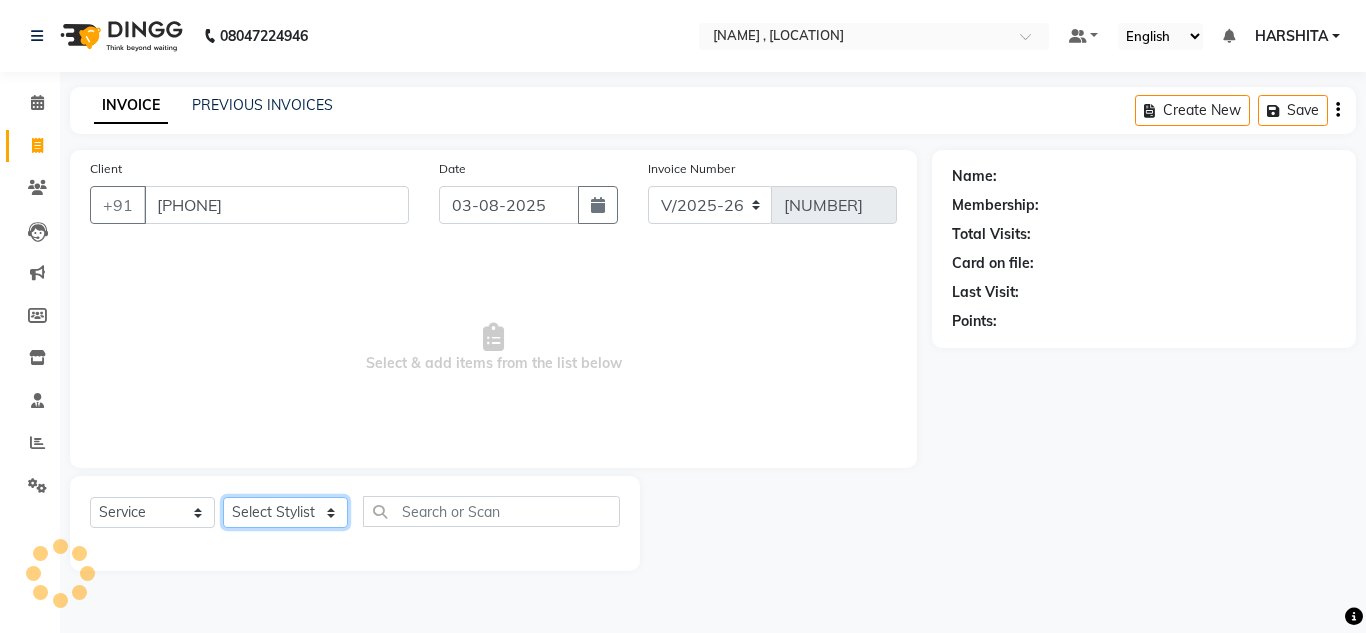 click on "Select Stylist [NAME] [NAME] [NAME]  [NAME] [NAME] [NAME] [NAME] [NAME] [NAME] [NAME] [NAME]" 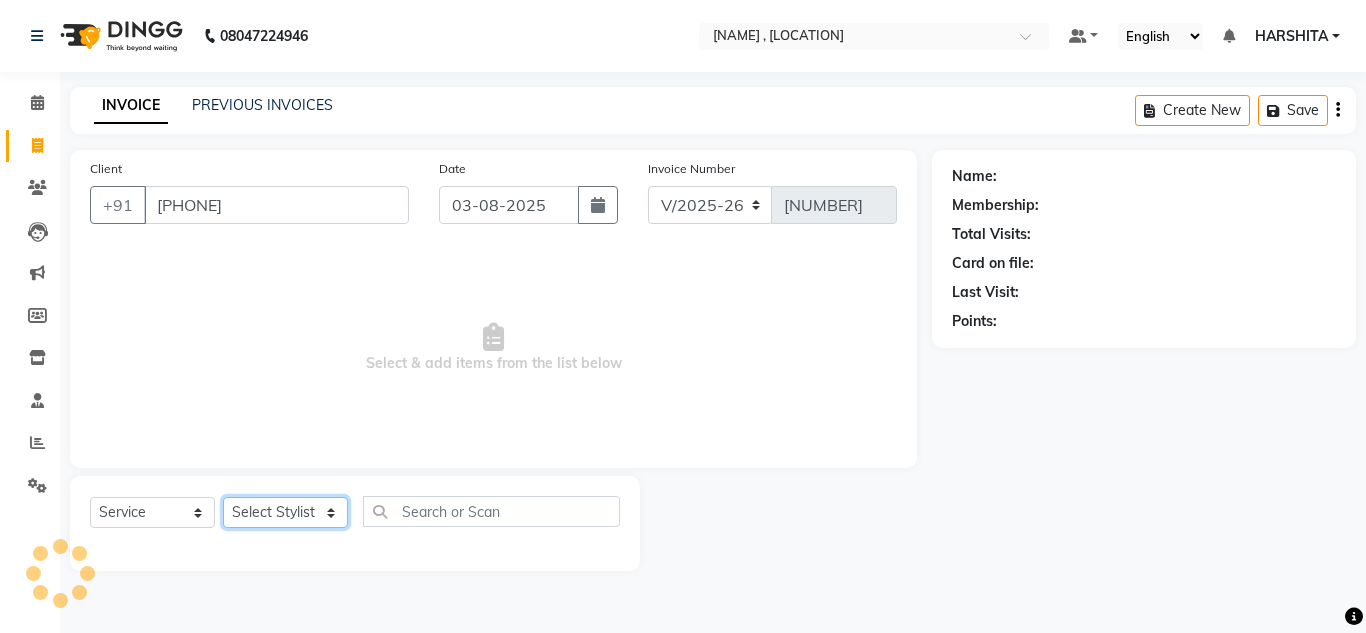 select on "[POSTAL_CODE]" 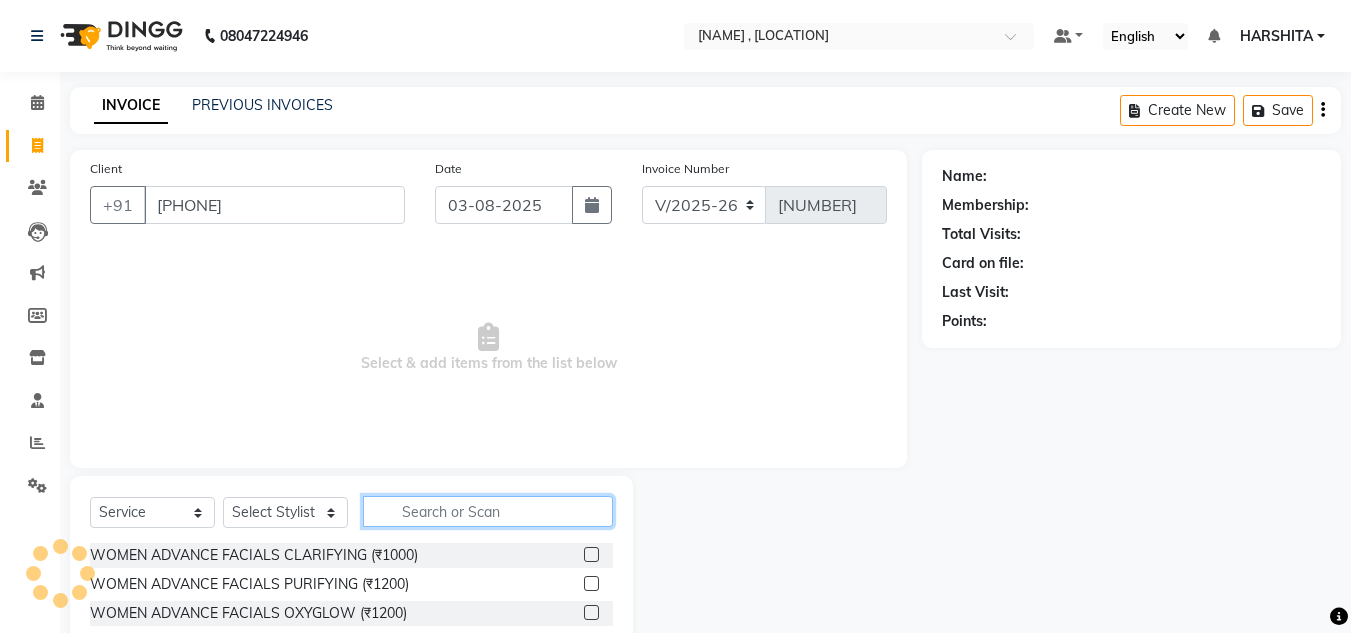 click 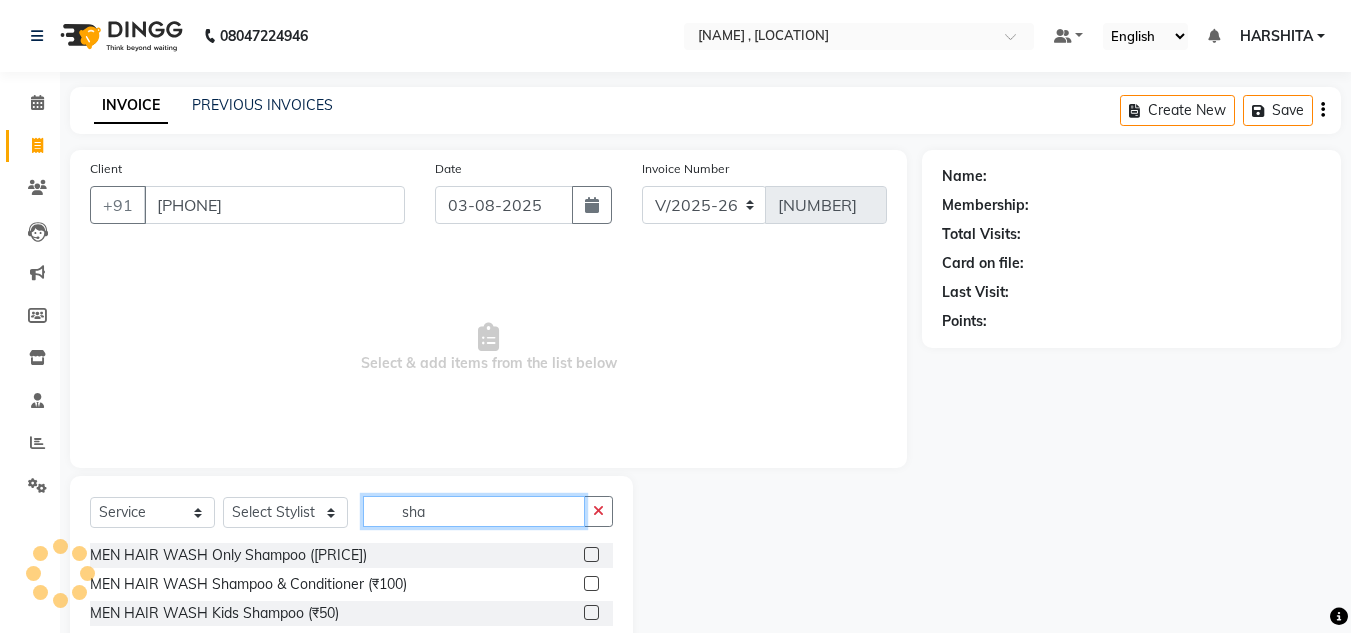 type on "shav" 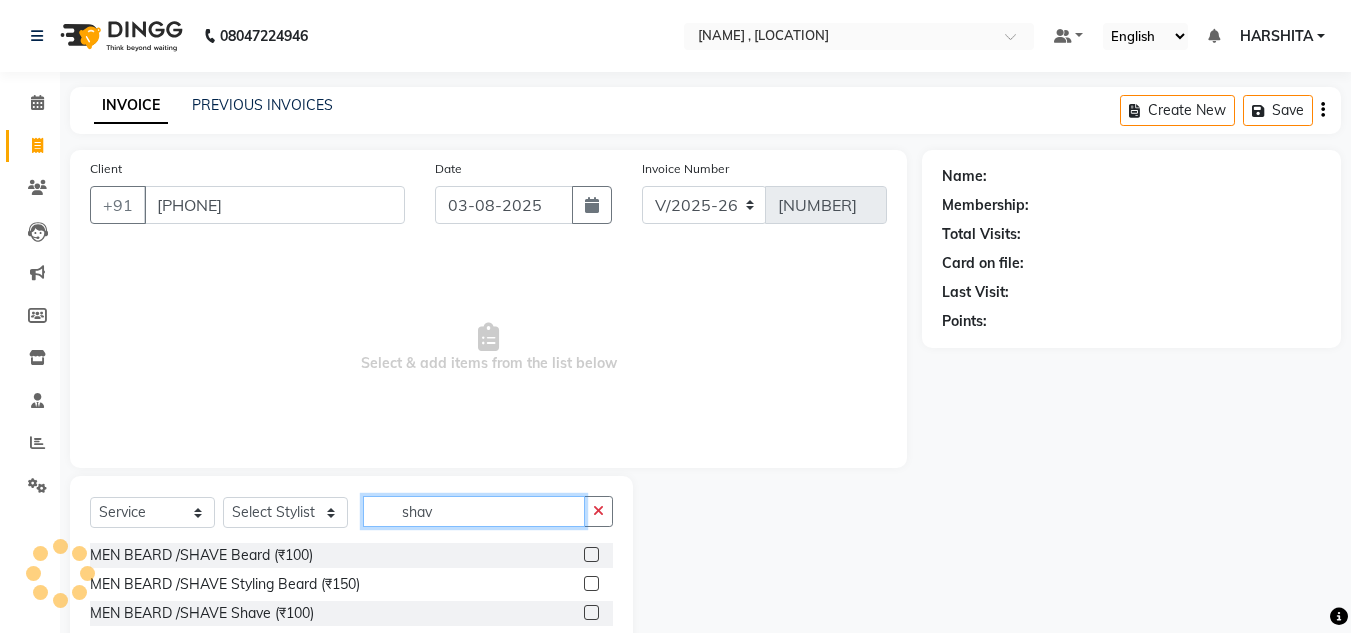 select on "1: Object" 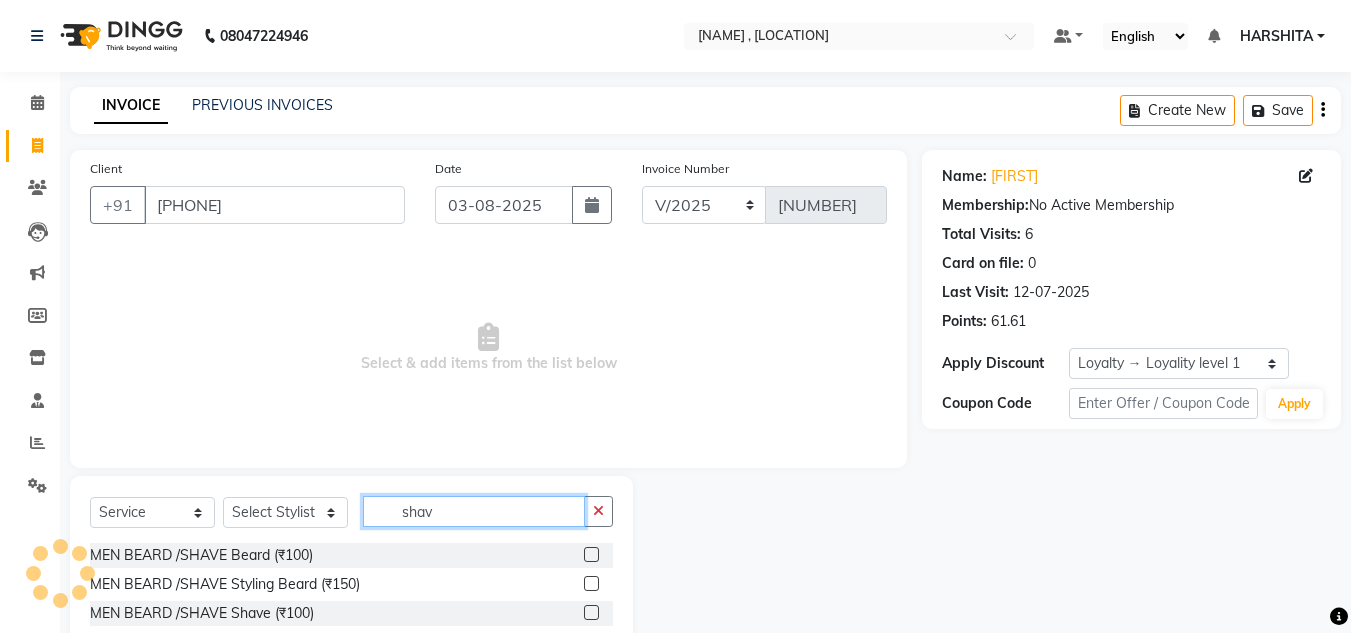 type on "shav" 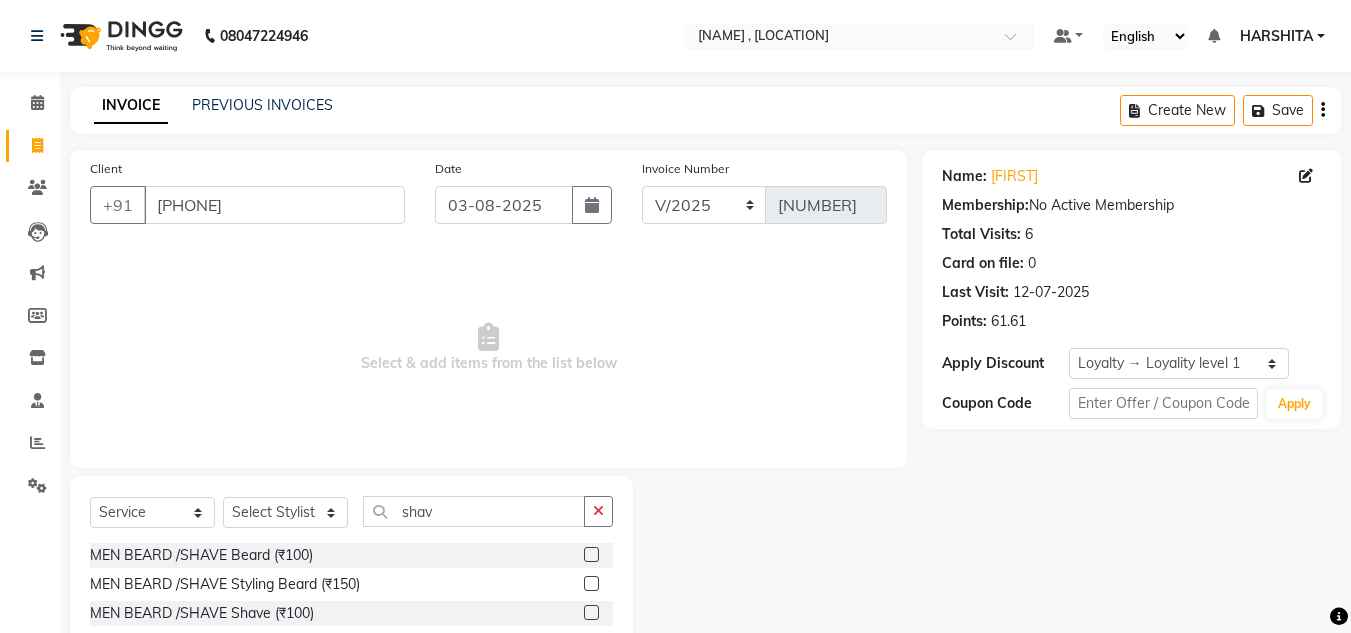 click 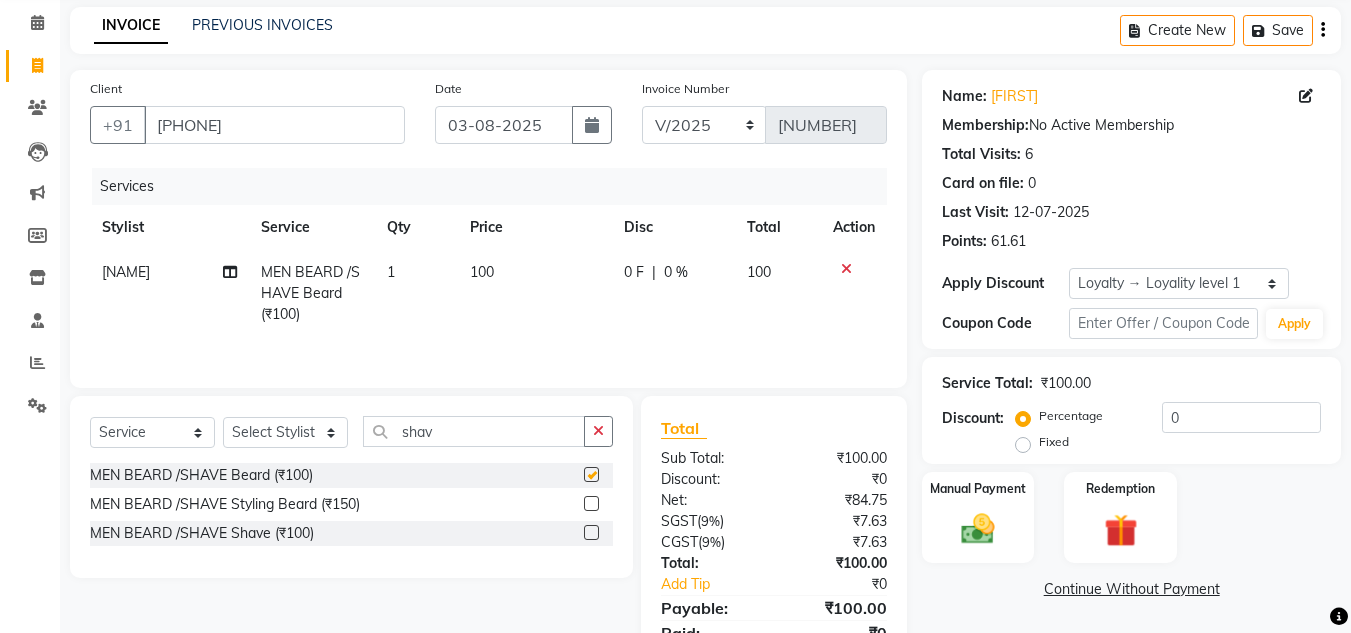 checkbox on "false" 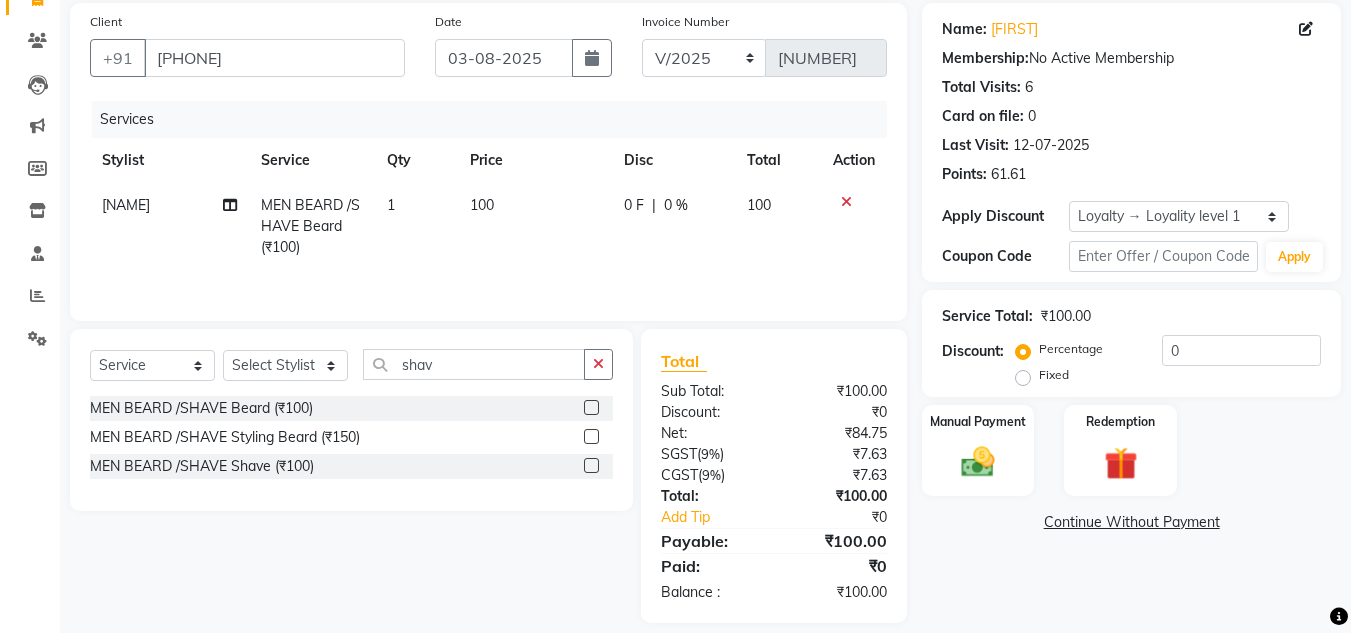 scroll, scrollTop: 167, scrollLeft: 0, axis: vertical 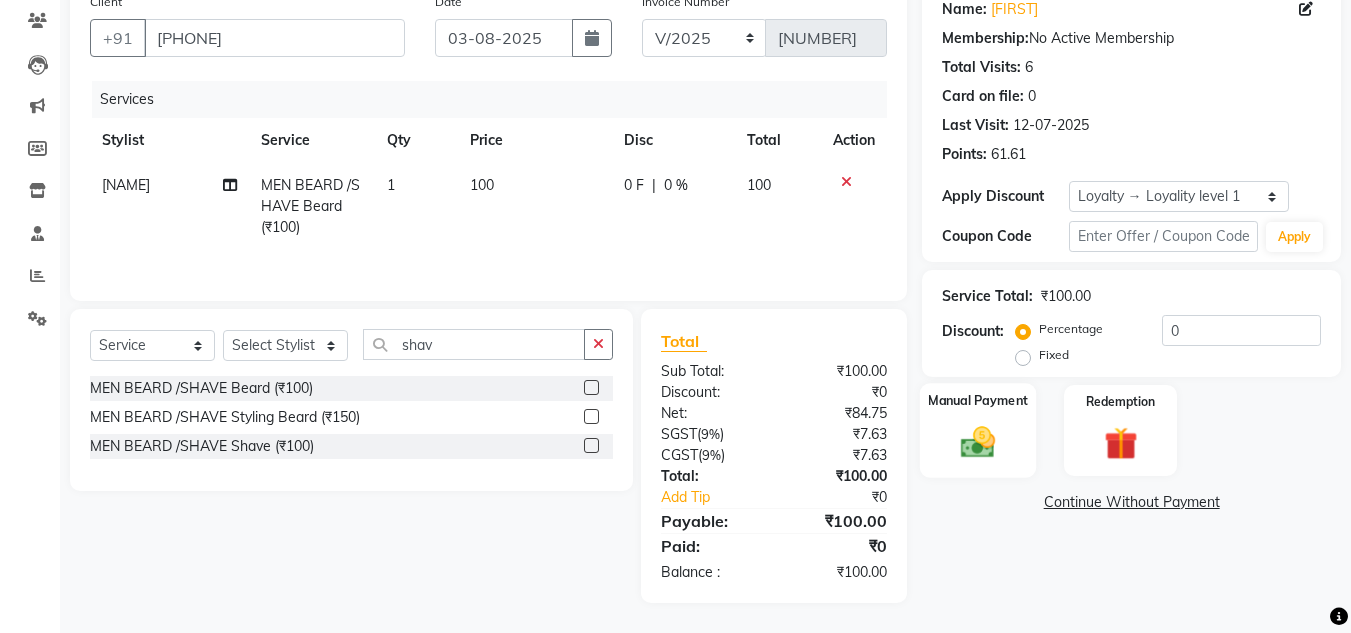 click 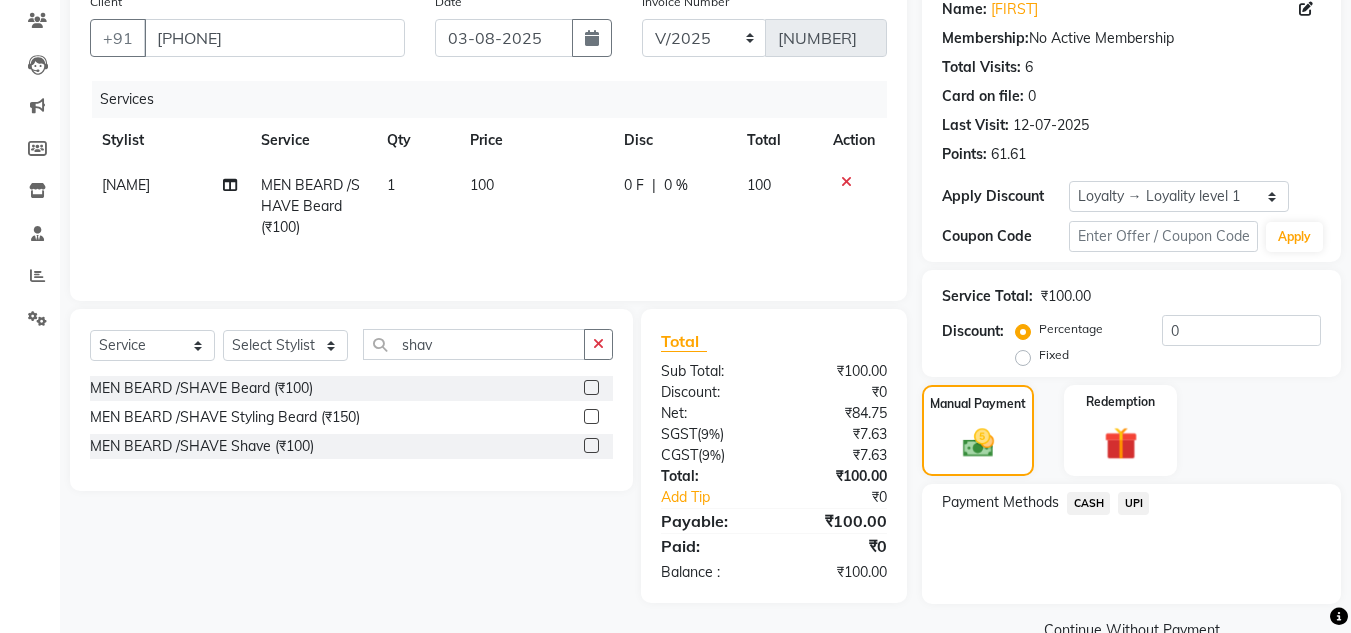 click on "UPI" 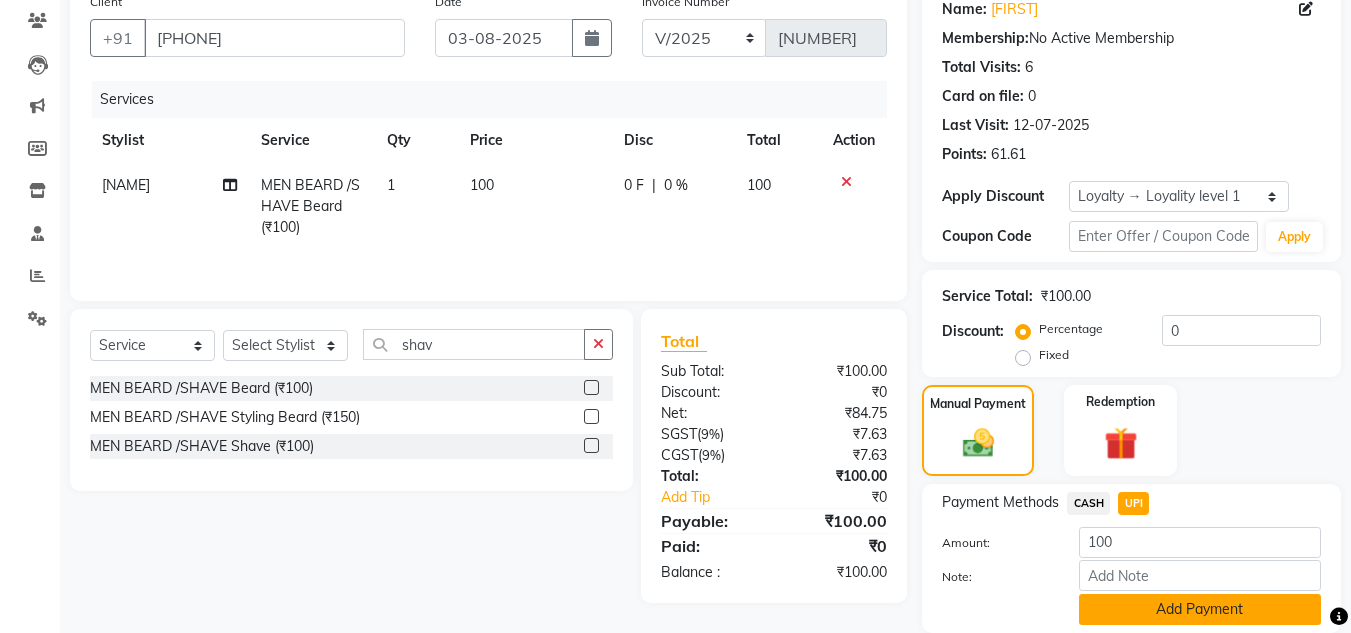 click on "Add Payment" 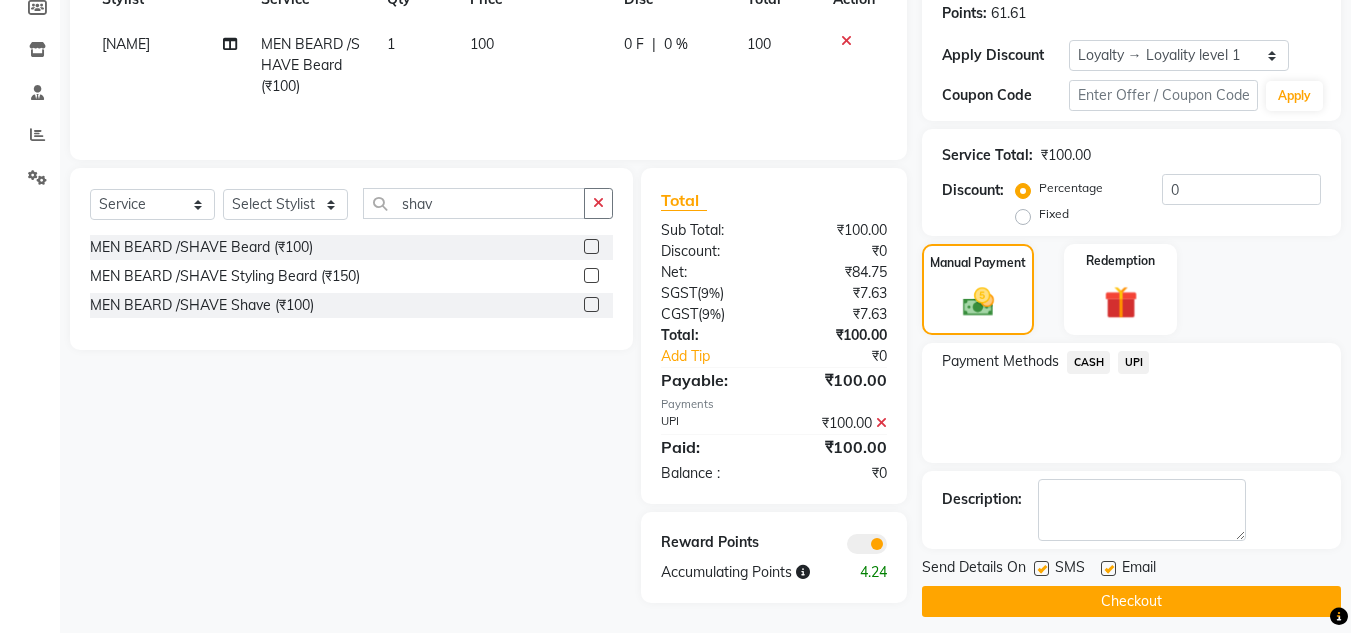 scroll, scrollTop: 322, scrollLeft: 0, axis: vertical 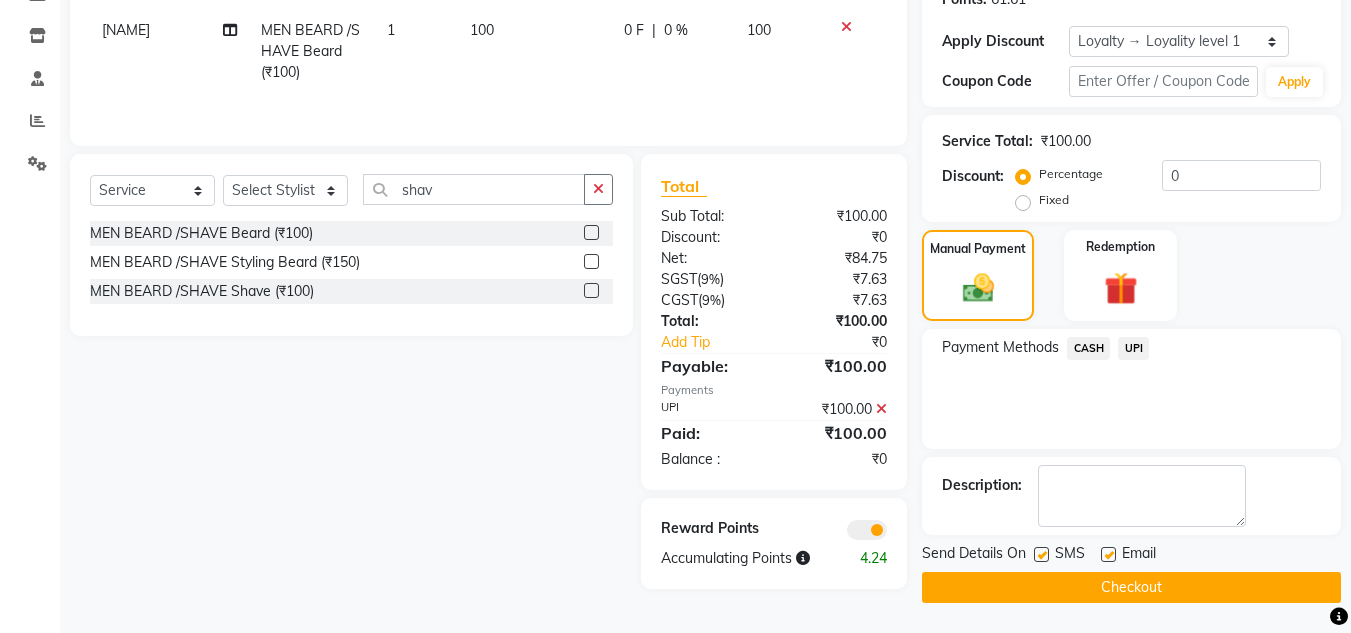 click on "Checkout" 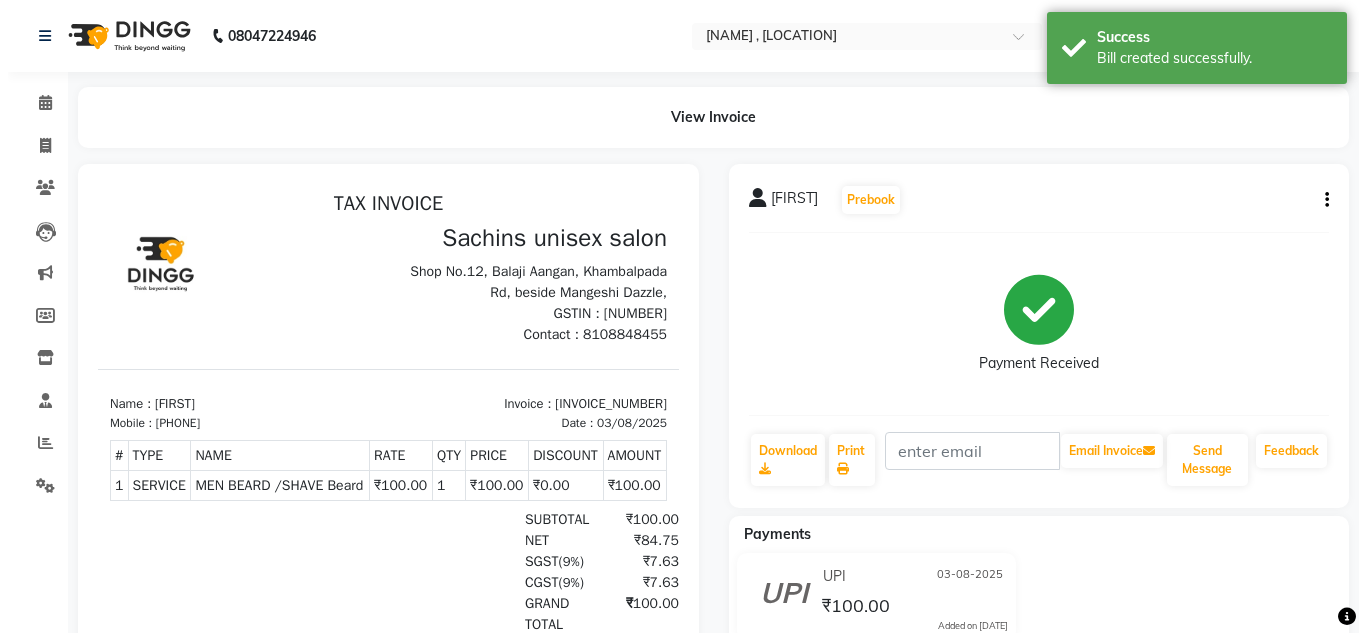 scroll, scrollTop: 0, scrollLeft: 0, axis: both 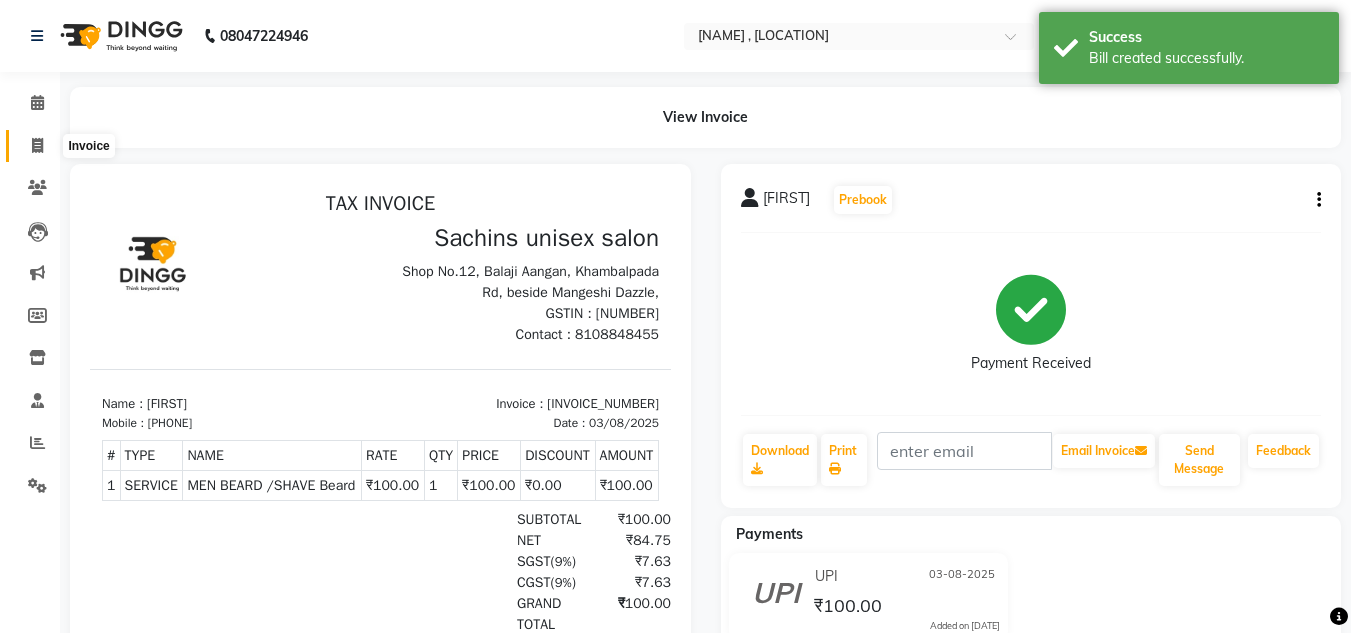 click 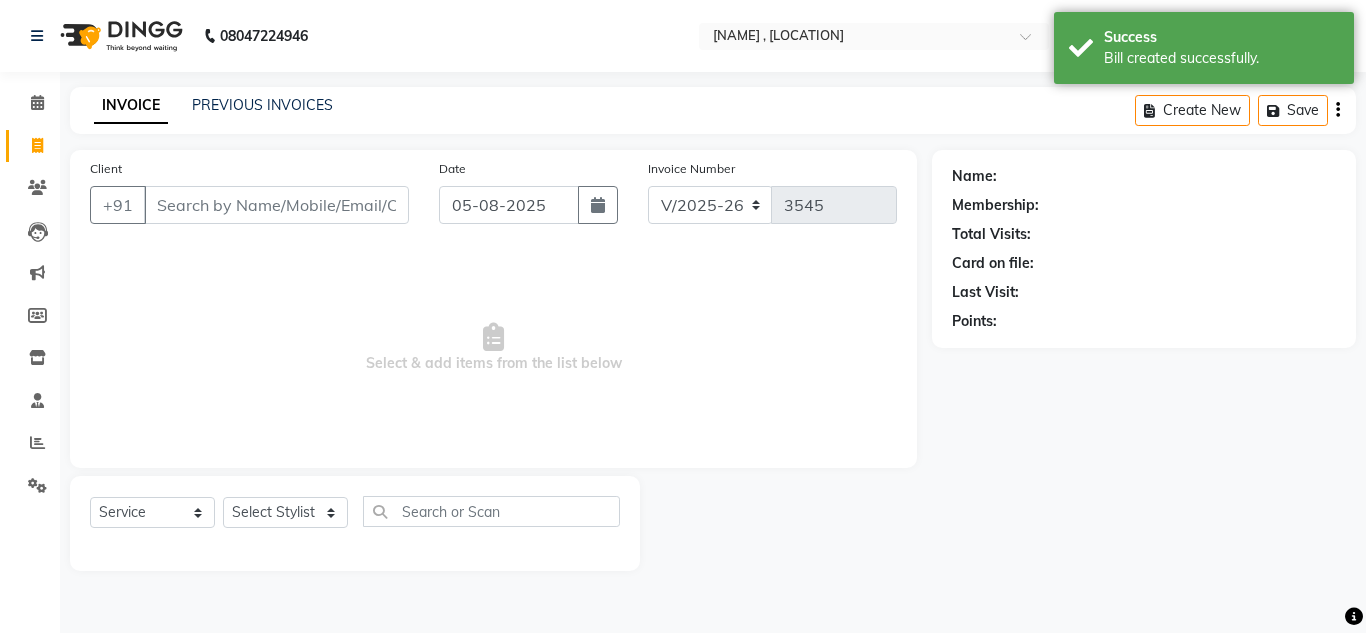 click on "Client" at bounding box center (276, 205) 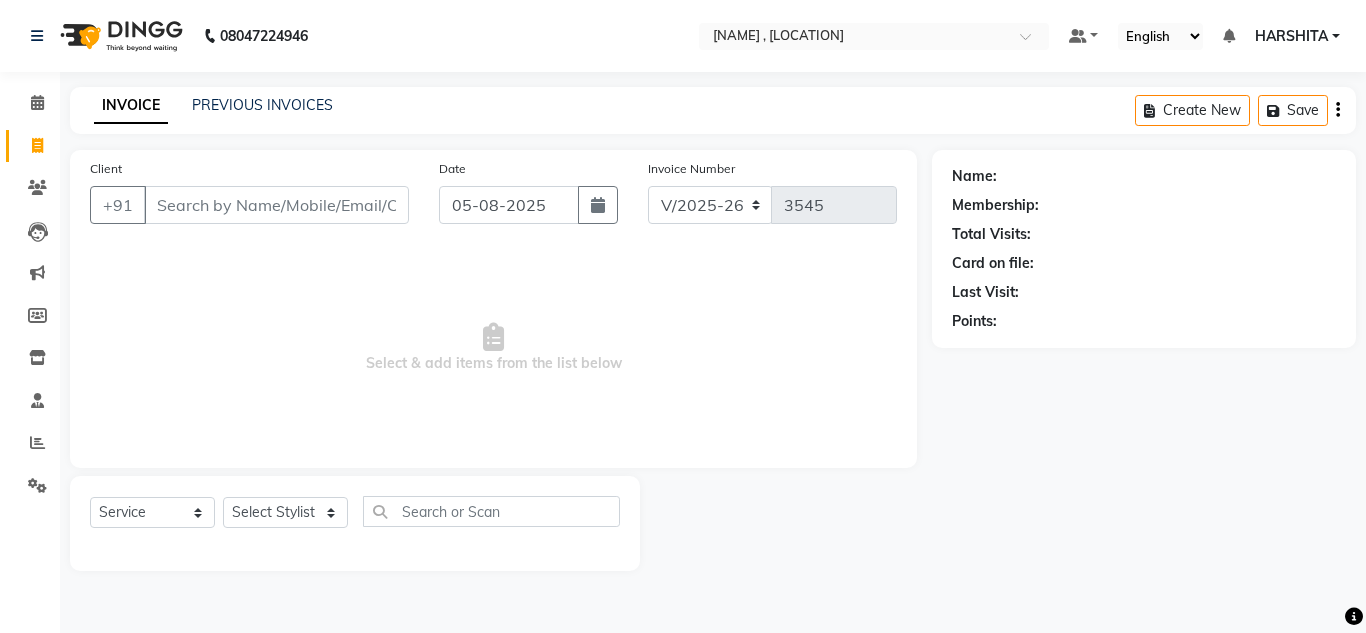 type on "0" 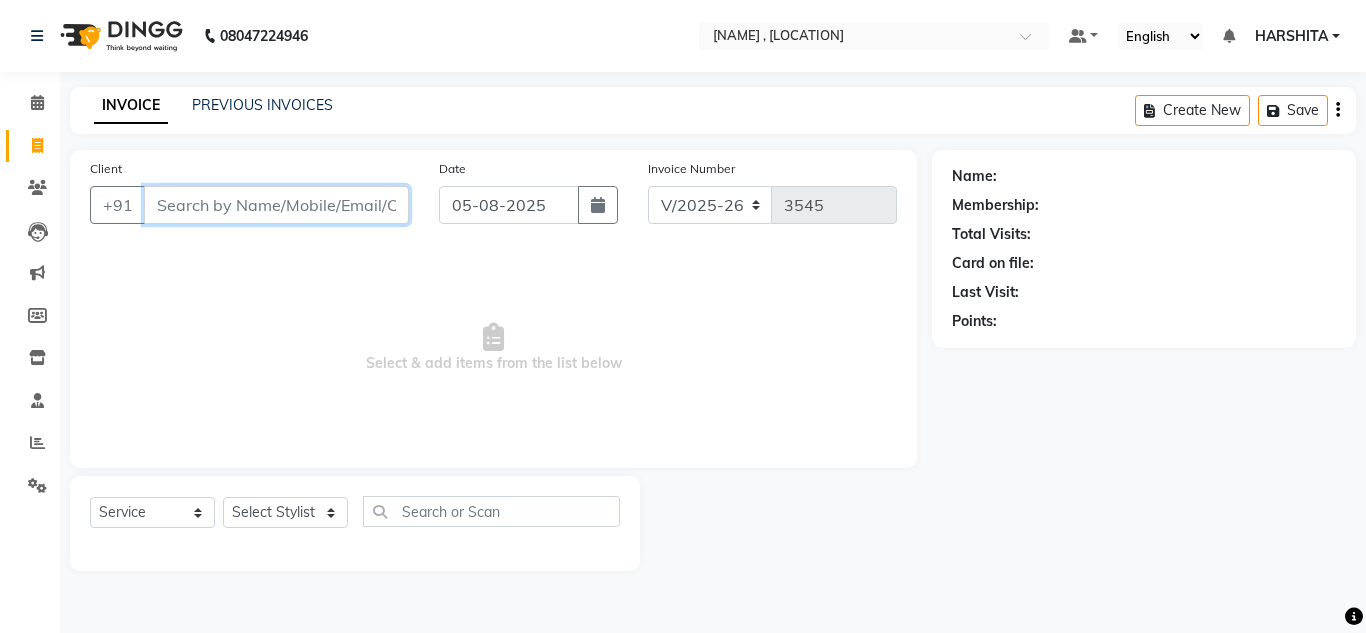 click on "Client" at bounding box center [276, 205] 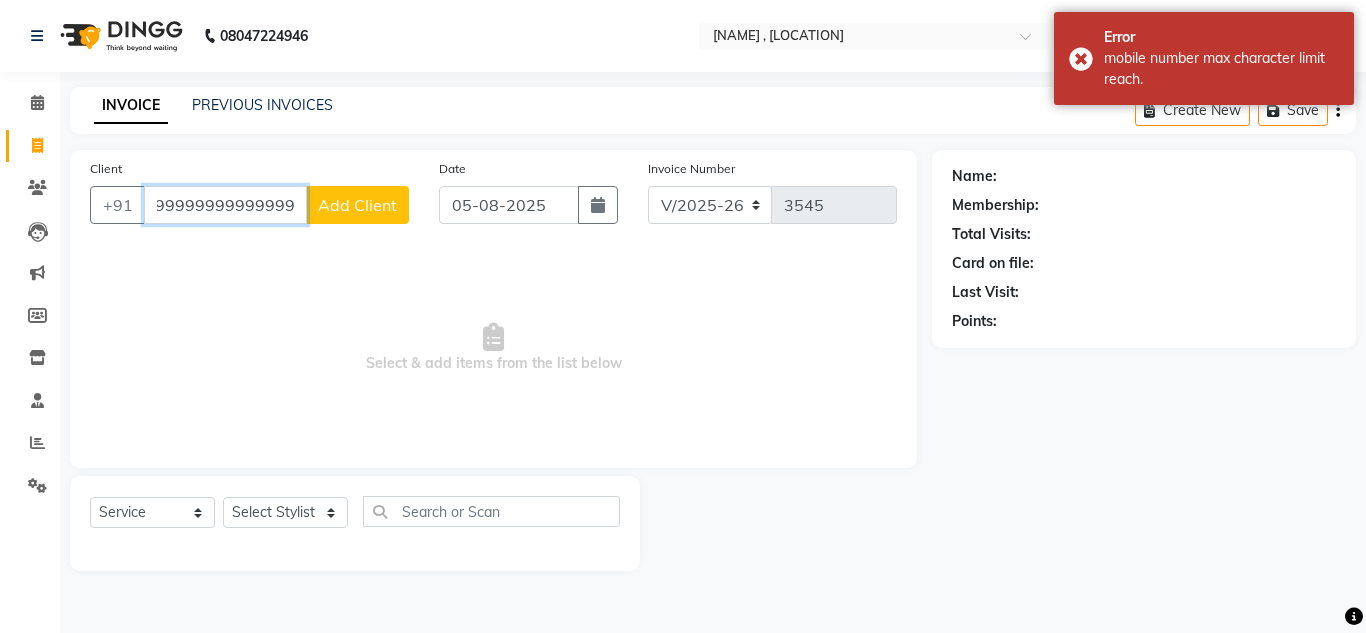 scroll, scrollTop: 0, scrollLeft: 0, axis: both 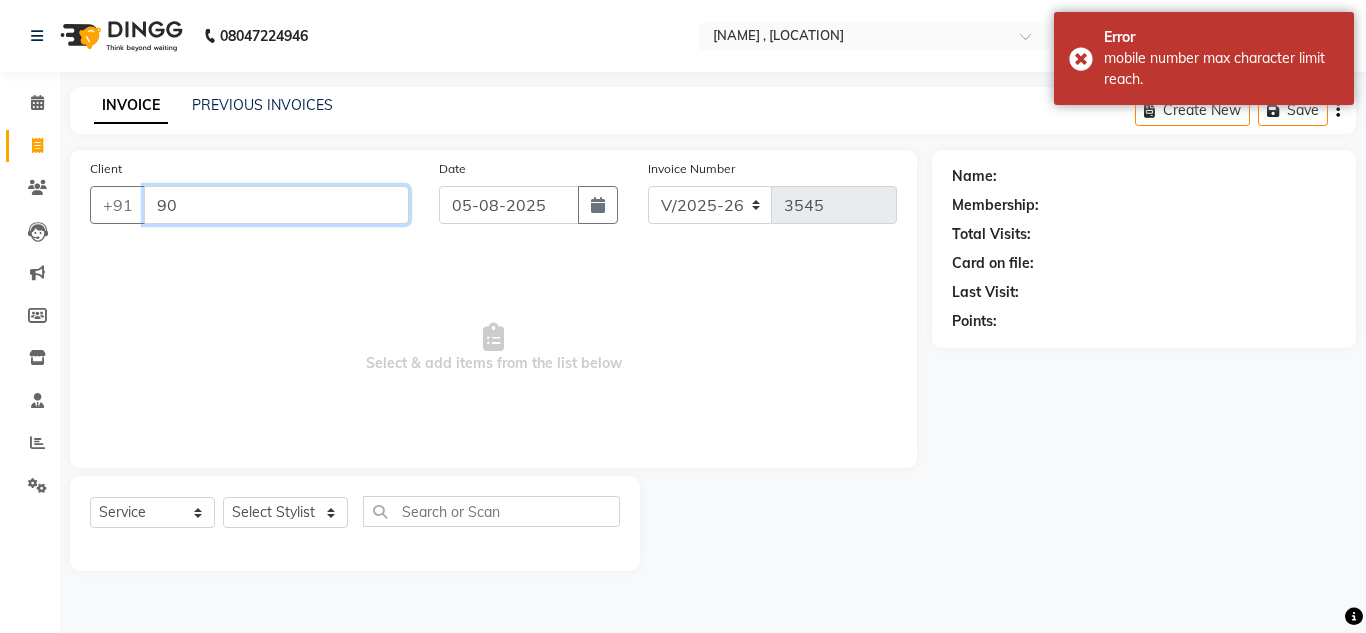 type on "9" 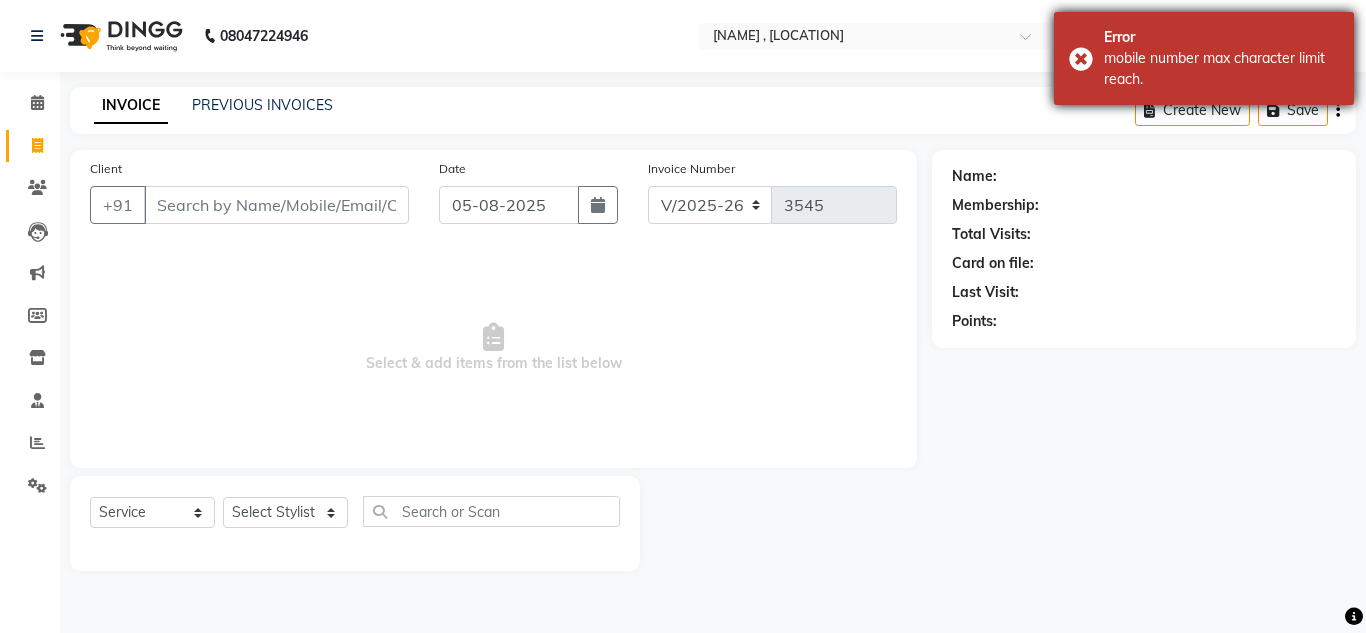 click on "mobile number max character limit reach." at bounding box center [1221, 69] 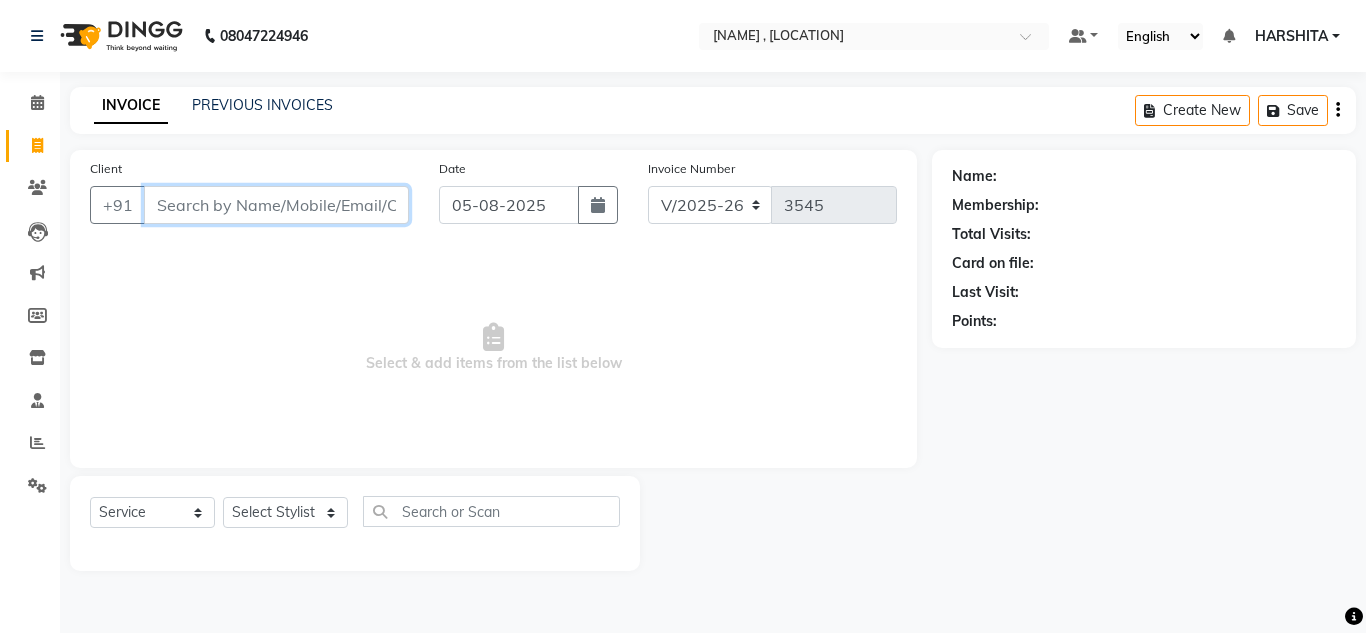 click on "Client" at bounding box center [276, 205] 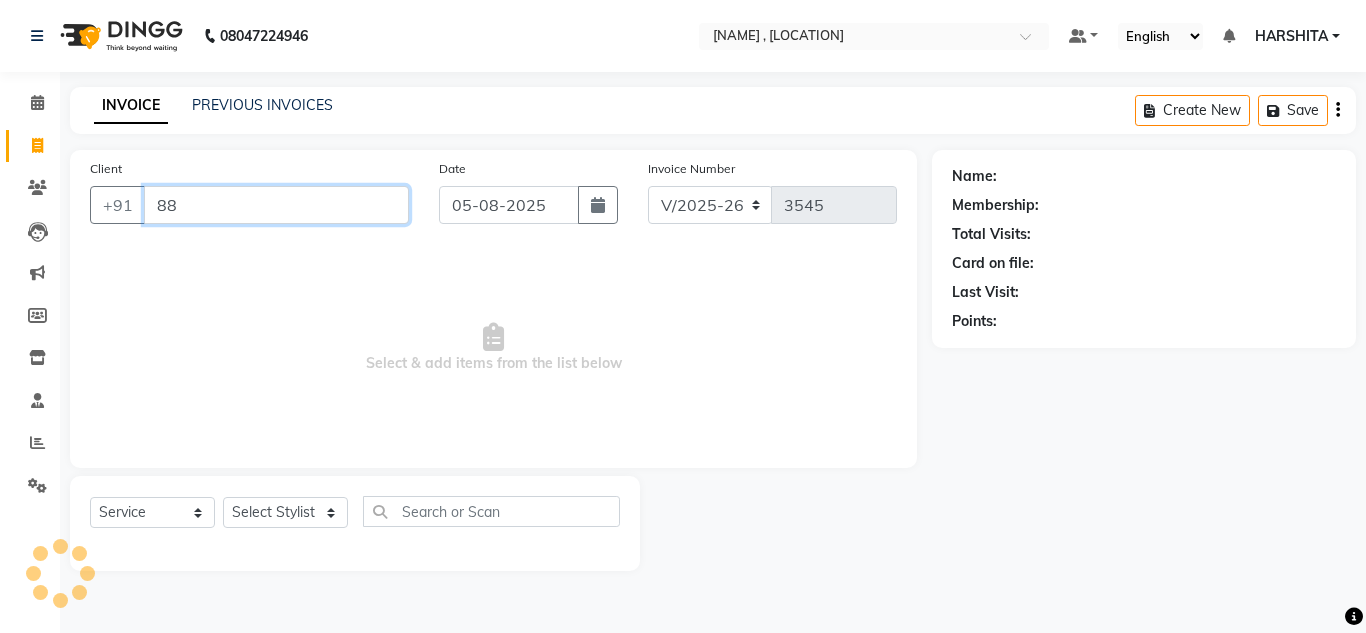 type on "8" 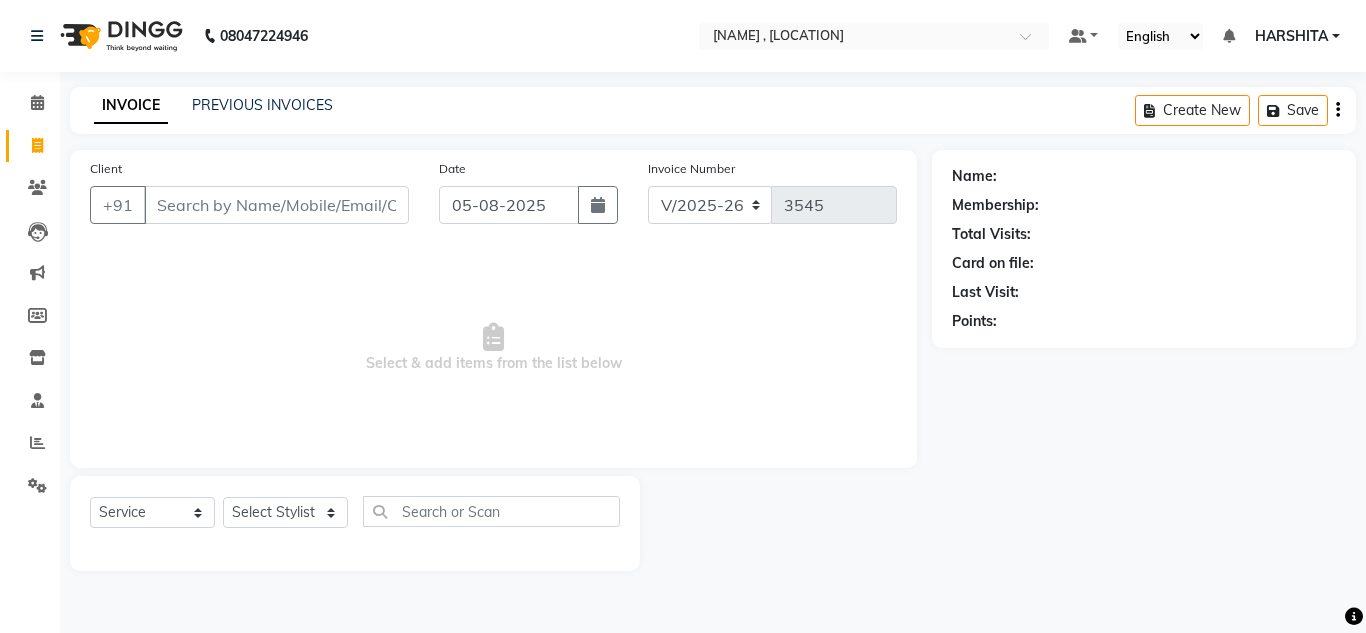 click on "Select & add items from the list below" at bounding box center (493, 348) 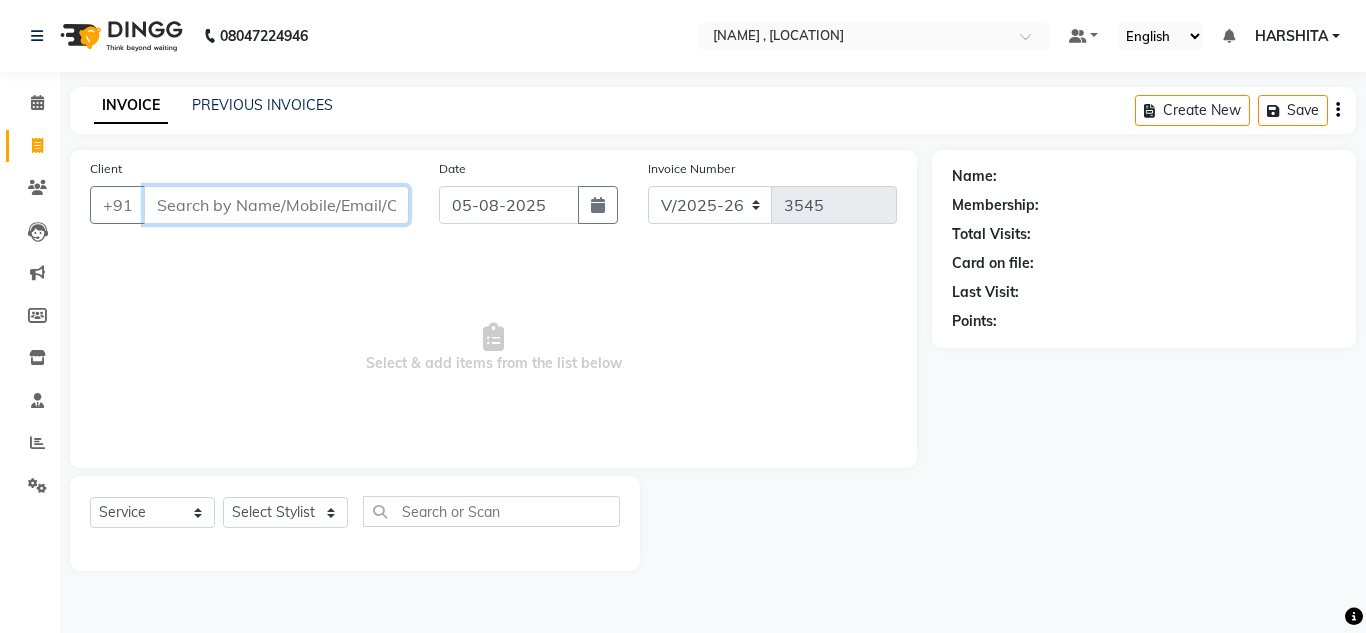 click on "Client" at bounding box center (276, 205) 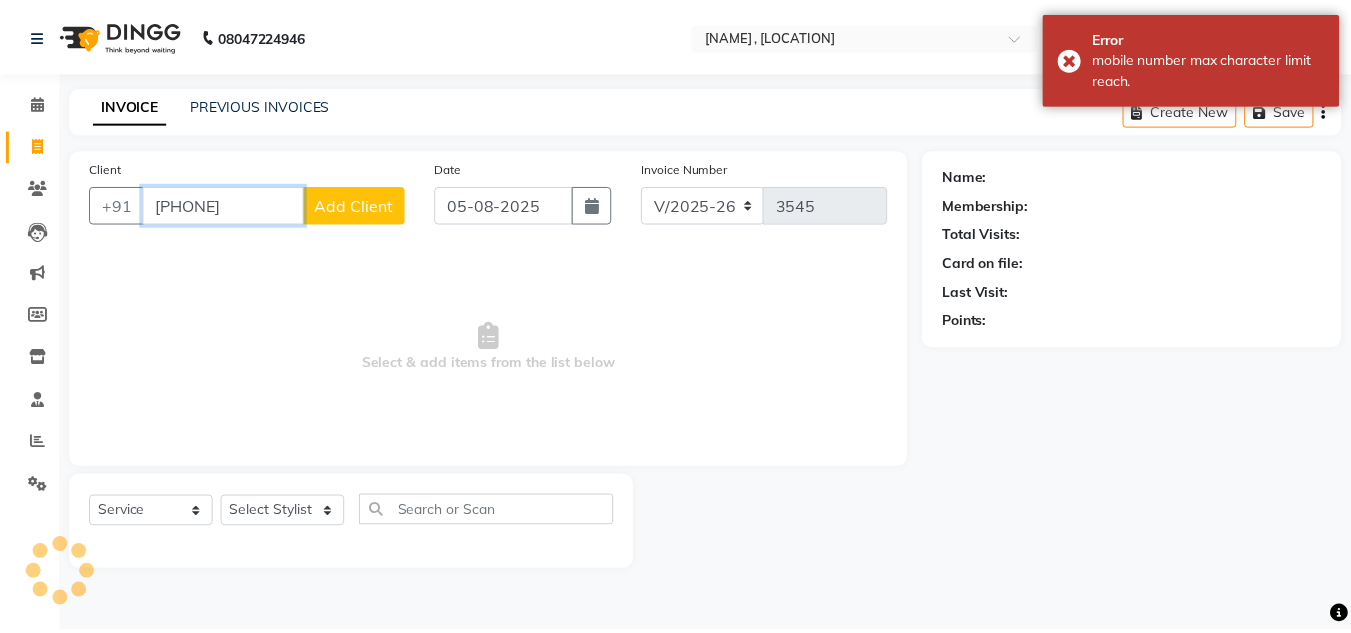 scroll, scrollTop: 0, scrollLeft: 0, axis: both 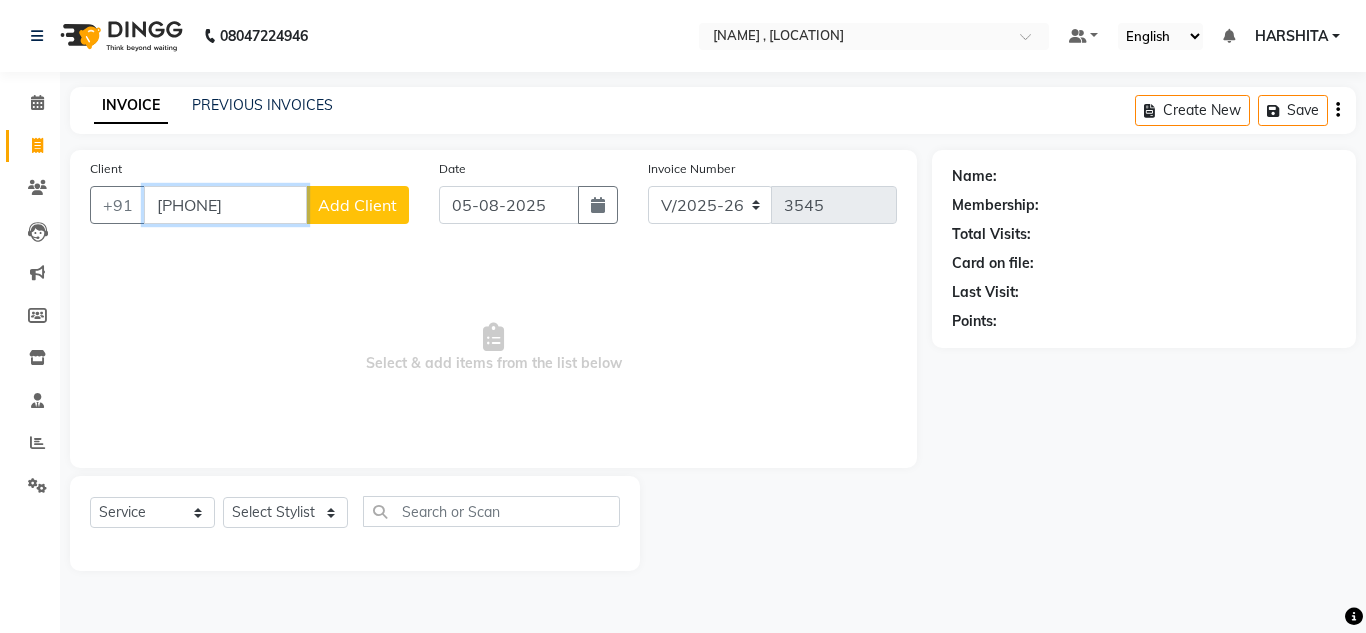 click on "[PHONE]" at bounding box center (225, 205) 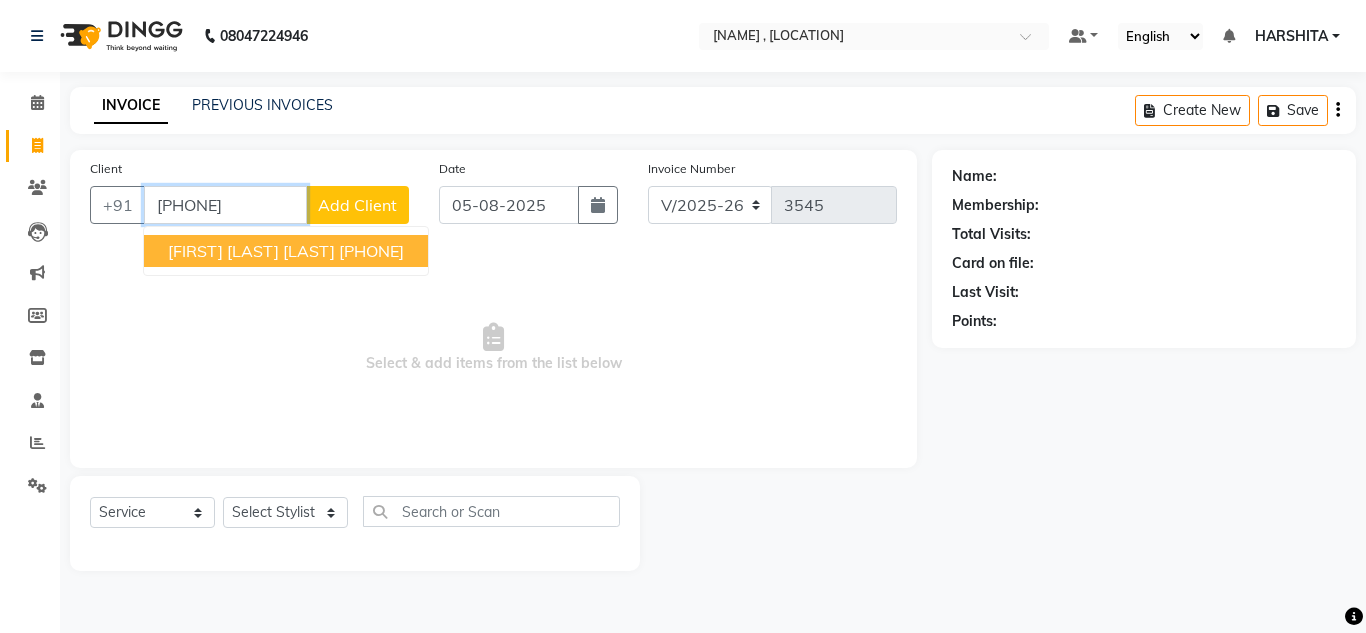click on "[FIRST] [LAST] [LAST]" at bounding box center (251, 251) 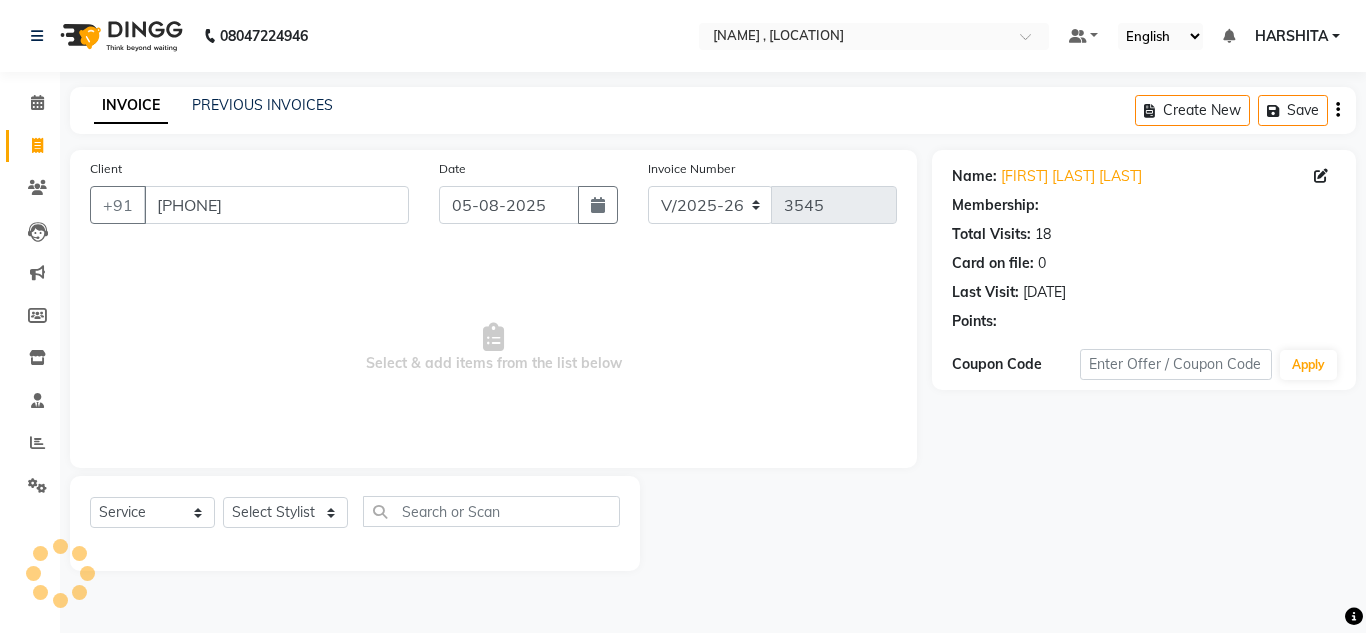 select on "1: Object" 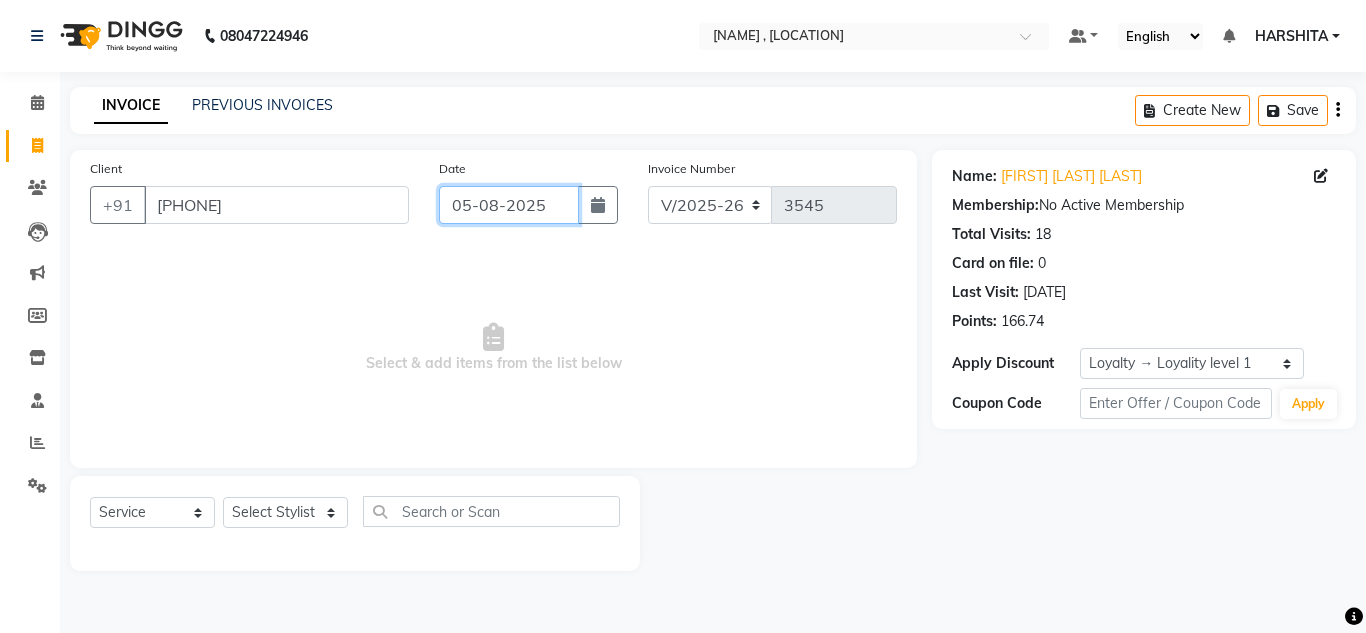 click on "05-08-2025" 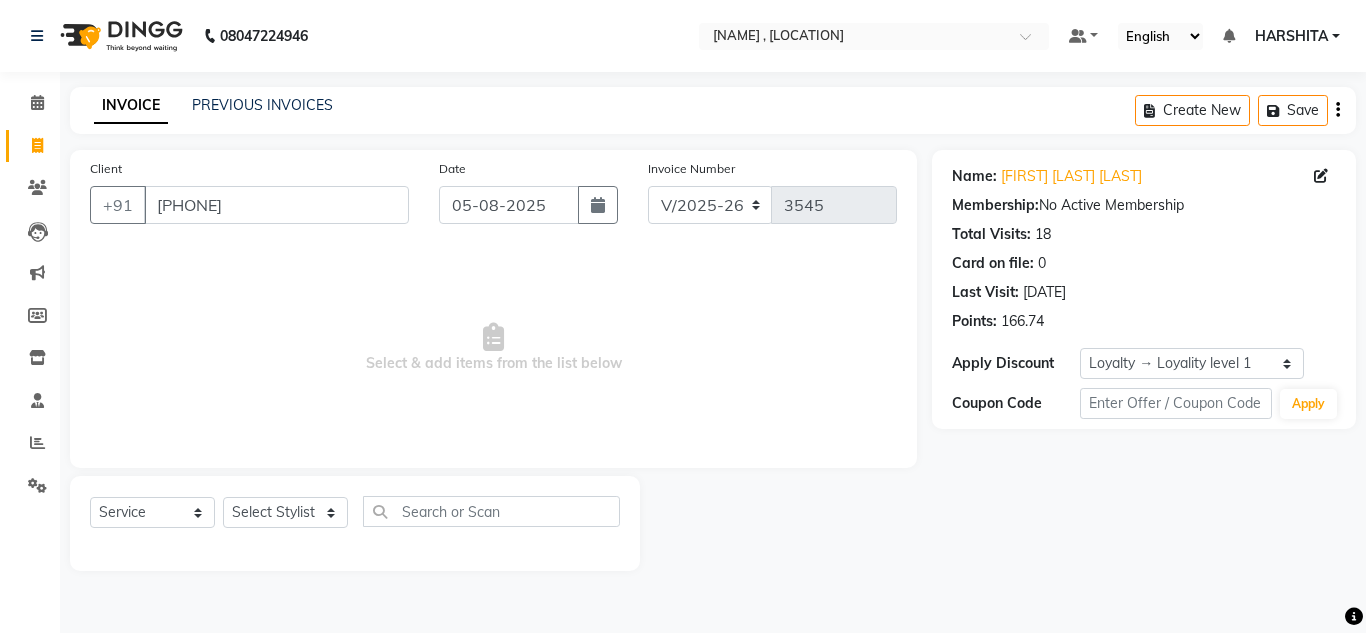 select on "8" 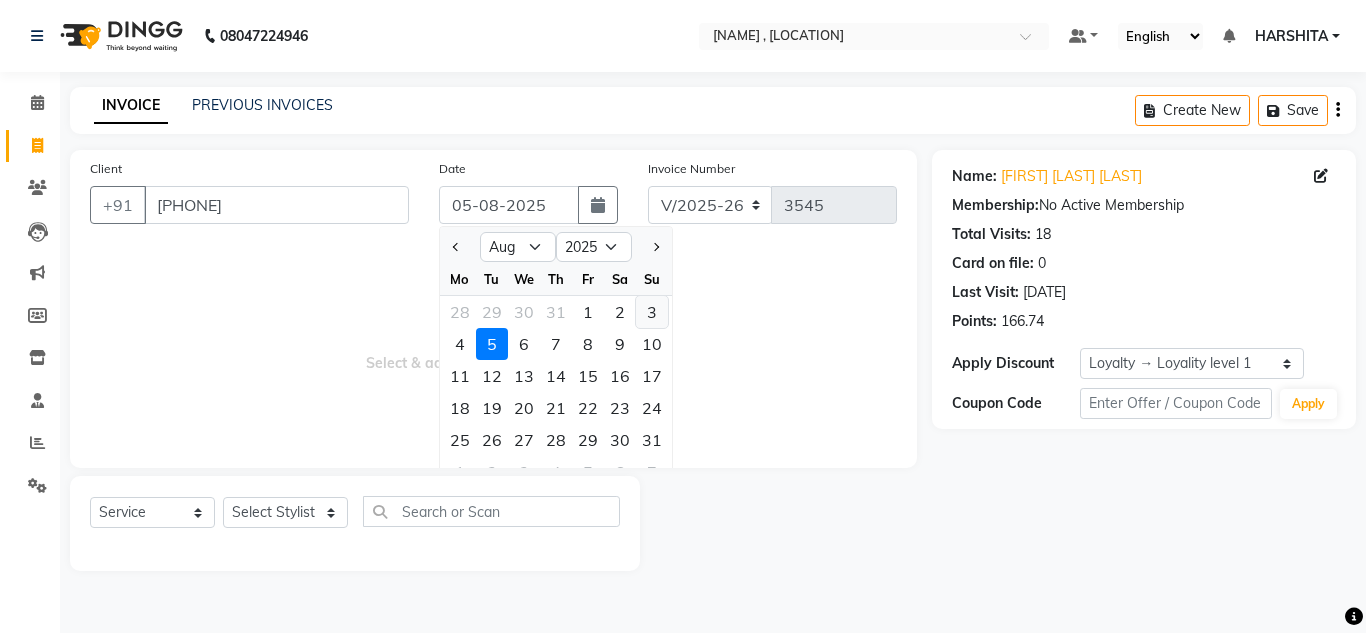 click on "3" 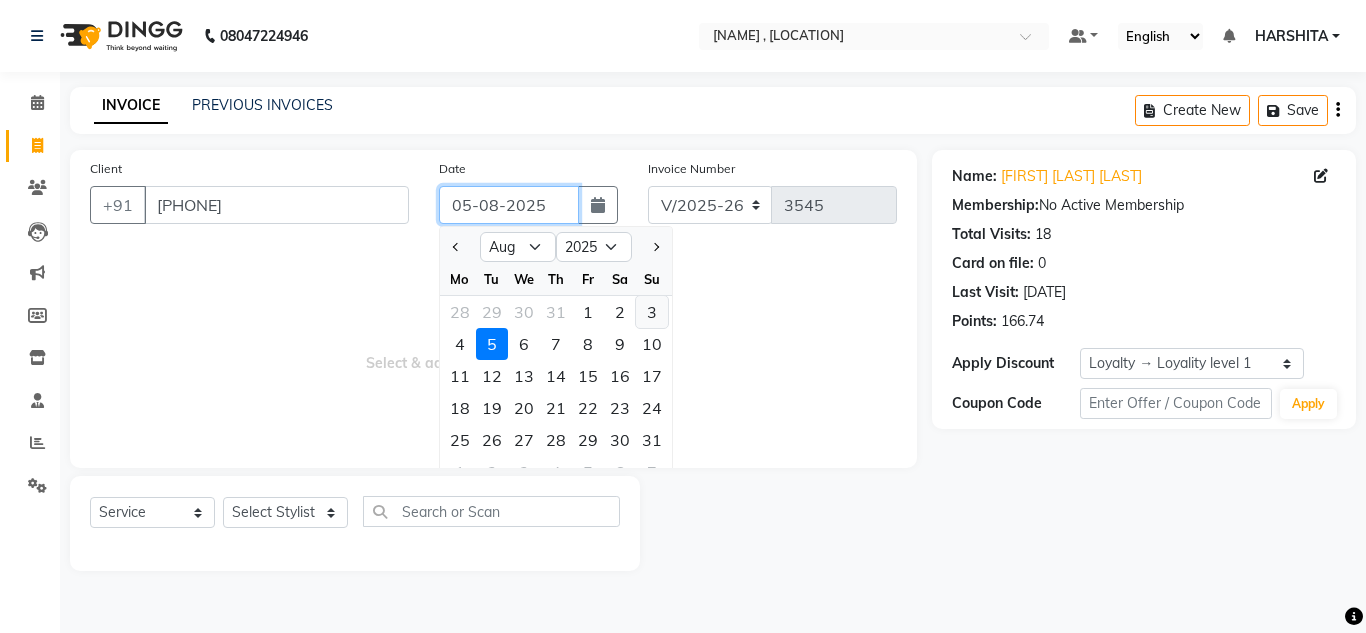 type on "03-08-2025" 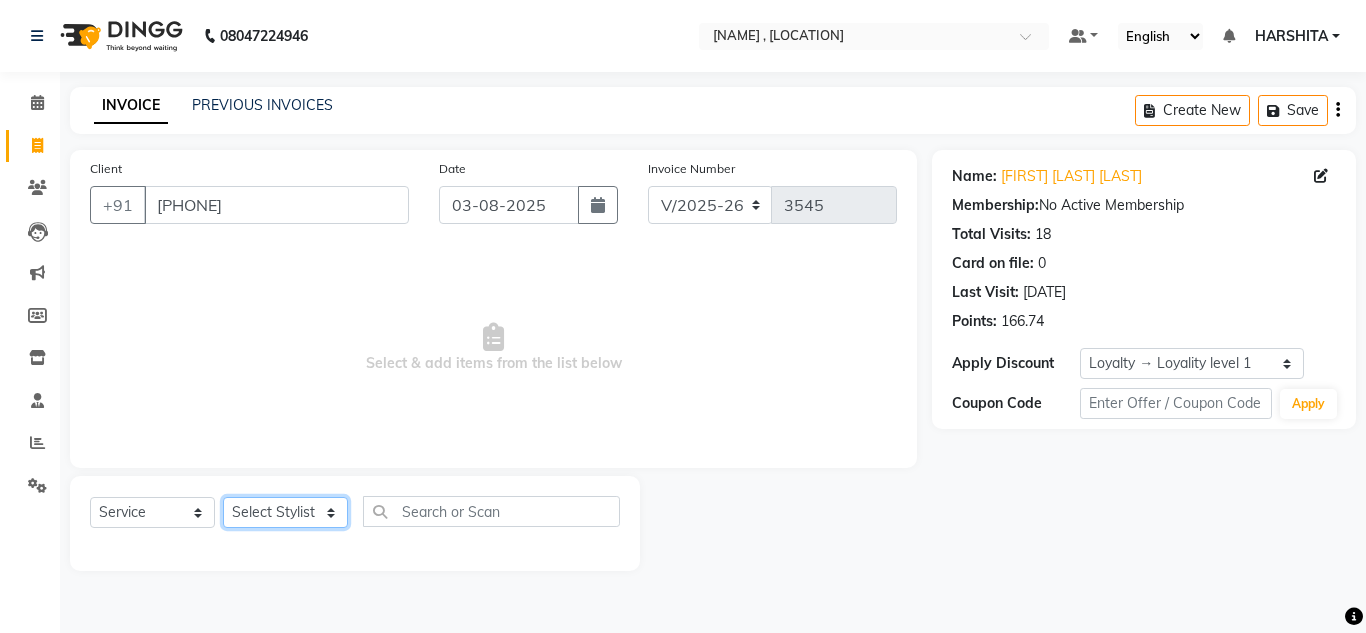 click on "Select Stylist [NAME] [NAME] [NAME]  [NAME] [NAME] [NAME] [NAME] [NAME] [NAME] [NAME] [NAME]" 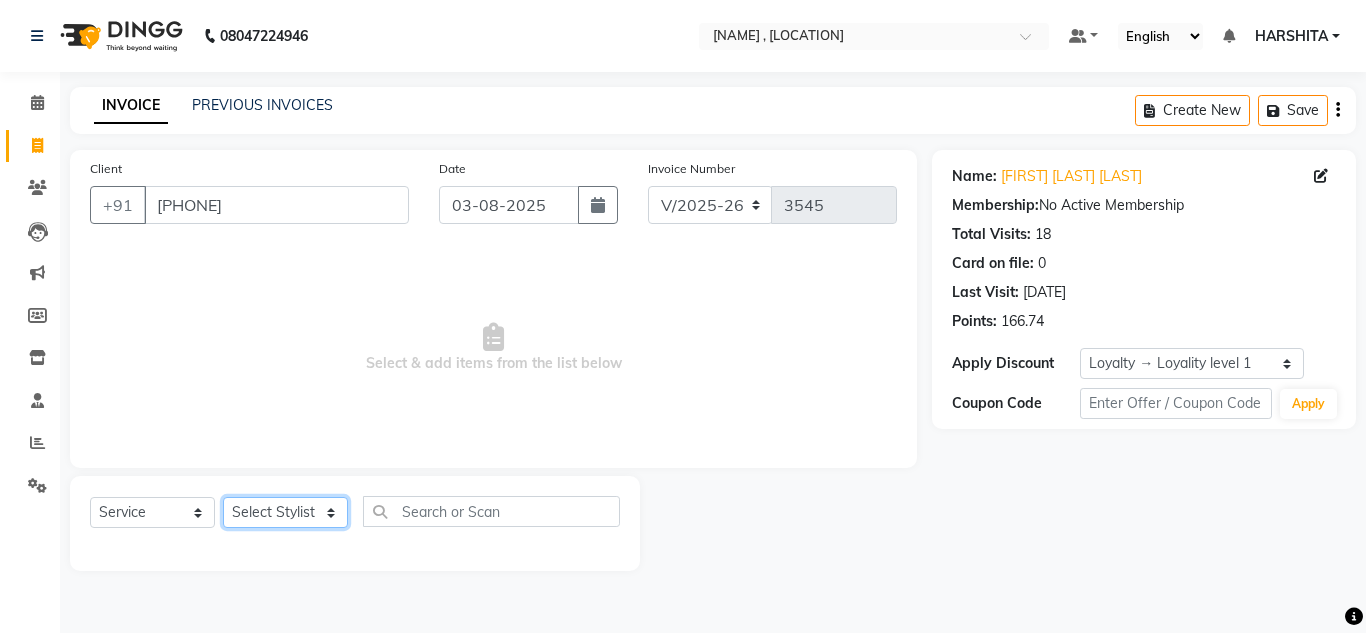select on "[NUMBER]" 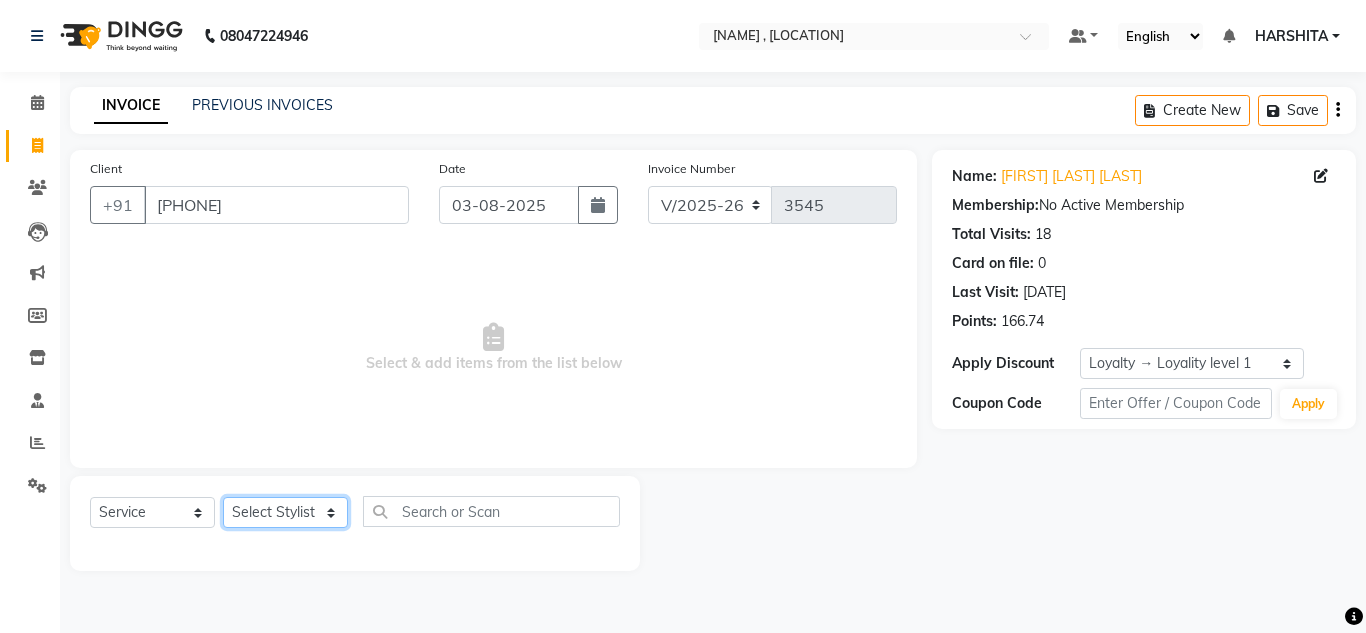 click on "Select Stylist [NAME] [NAME] [NAME]  [NAME] [NAME] [NAME] [NAME] [NAME] [NAME] [NAME] [NAME]" 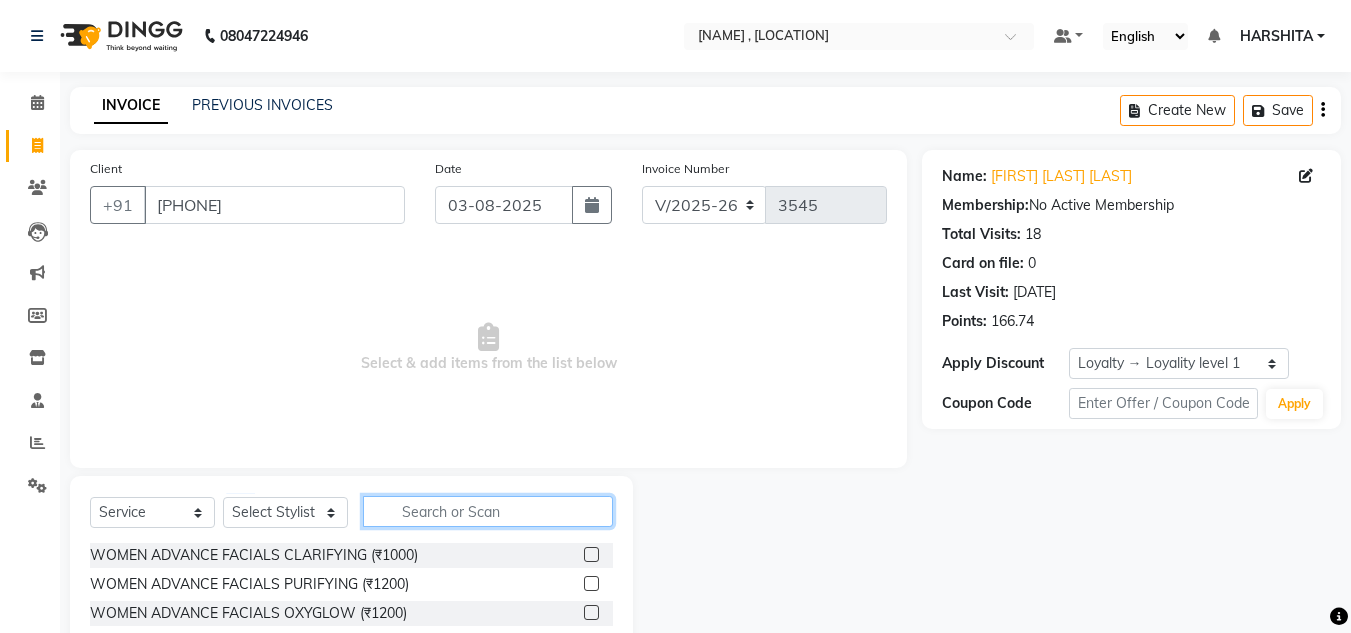 click on "Select  Service  Product  Membership  Package Voucher Prepaid Gift Card  Select Stylist [NAME] [NAME] [NAME]  [NAME] [NAME] [NAME] [NAME] [NAME] [NAME] [NAME] [NAME]" 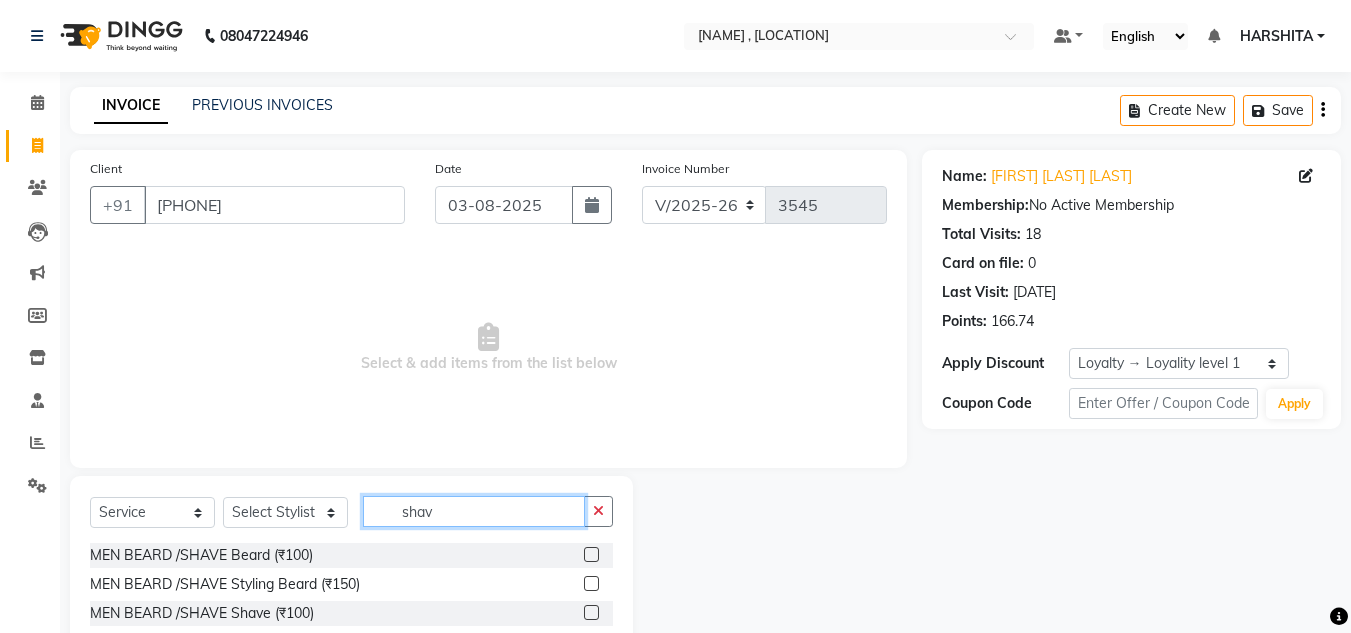 type on "shav" 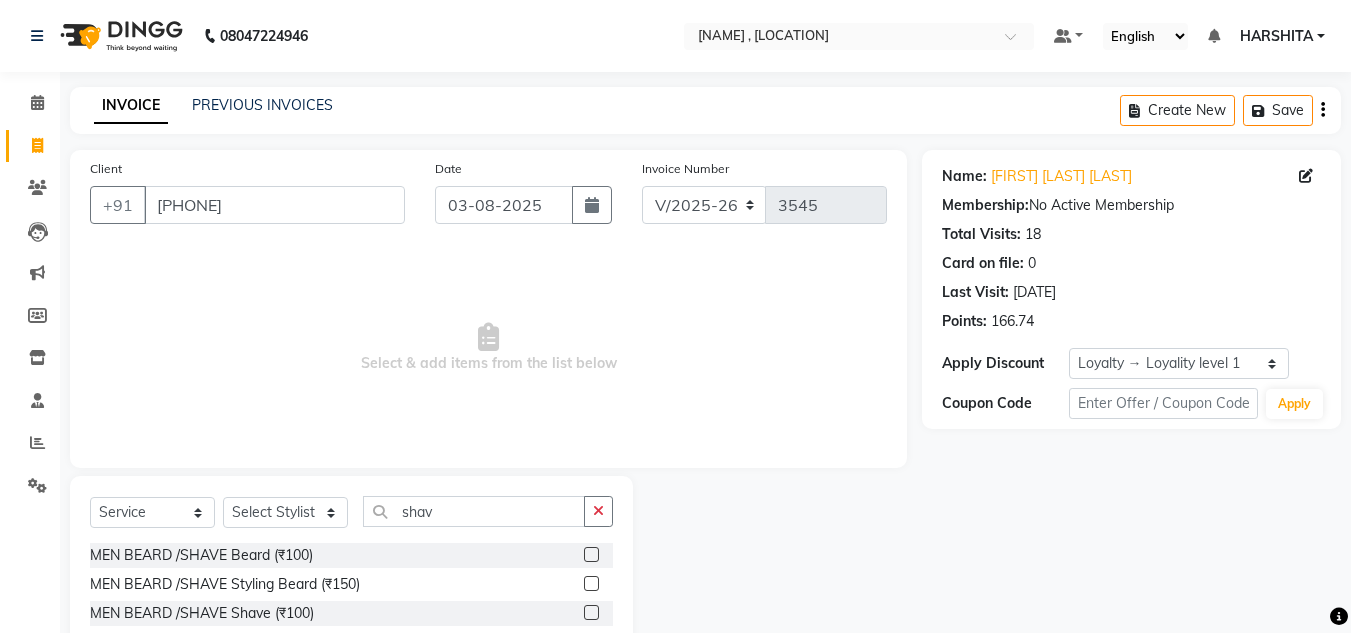 click 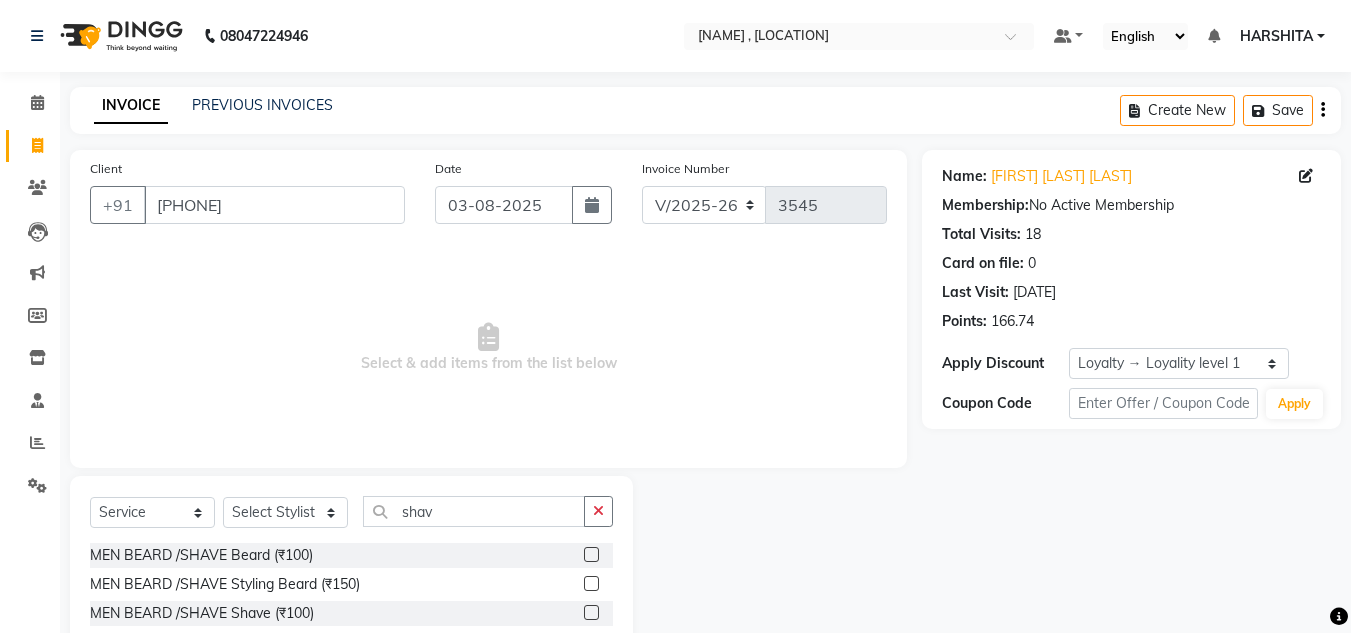 click at bounding box center [590, 555] 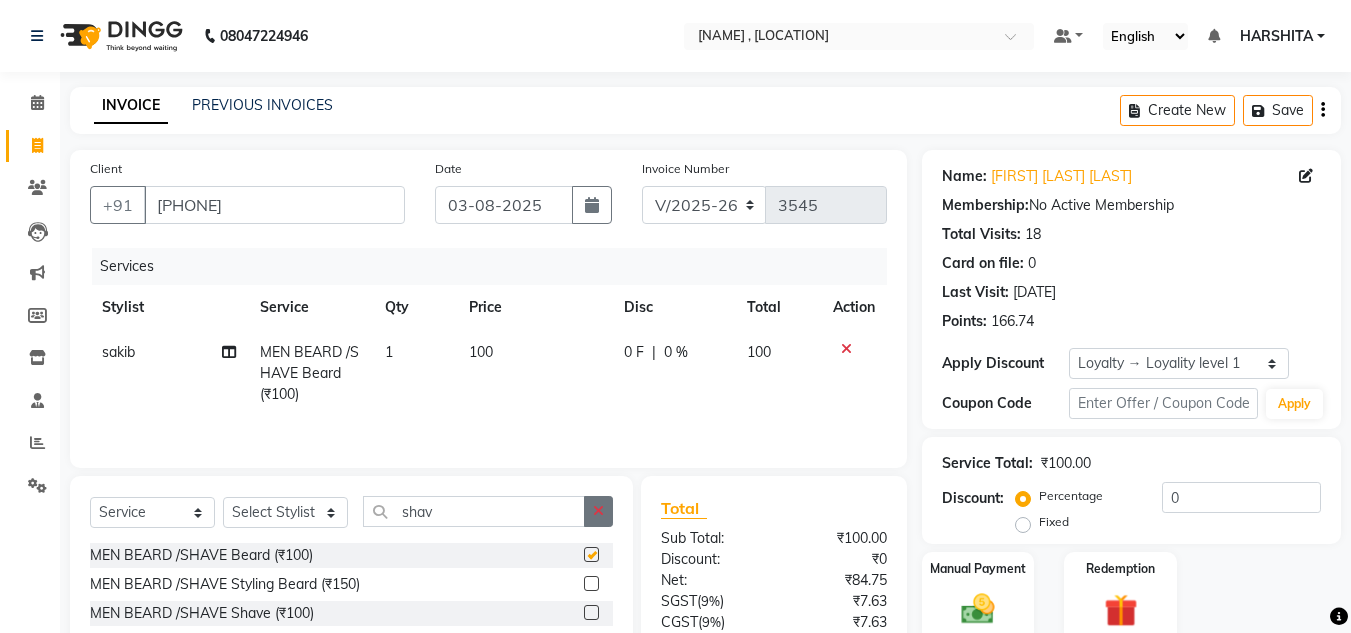 checkbox on "false" 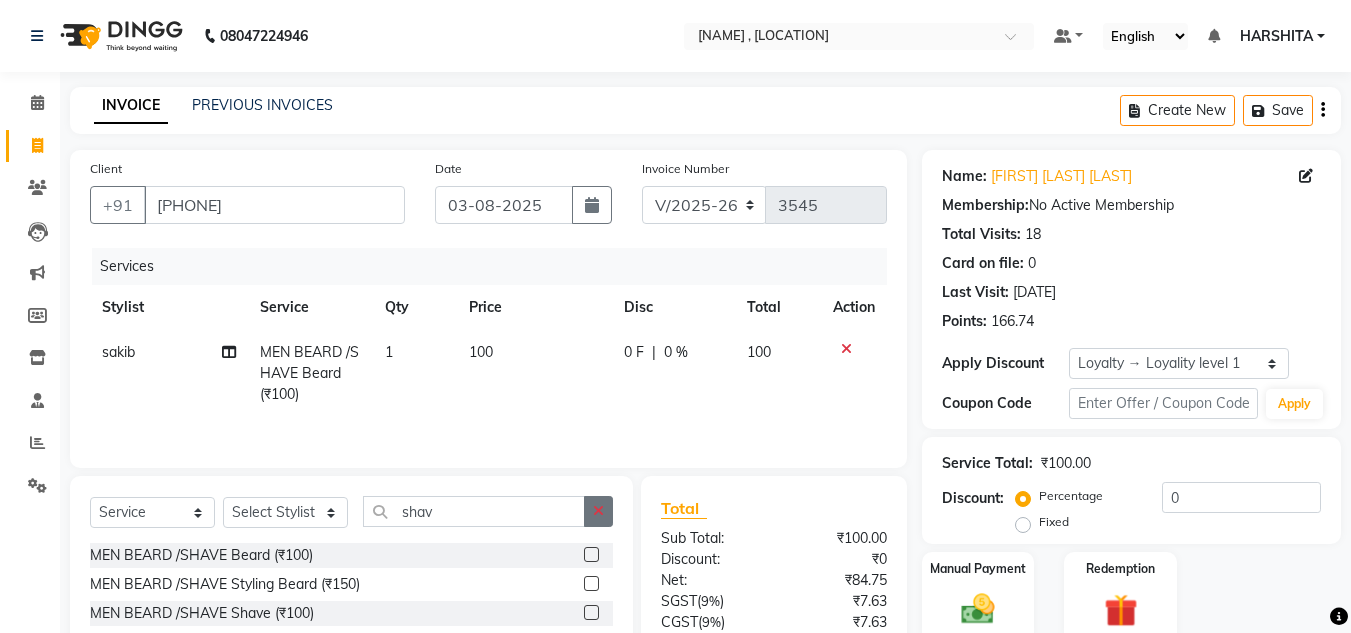 click 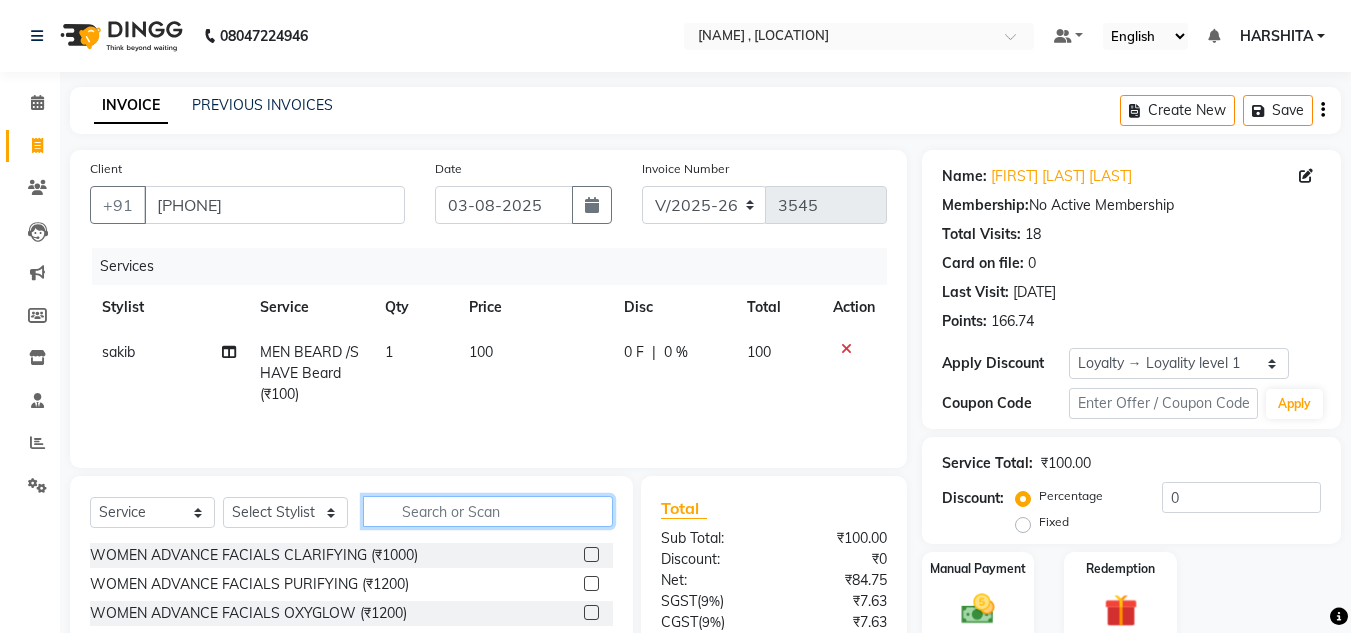 click 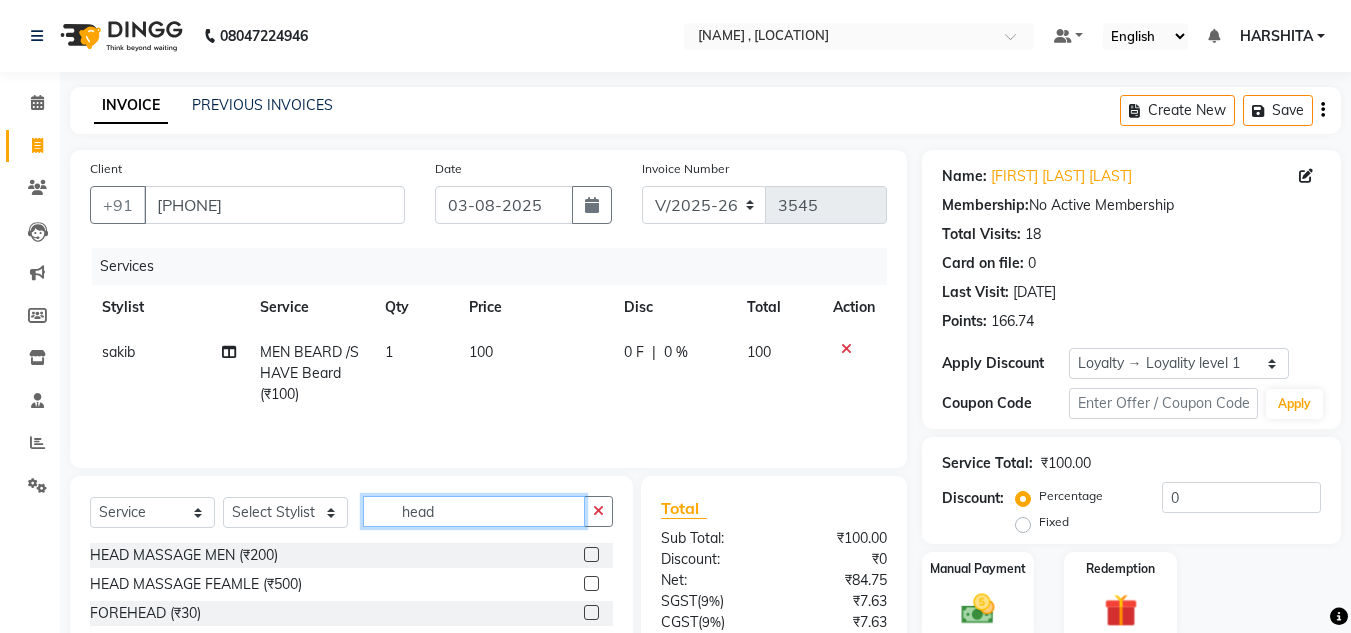 type on "head" 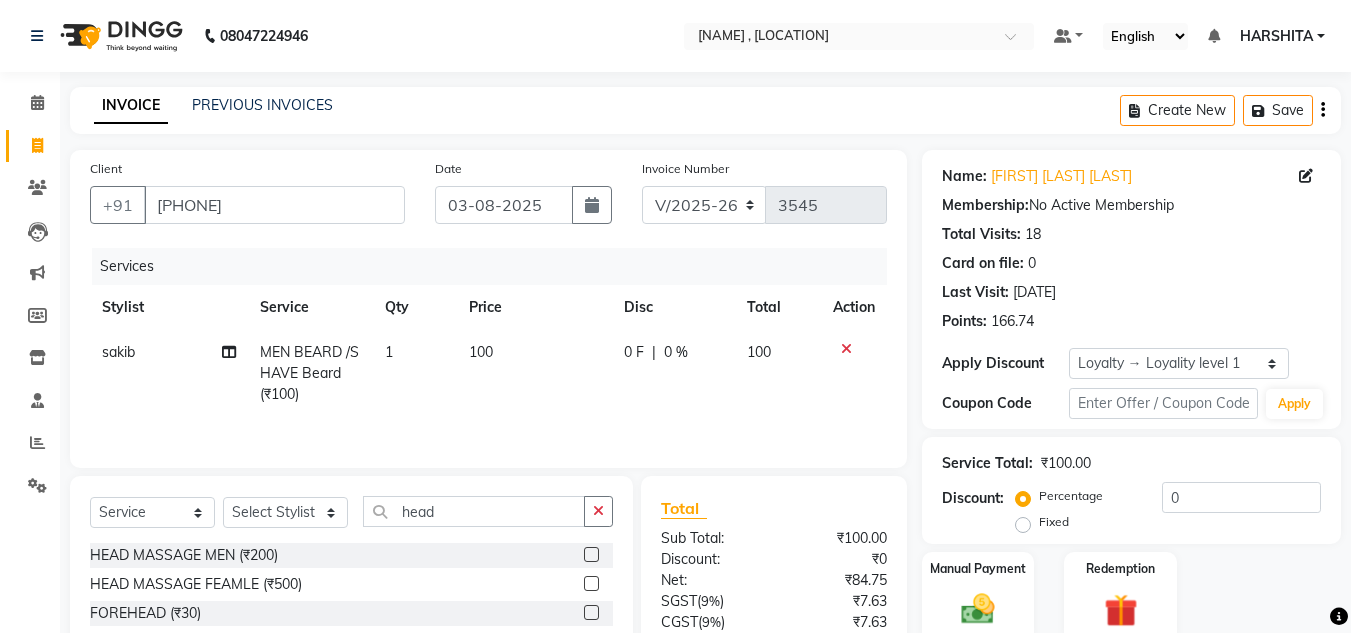 click 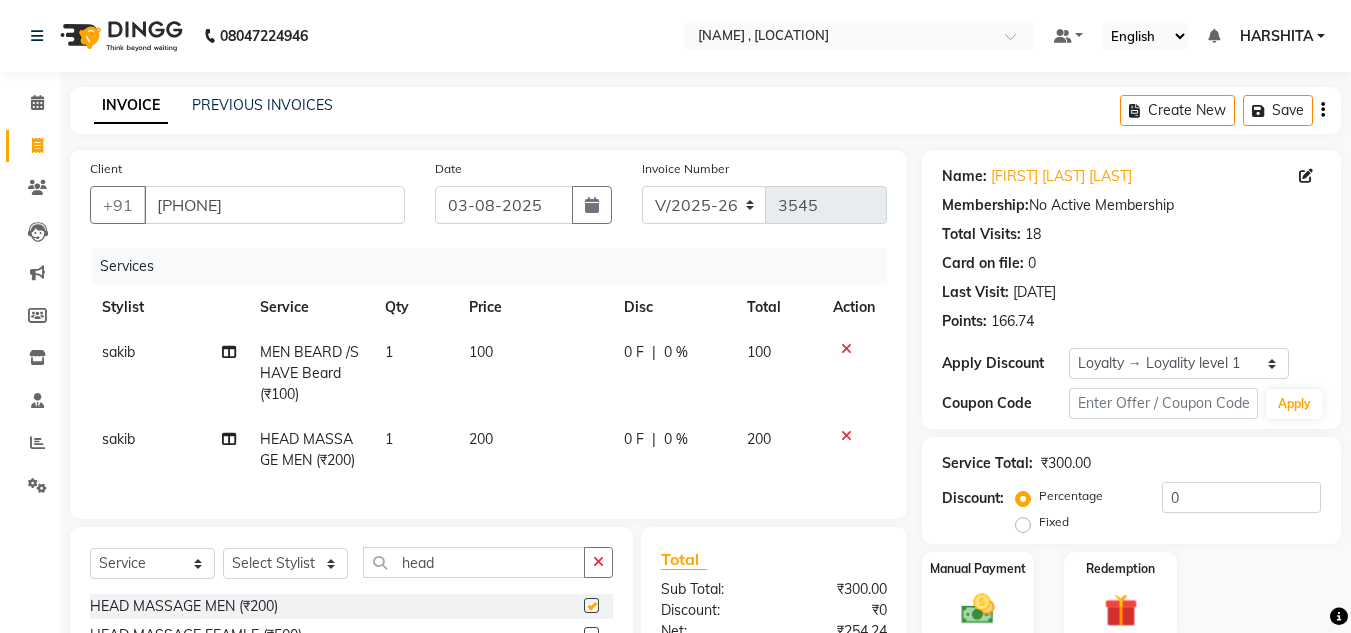 checkbox on "false" 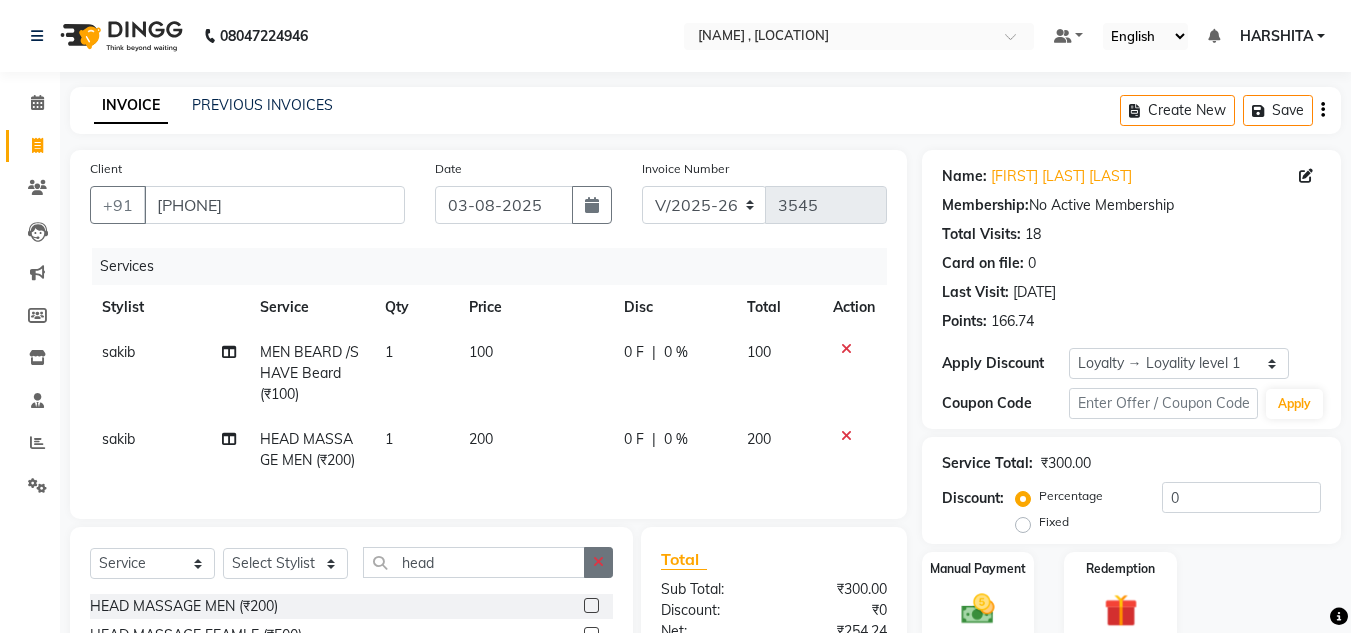 click 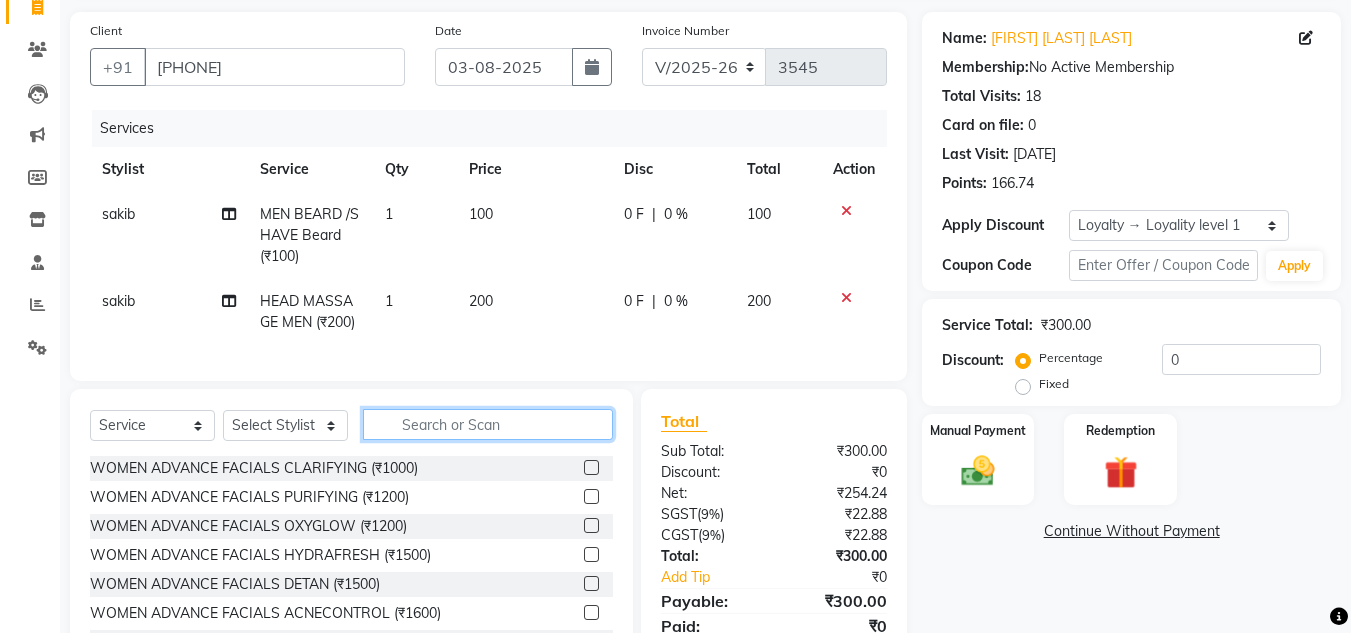 scroll, scrollTop: 200, scrollLeft: 0, axis: vertical 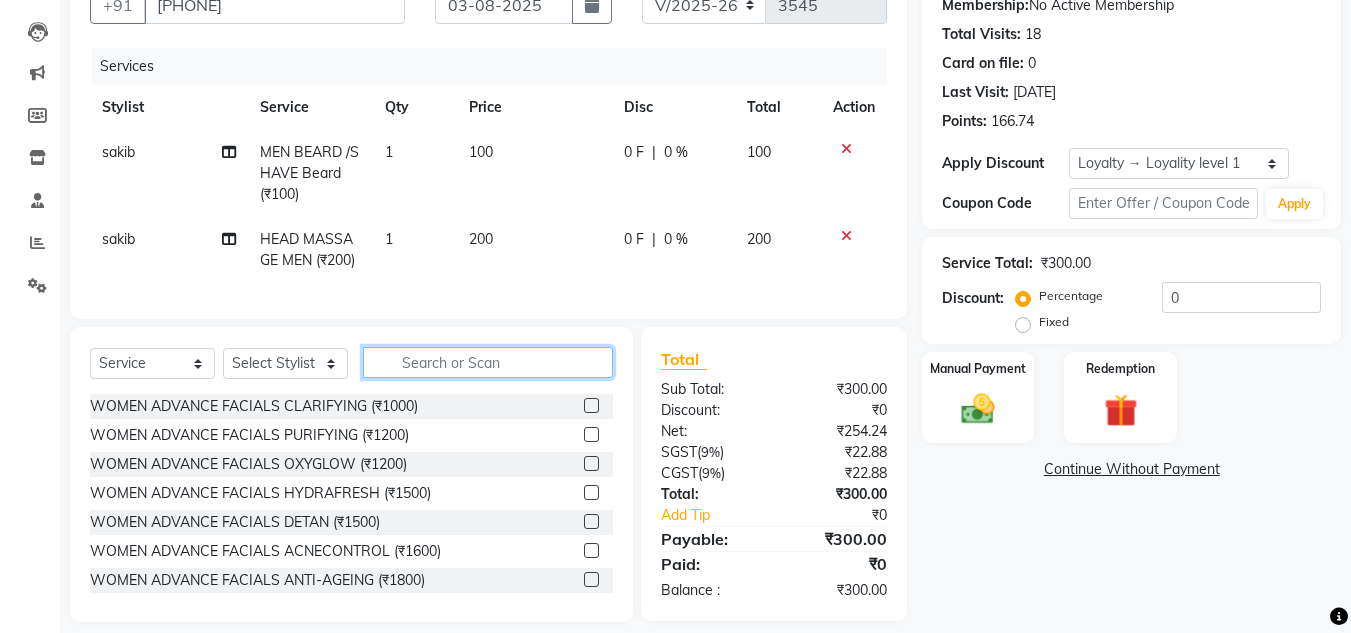click 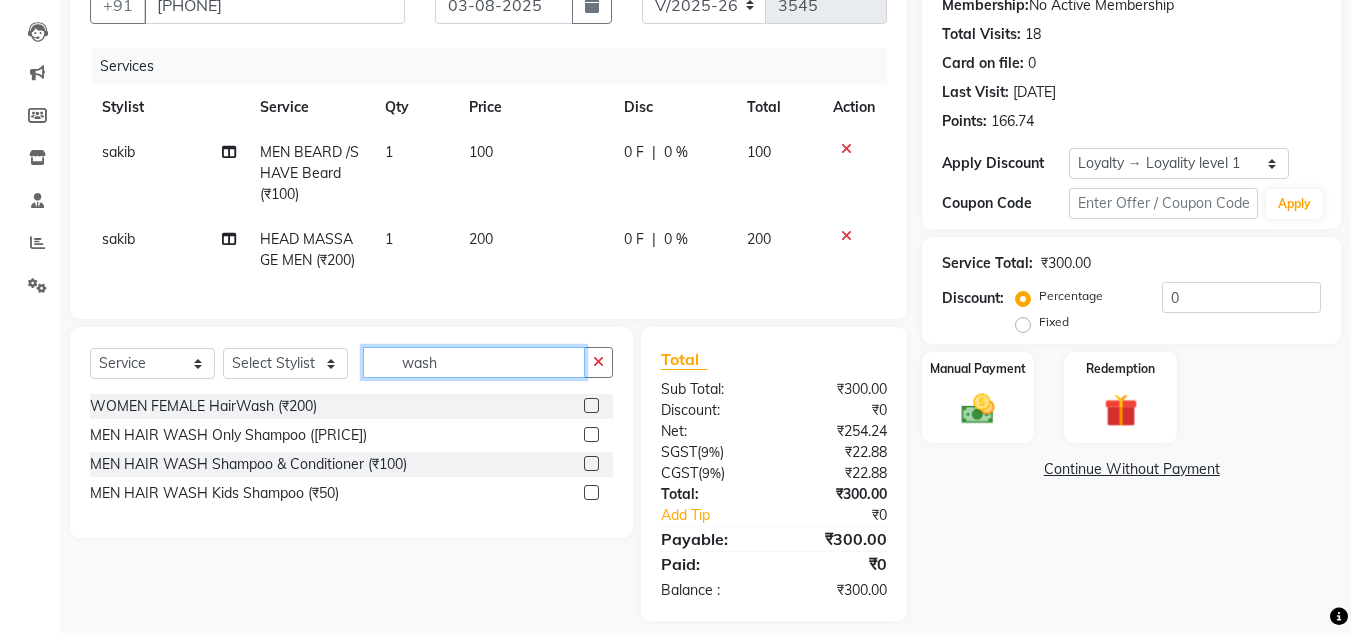 type on "wash" 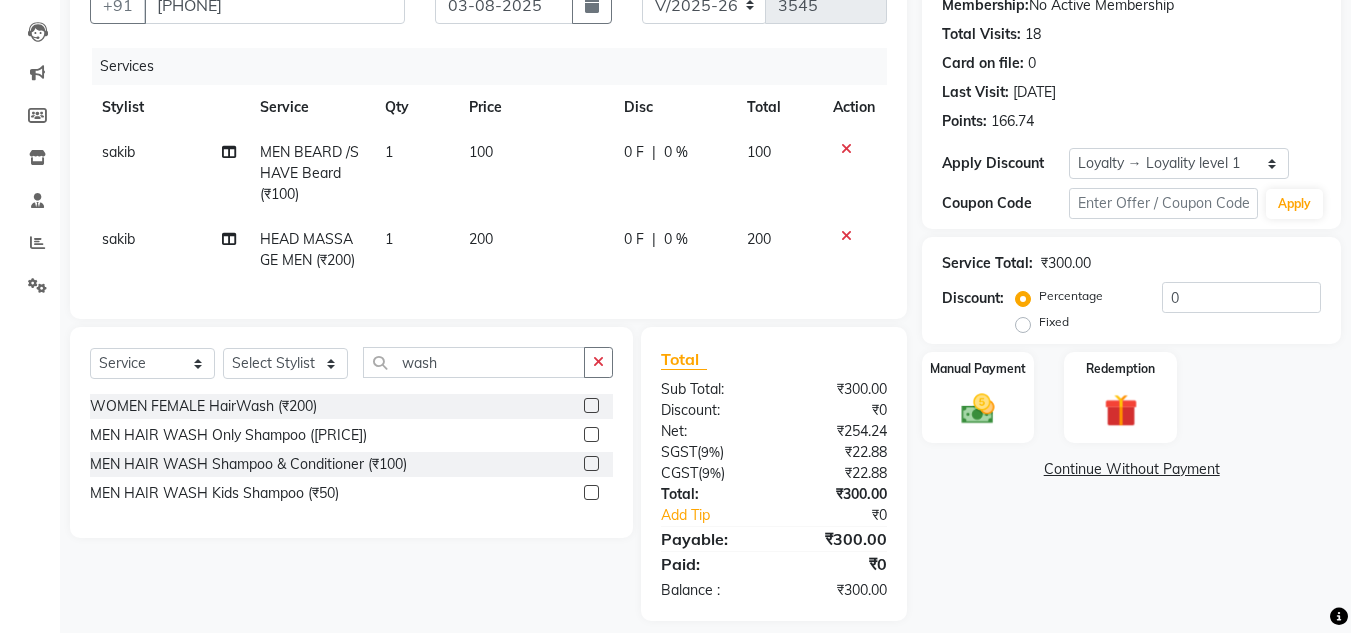 click 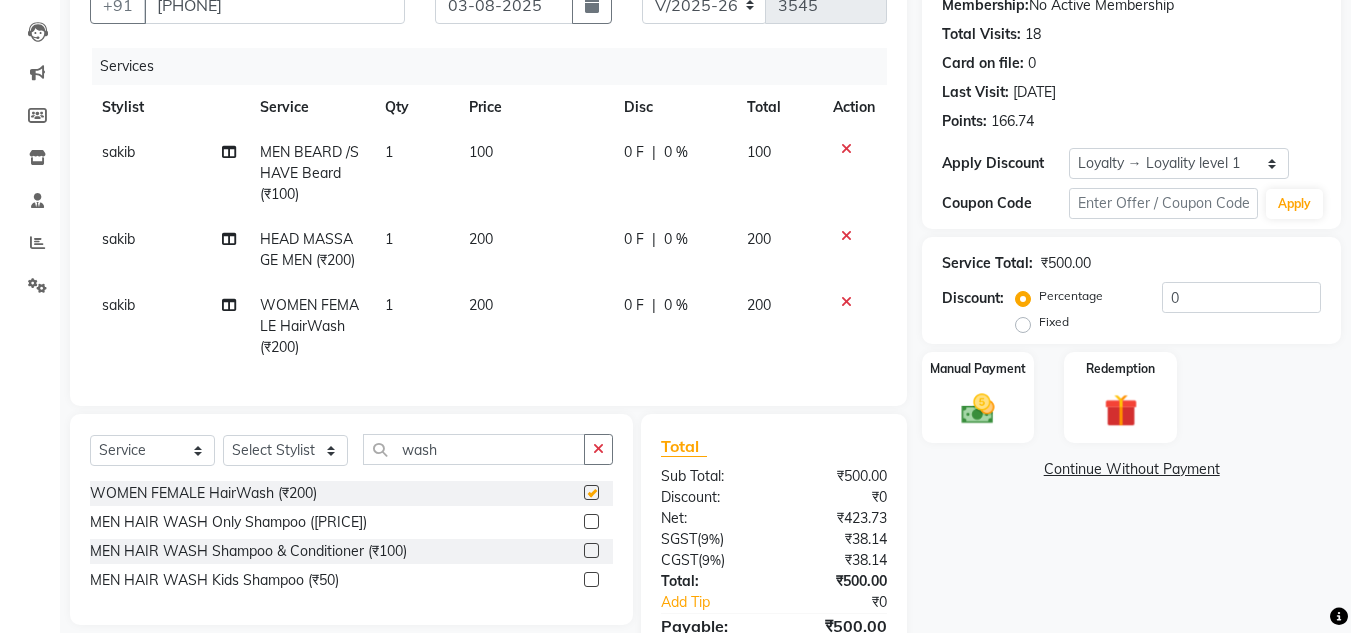 checkbox on "false" 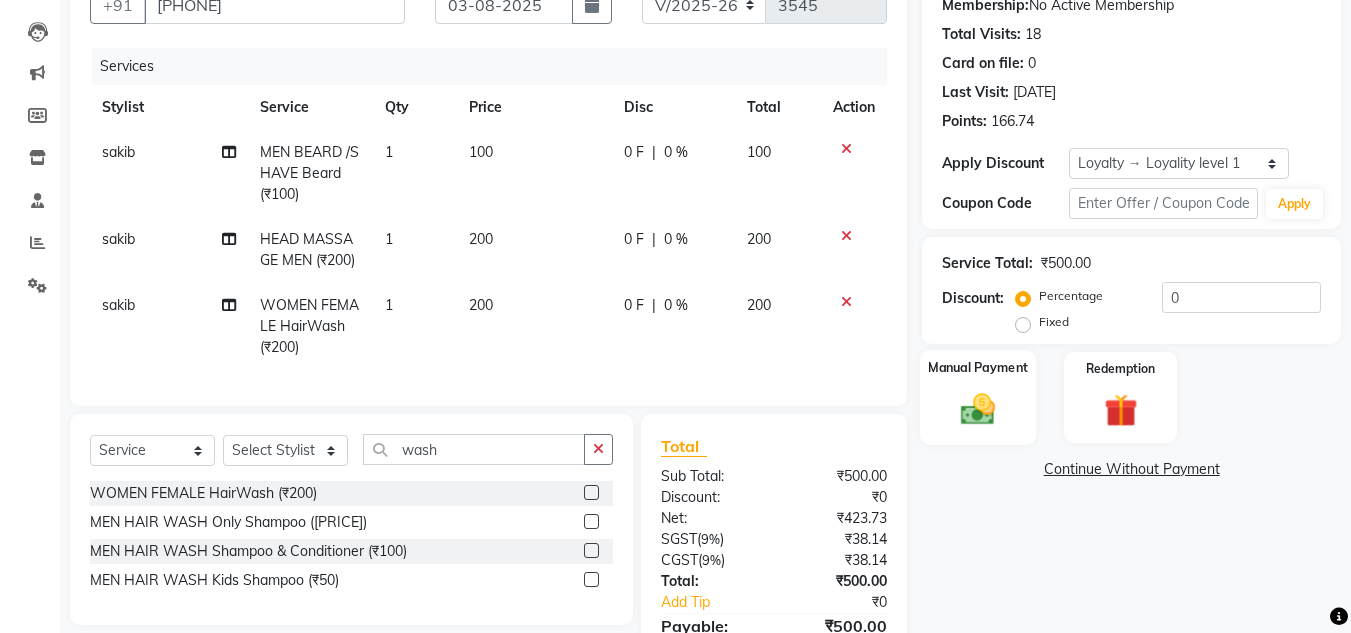scroll, scrollTop: 320, scrollLeft: 0, axis: vertical 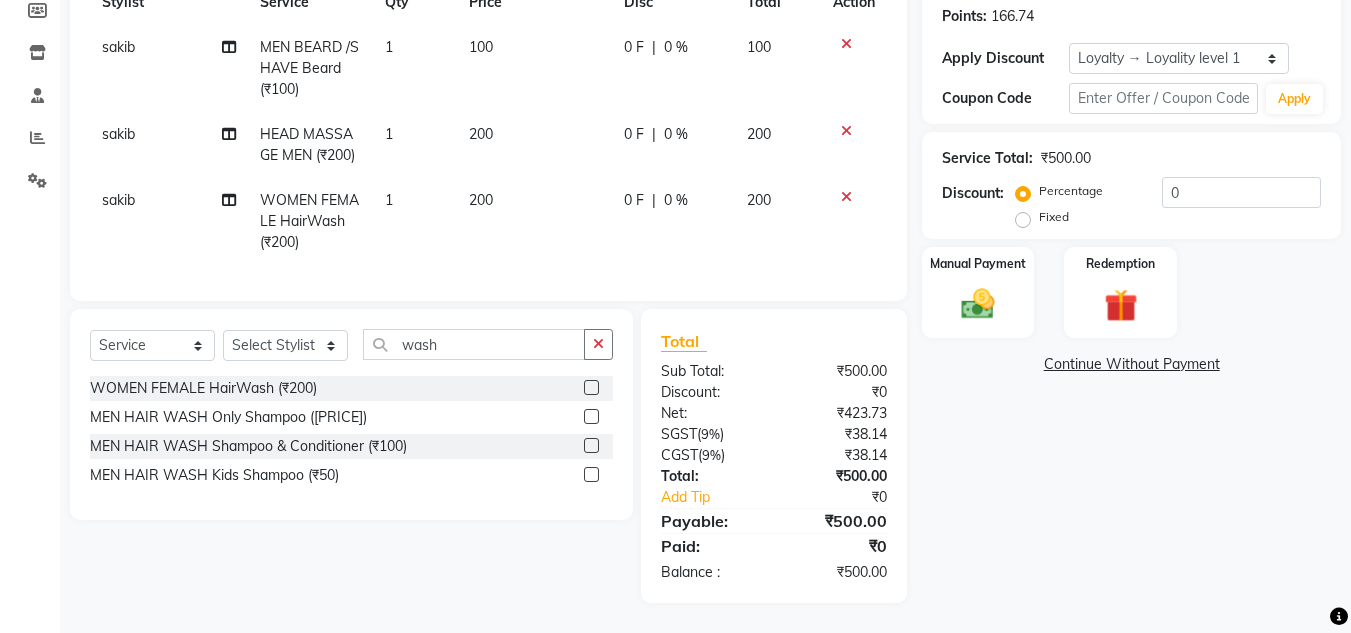 click 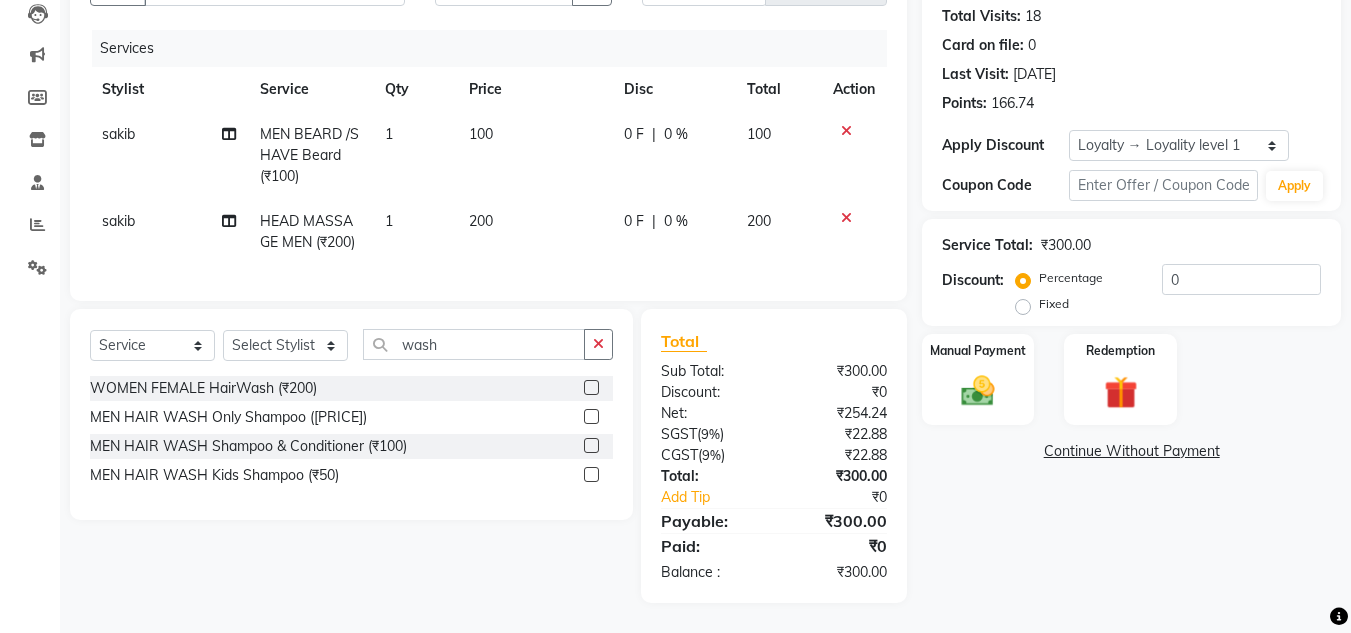 scroll, scrollTop: 233, scrollLeft: 0, axis: vertical 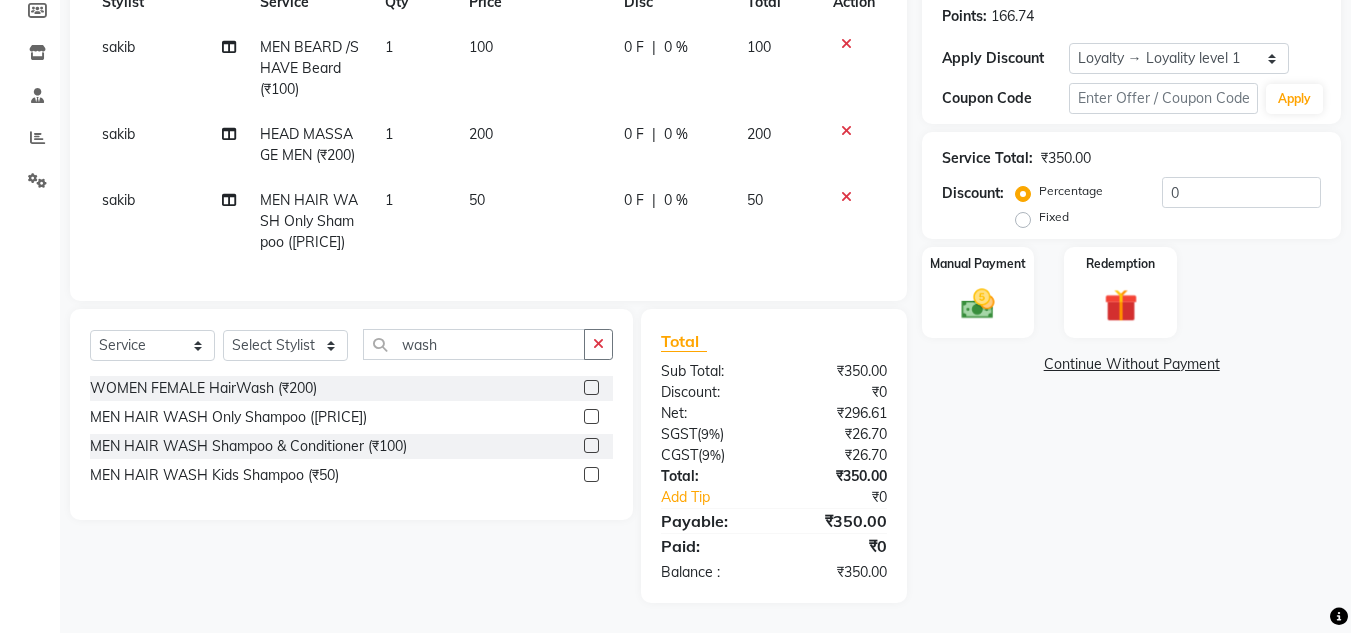 checkbox on "false" 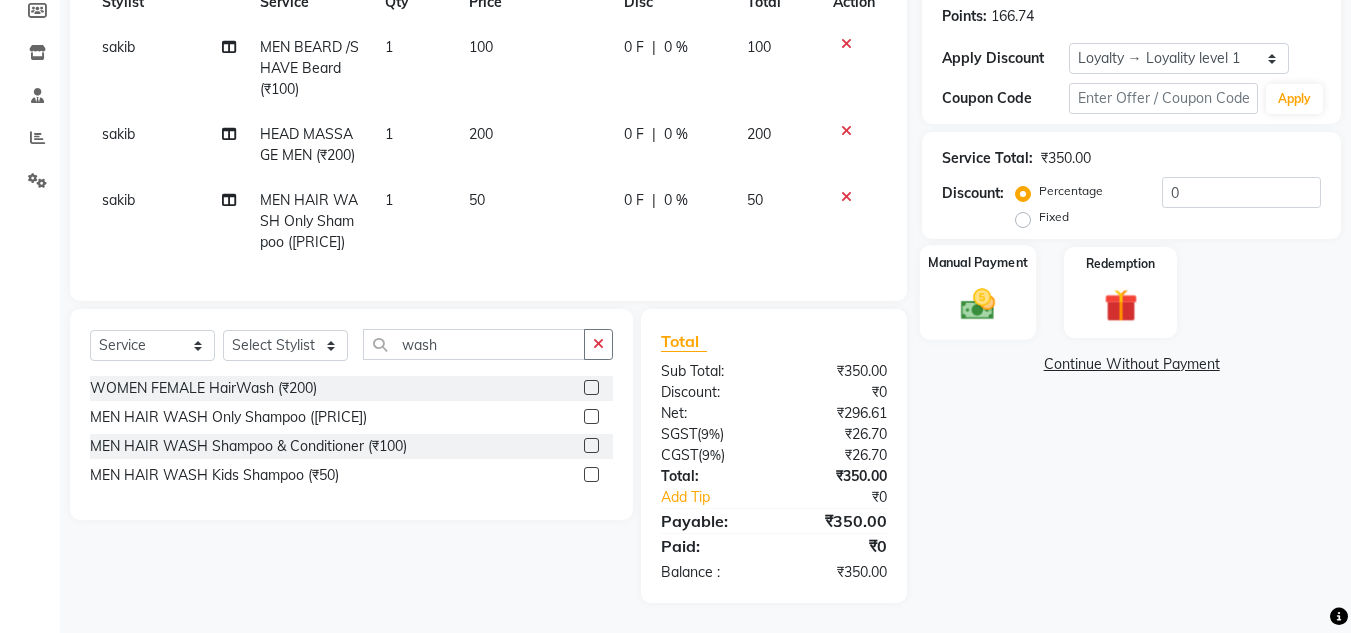 click 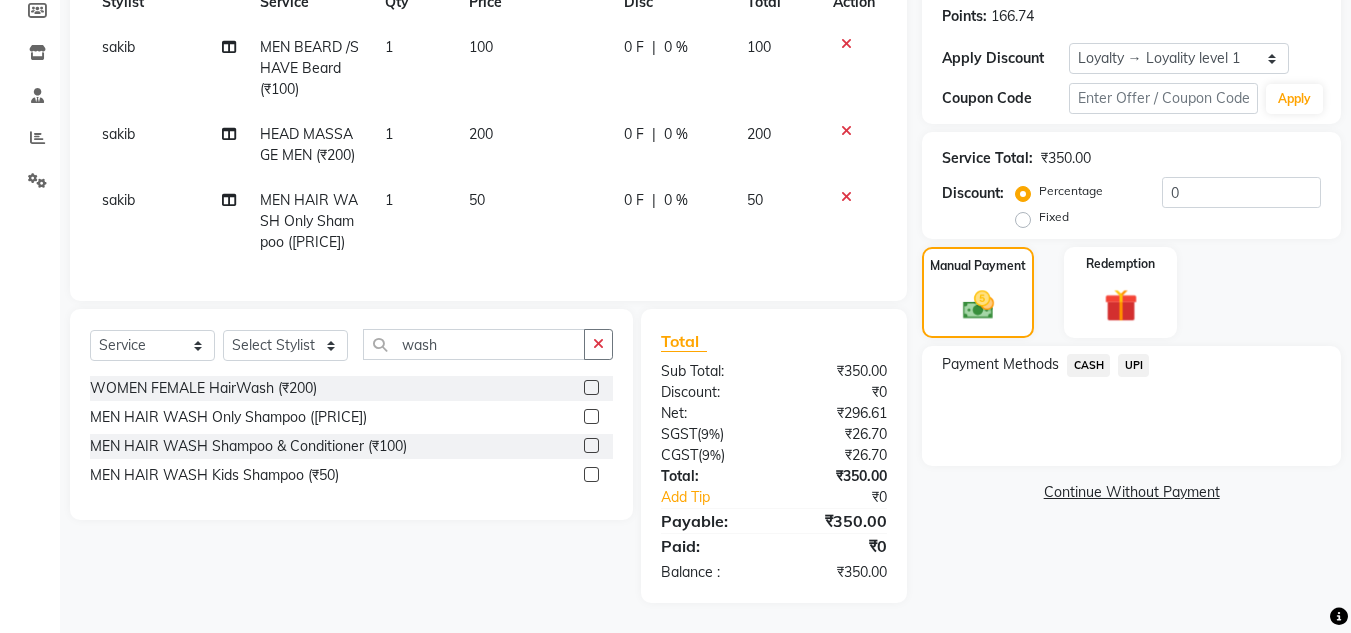 click on "UPI" 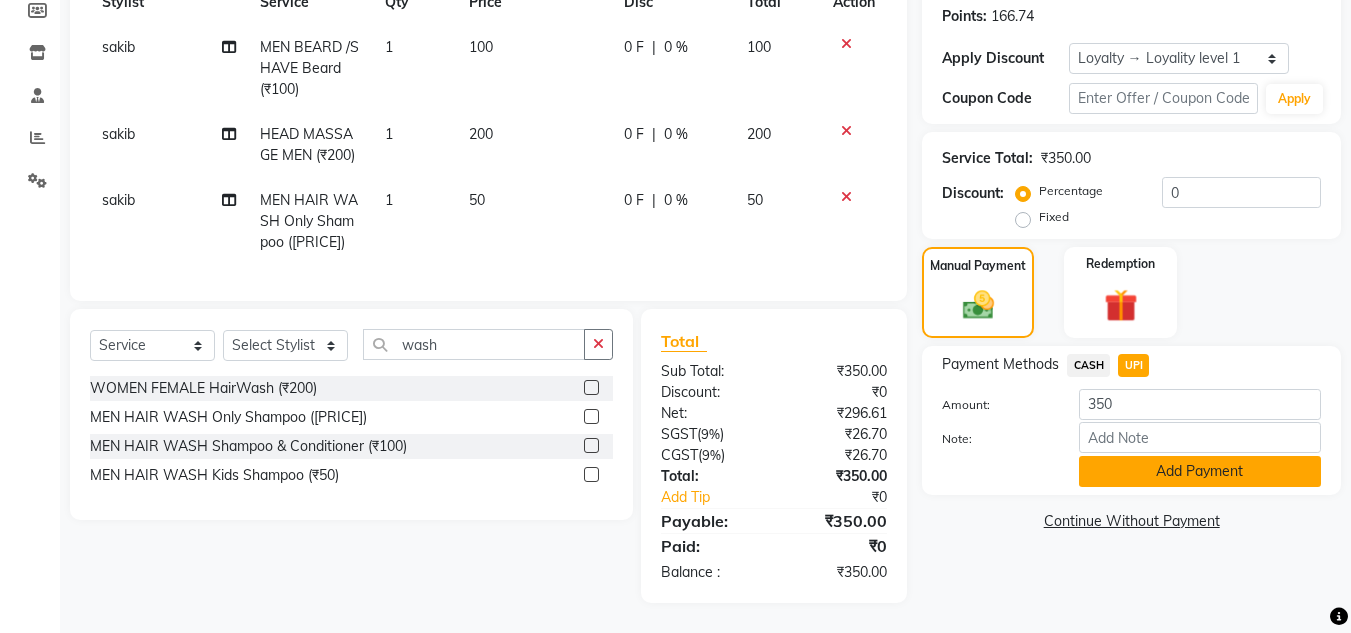 click on "Add Payment" 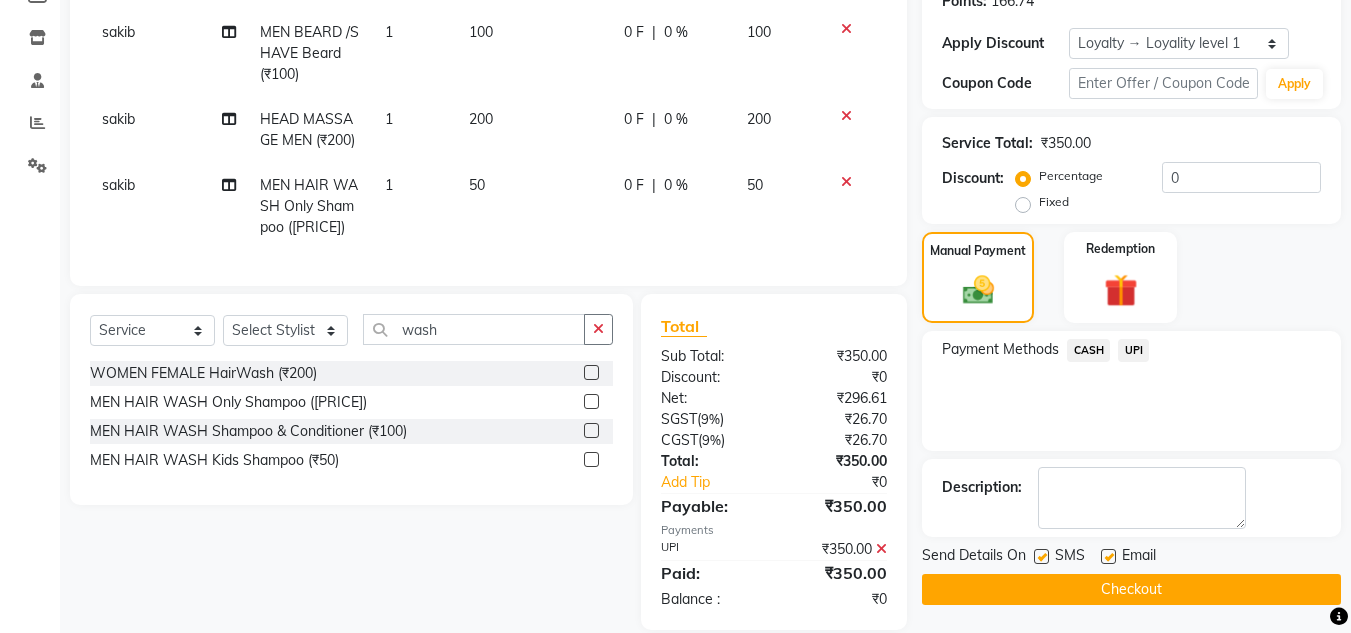 scroll, scrollTop: 482, scrollLeft: 0, axis: vertical 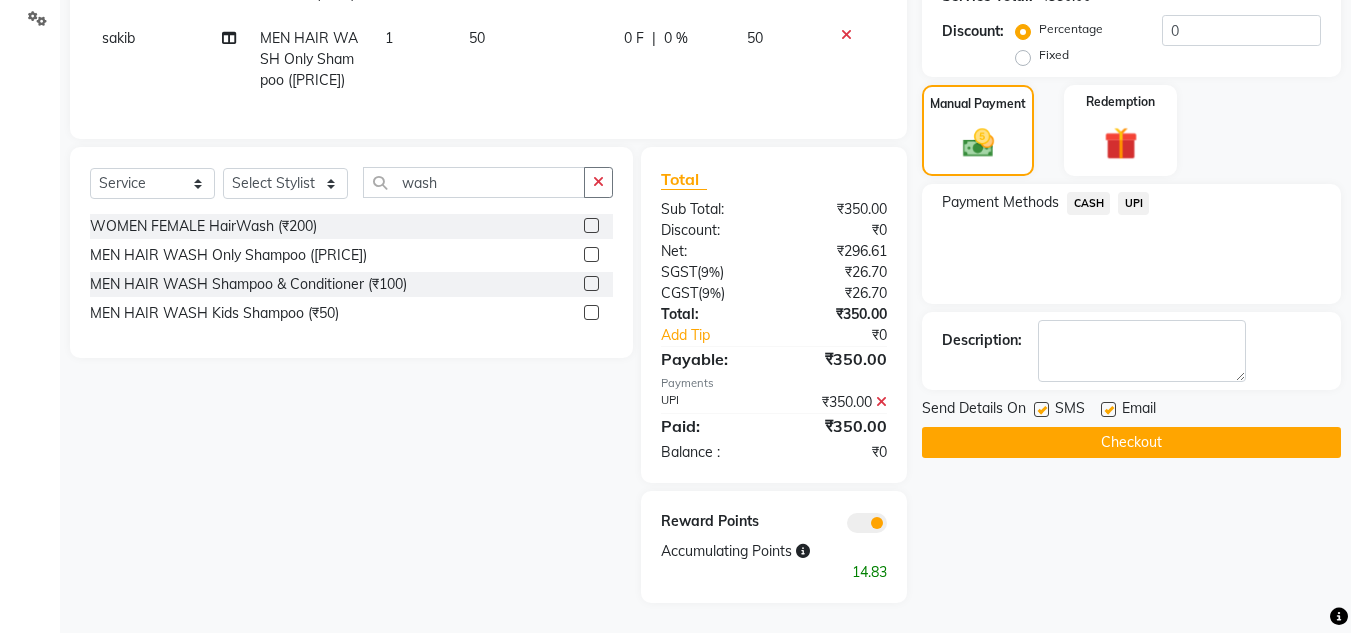 click on "Checkout" 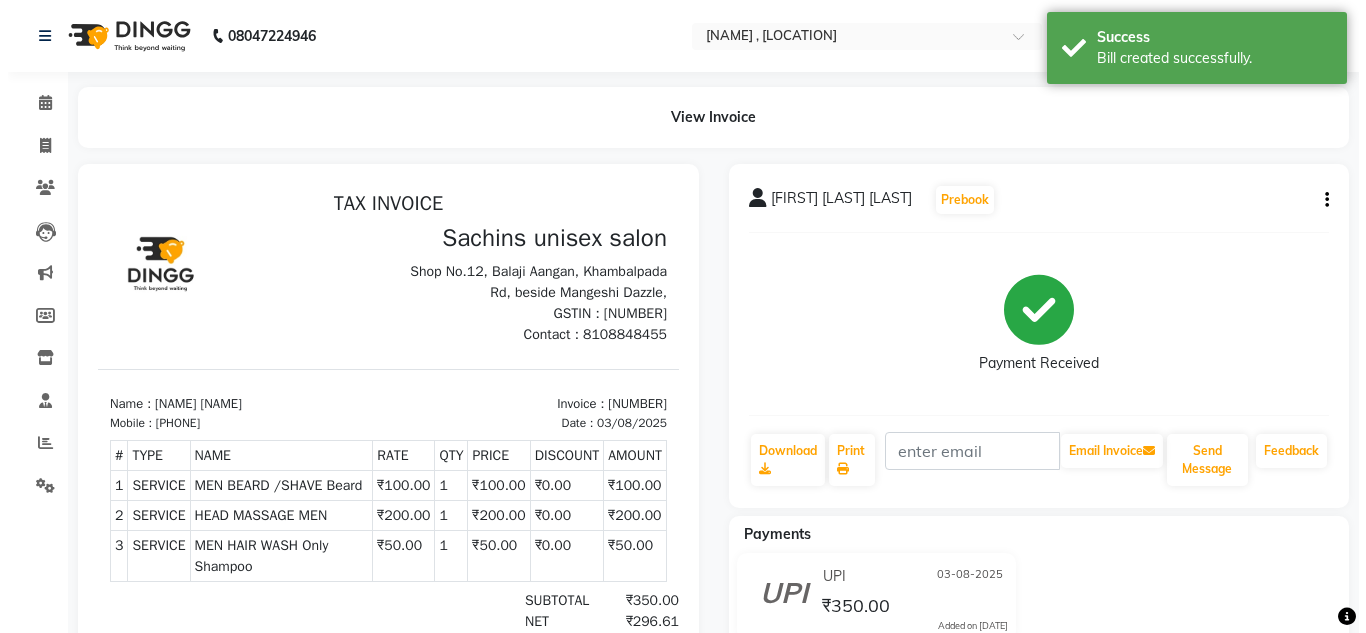 scroll, scrollTop: 0, scrollLeft: 0, axis: both 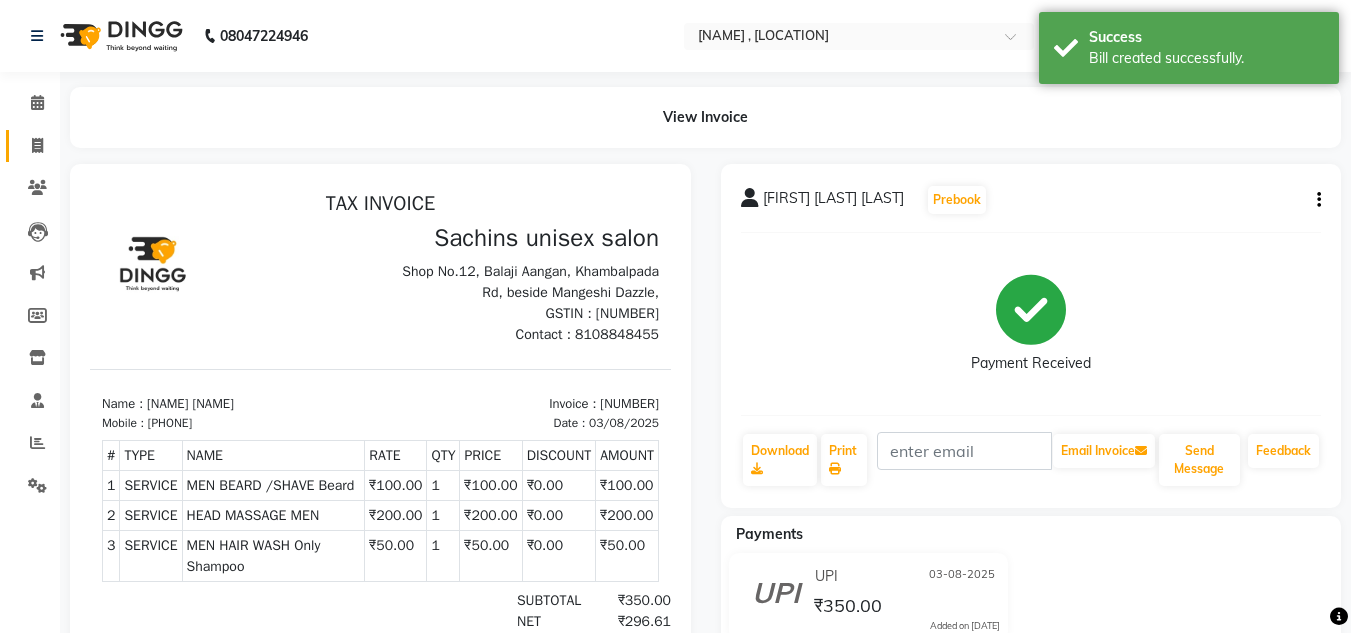 click 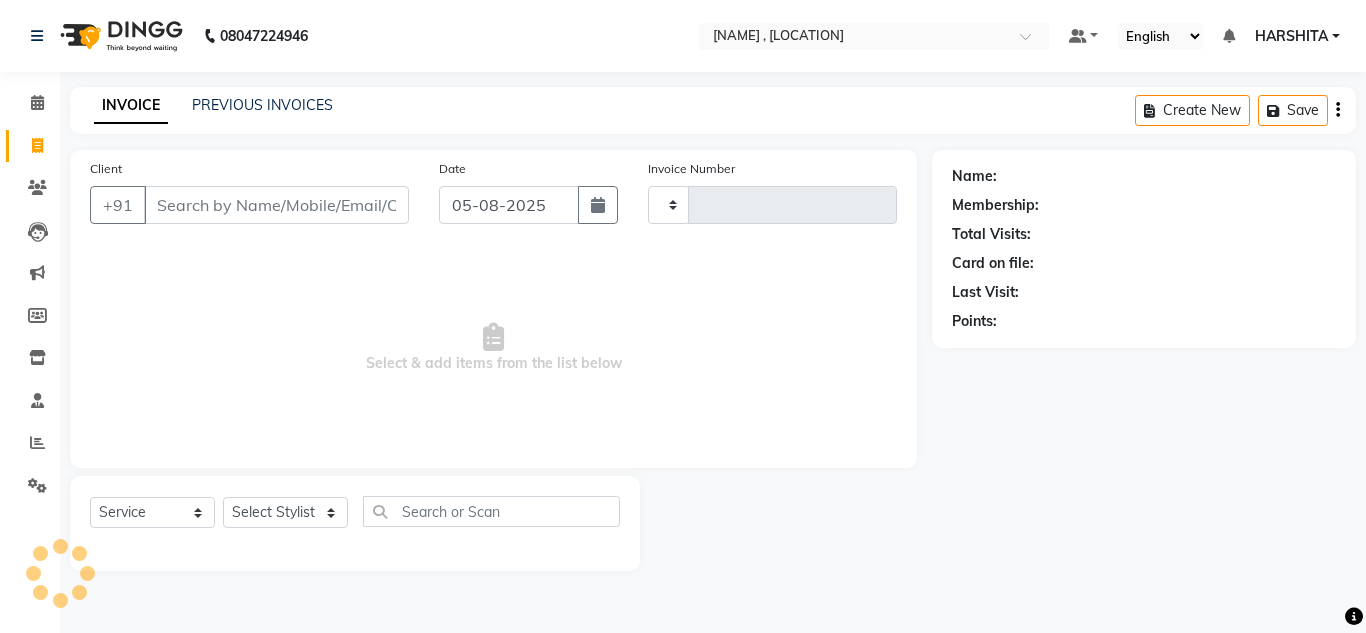 type on "3546" 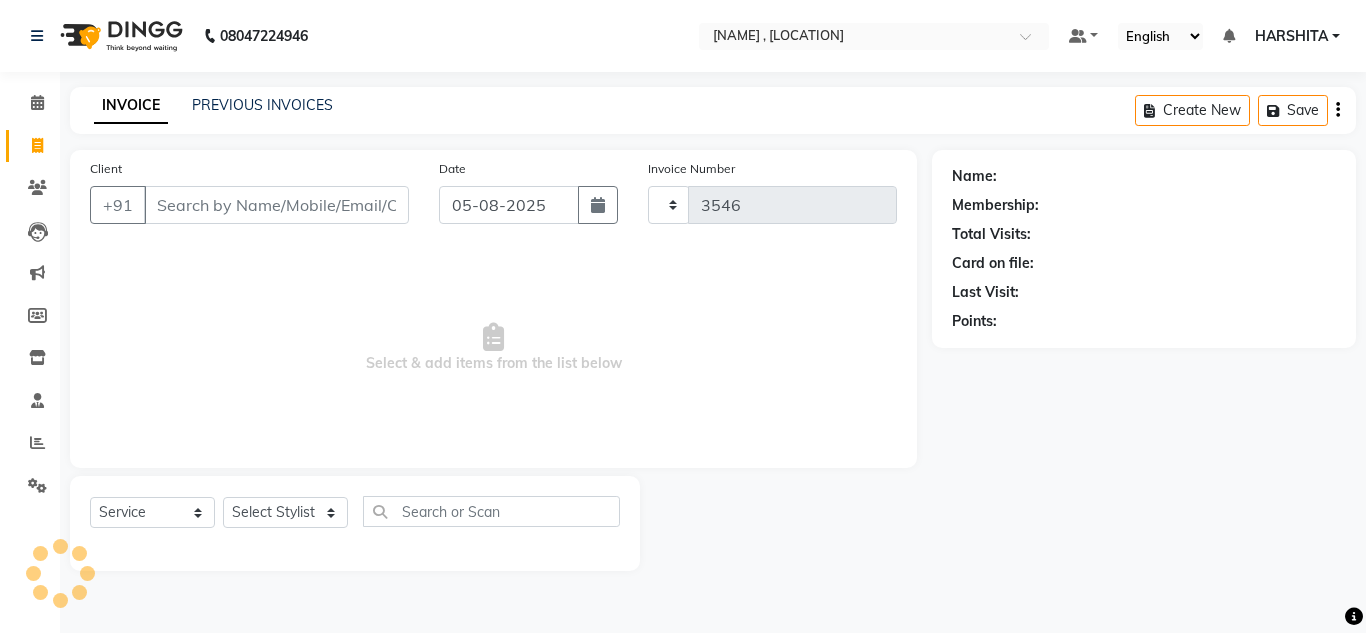 select on "6840" 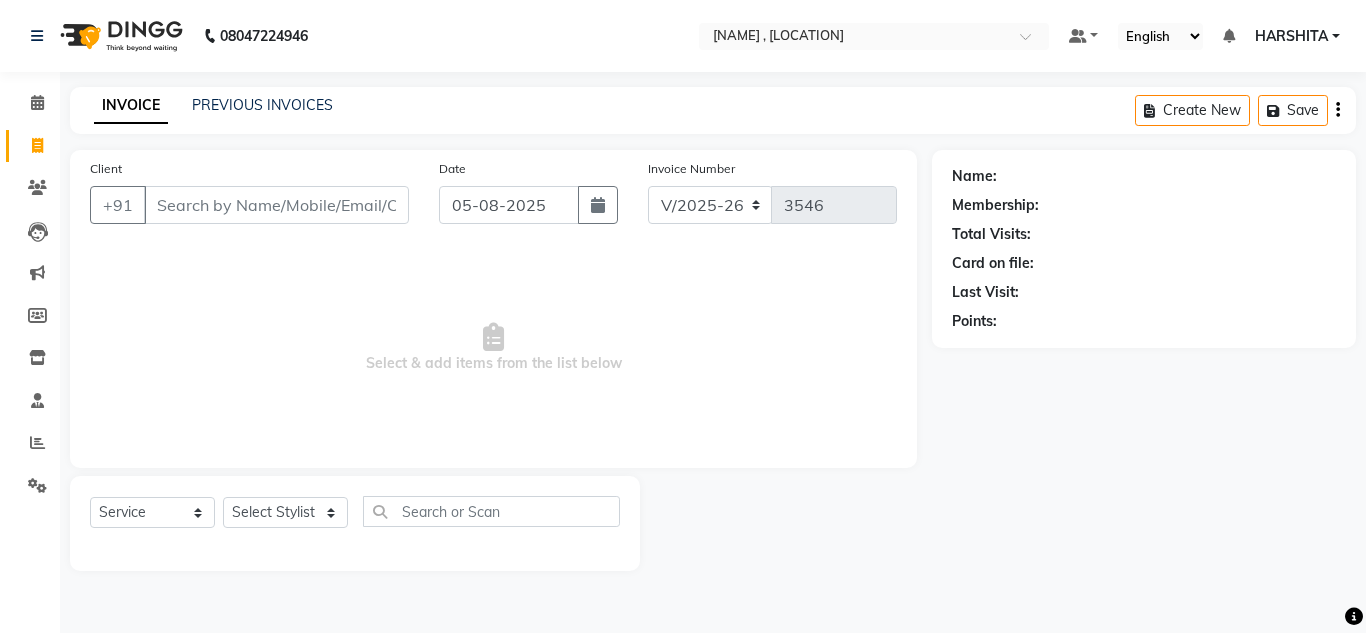 click on "Client" at bounding box center (276, 205) 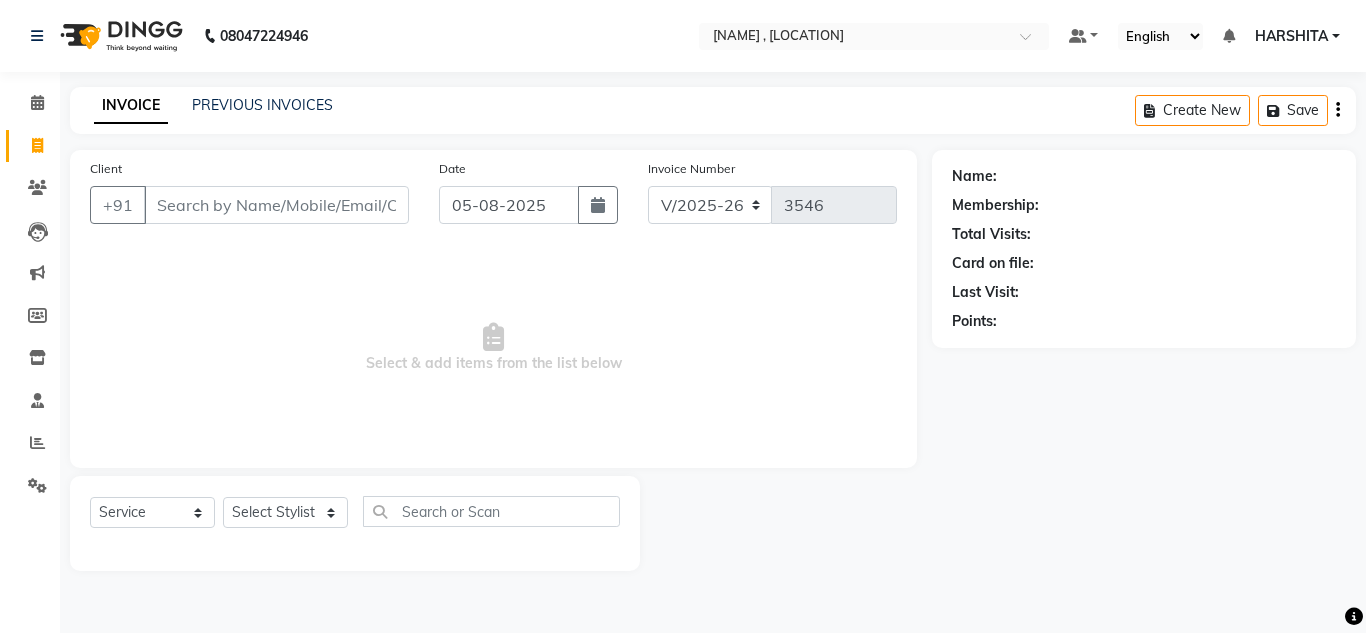click on "Select & add items from the list below" at bounding box center [493, 348] 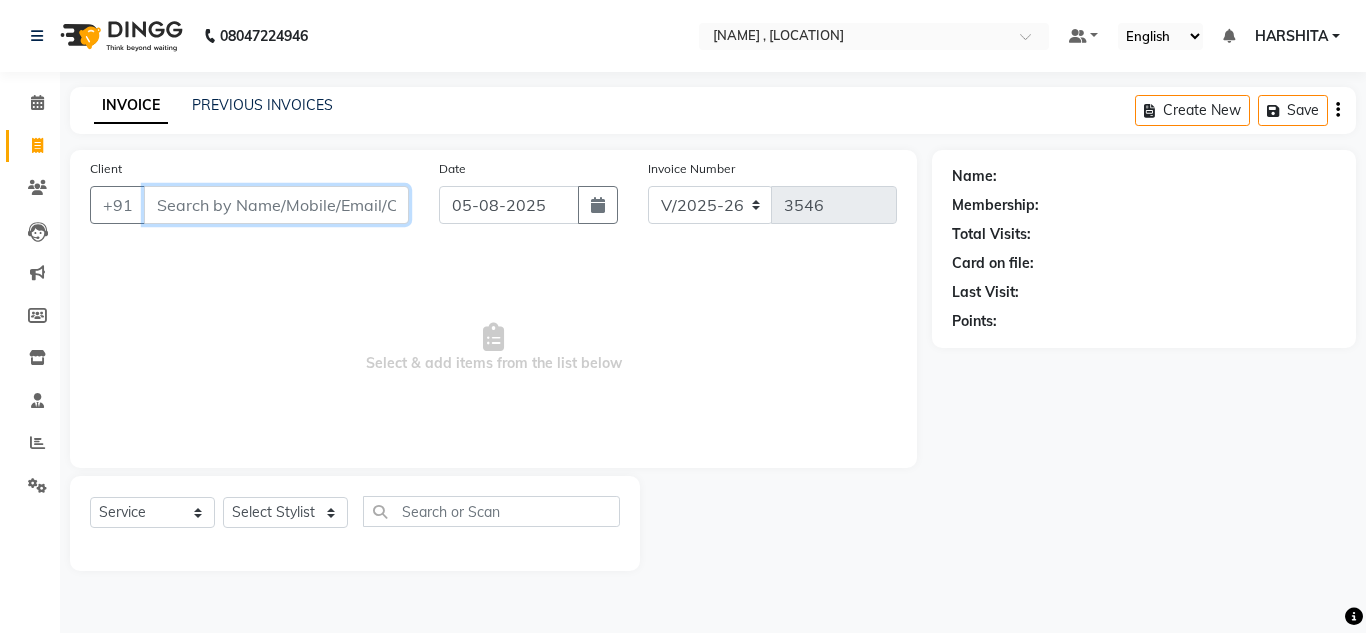click on "Client" at bounding box center (276, 205) 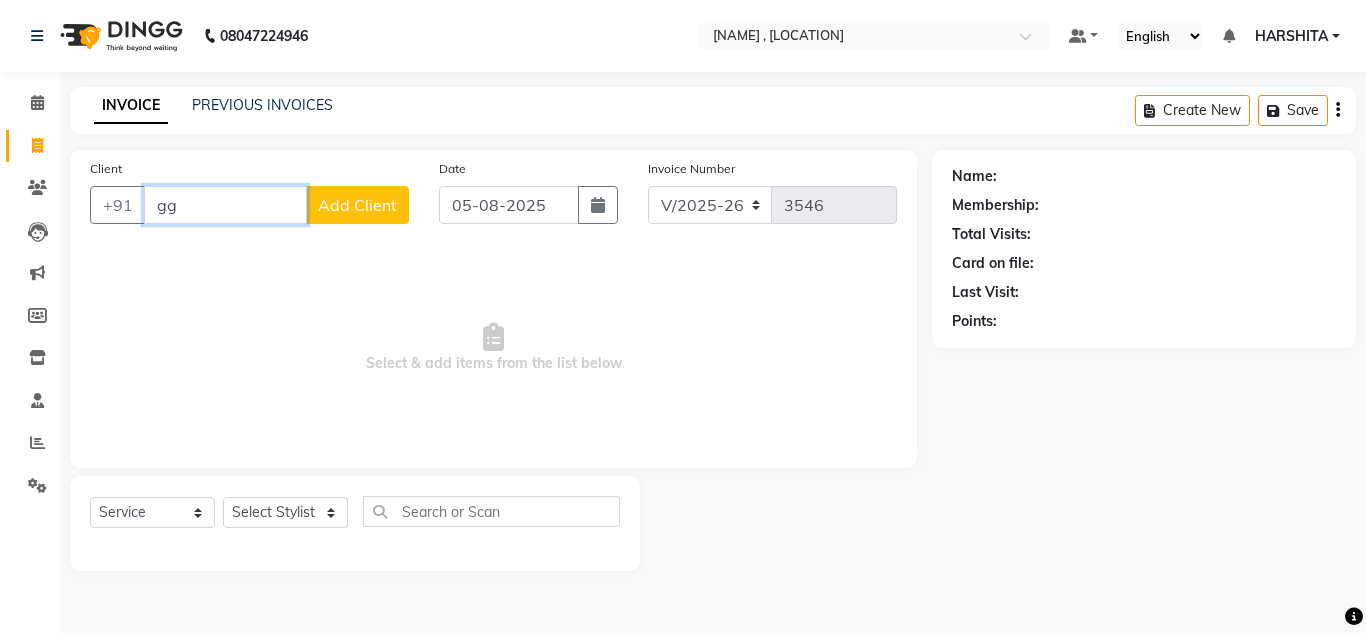 type on "g" 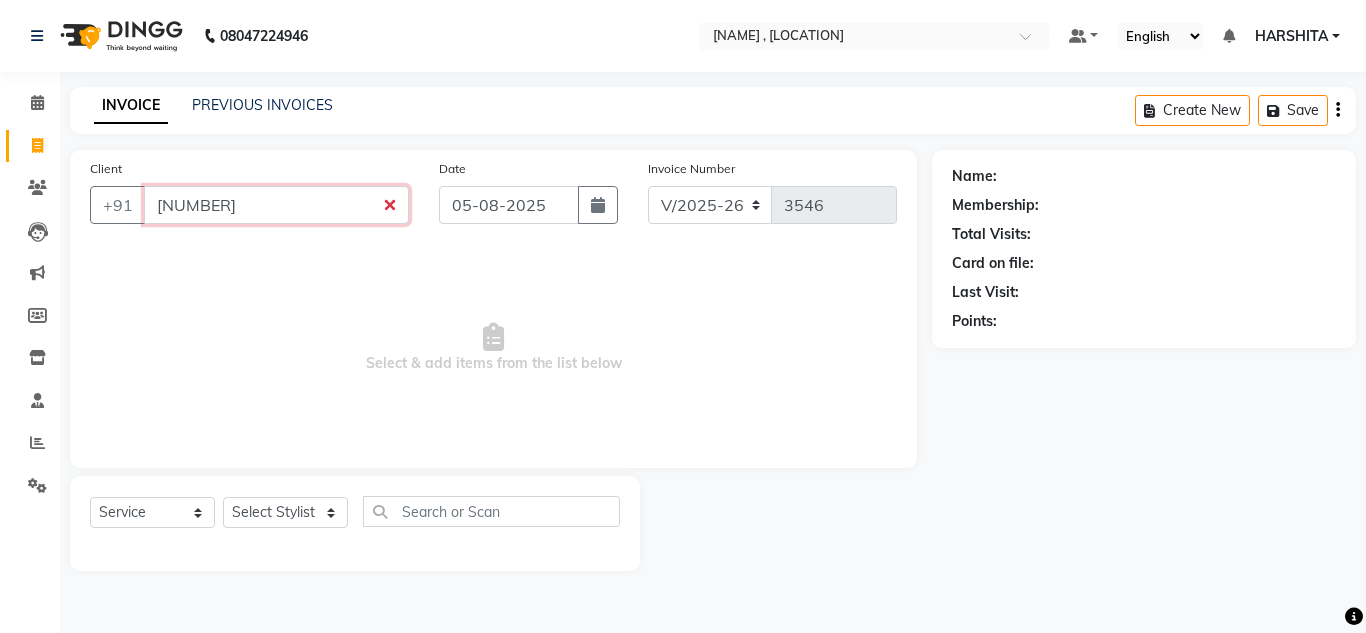 type on "0" 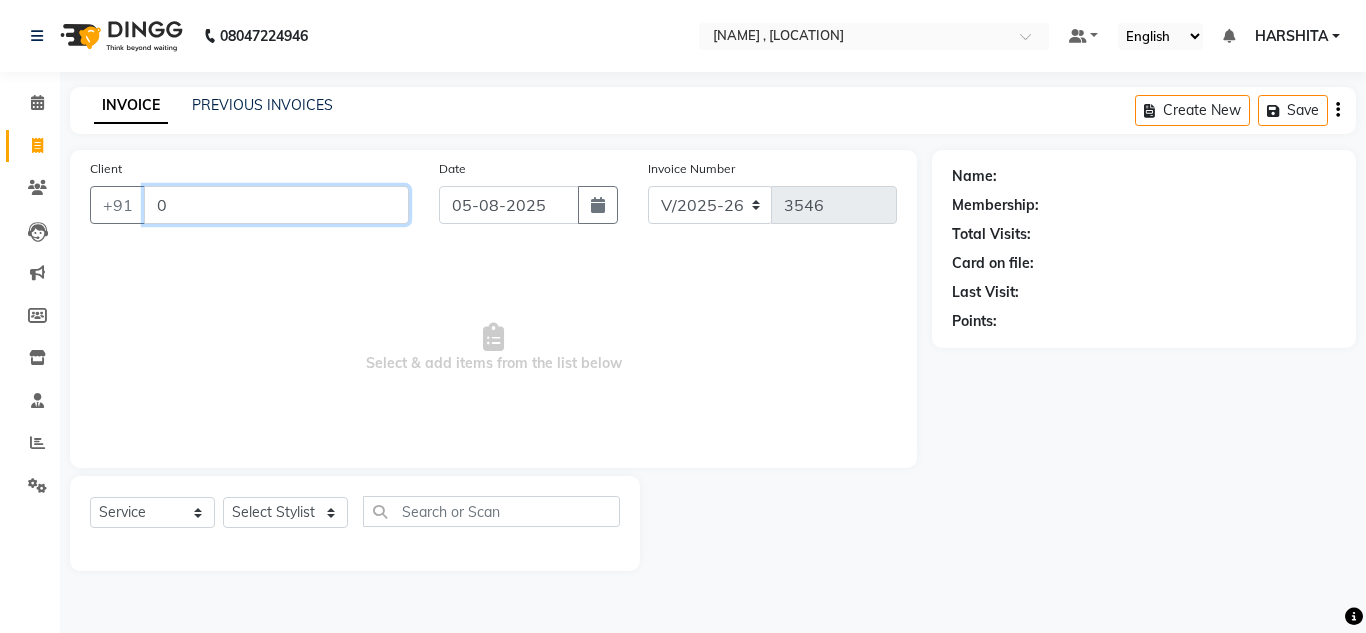 type on "0" 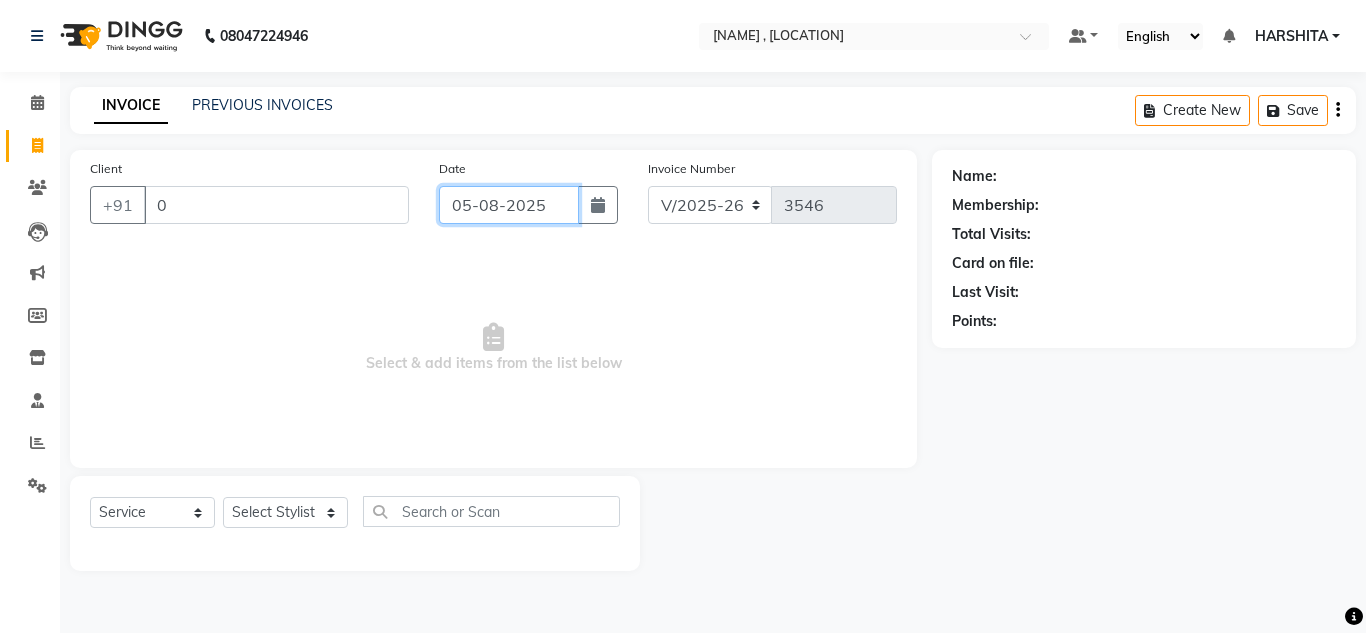 click on "05-08-2025" 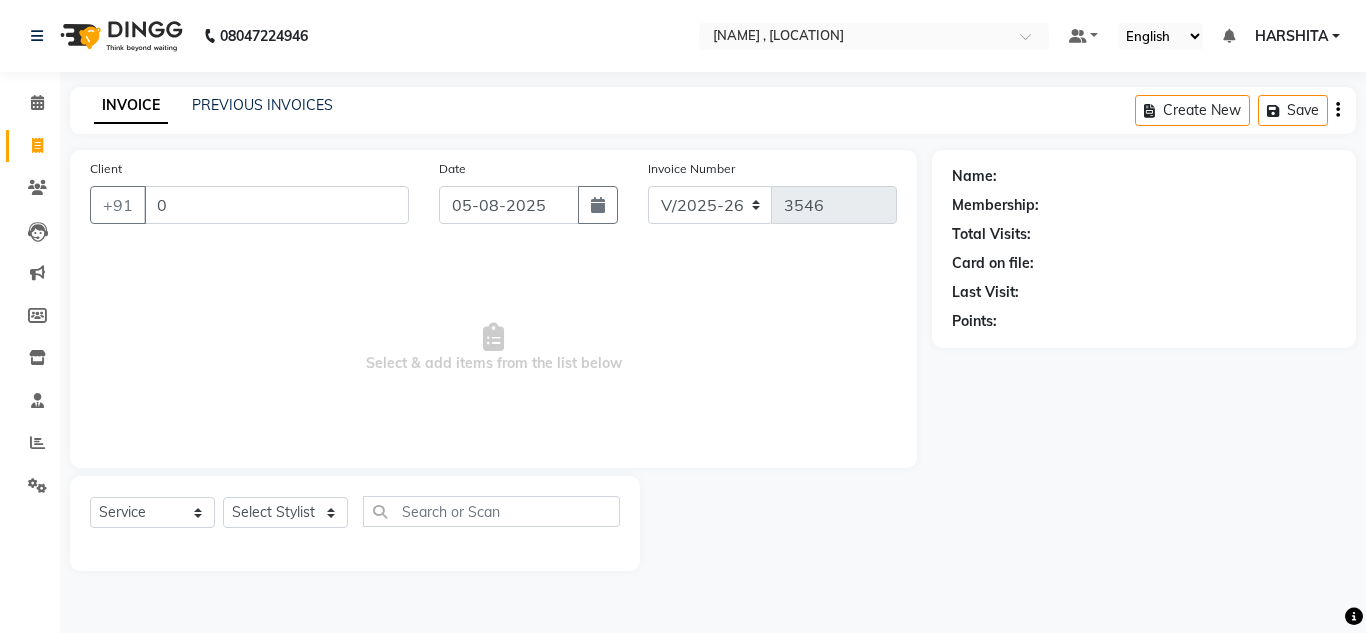 select on "8" 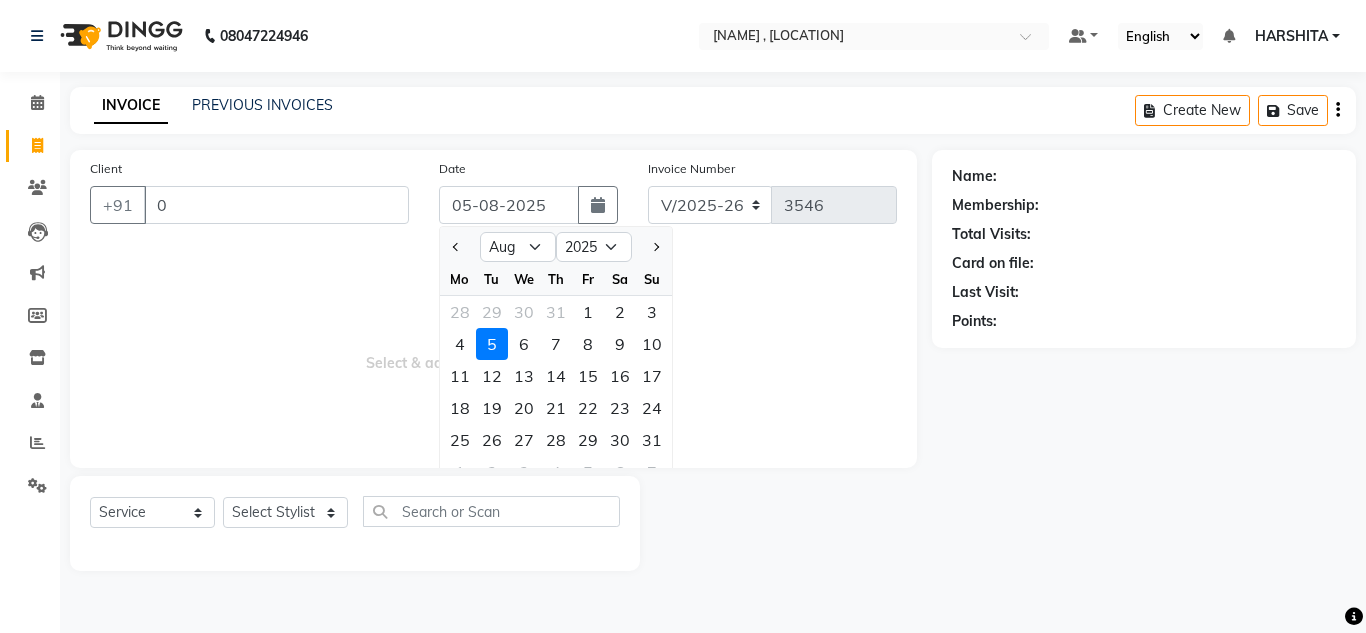 click on "Client +[COUNTRY_CODE] [PHONE]" 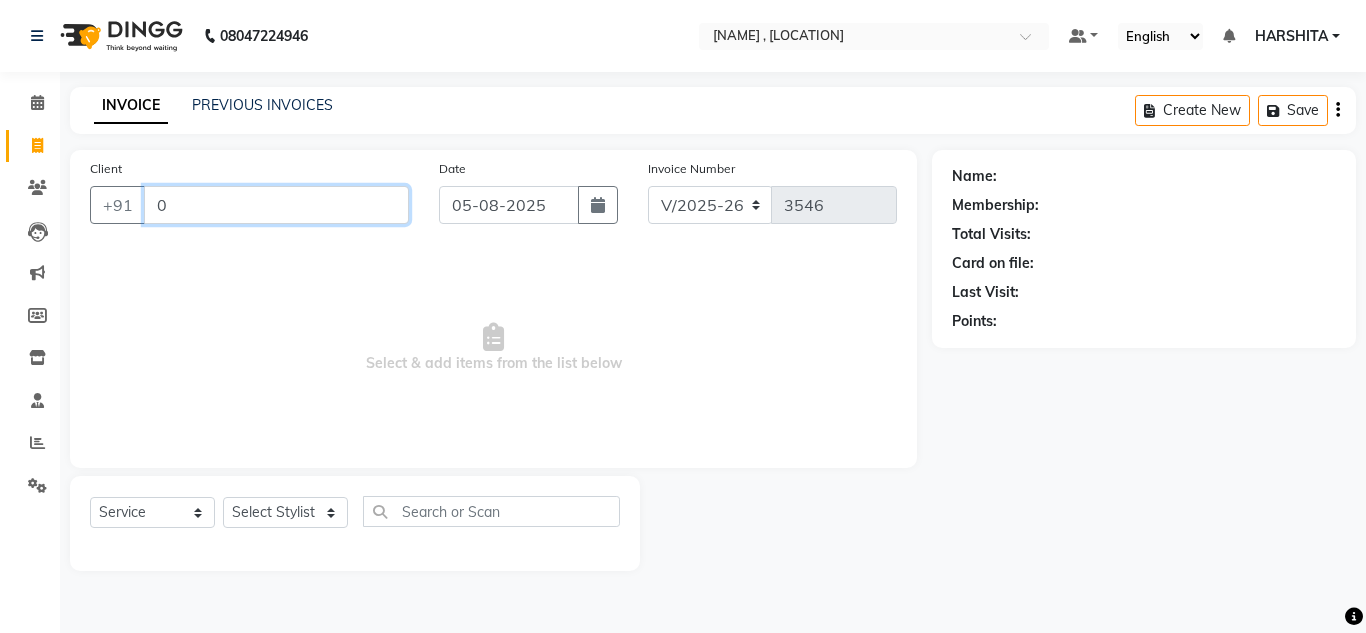 click on "0" at bounding box center (276, 205) 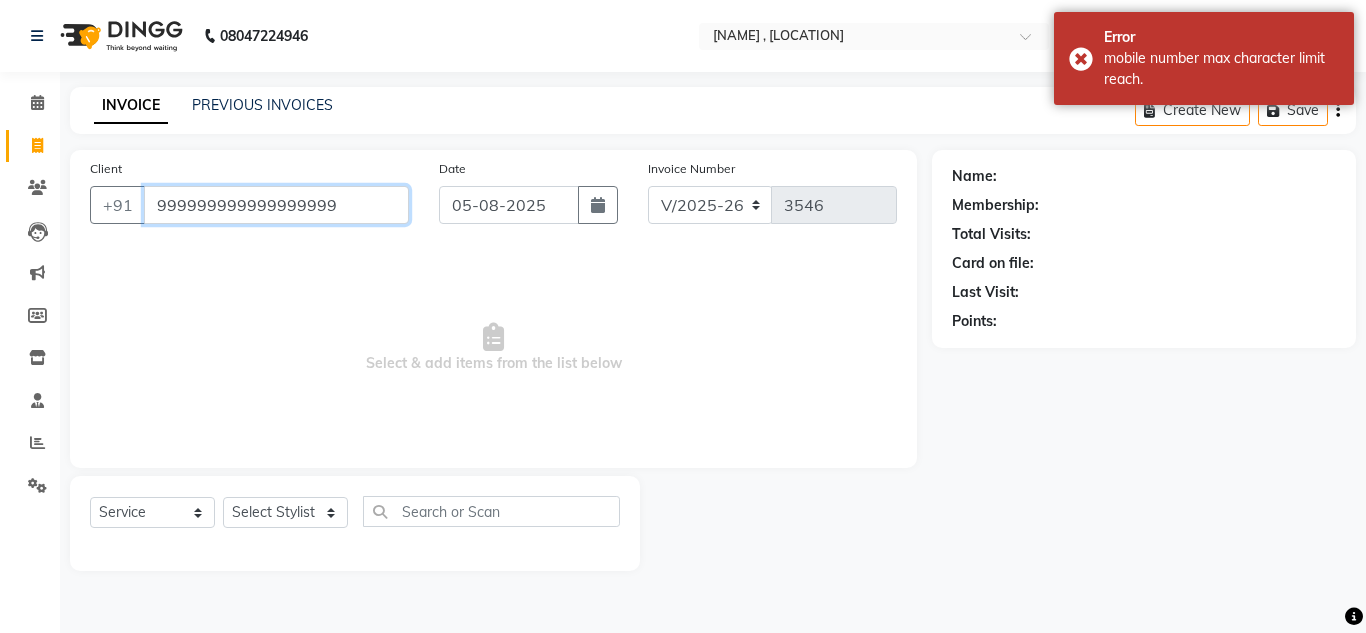 scroll, scrollTop: 0, scrollLeft: 0, axis: both 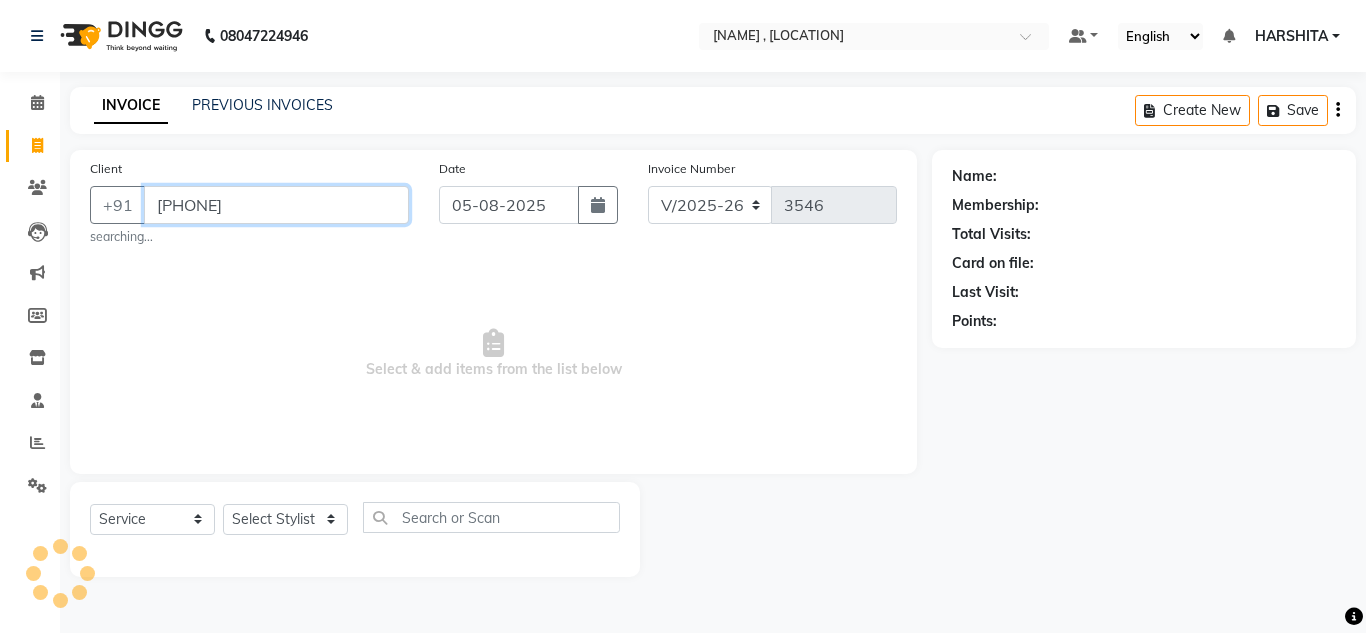 type on "[PHONE]" 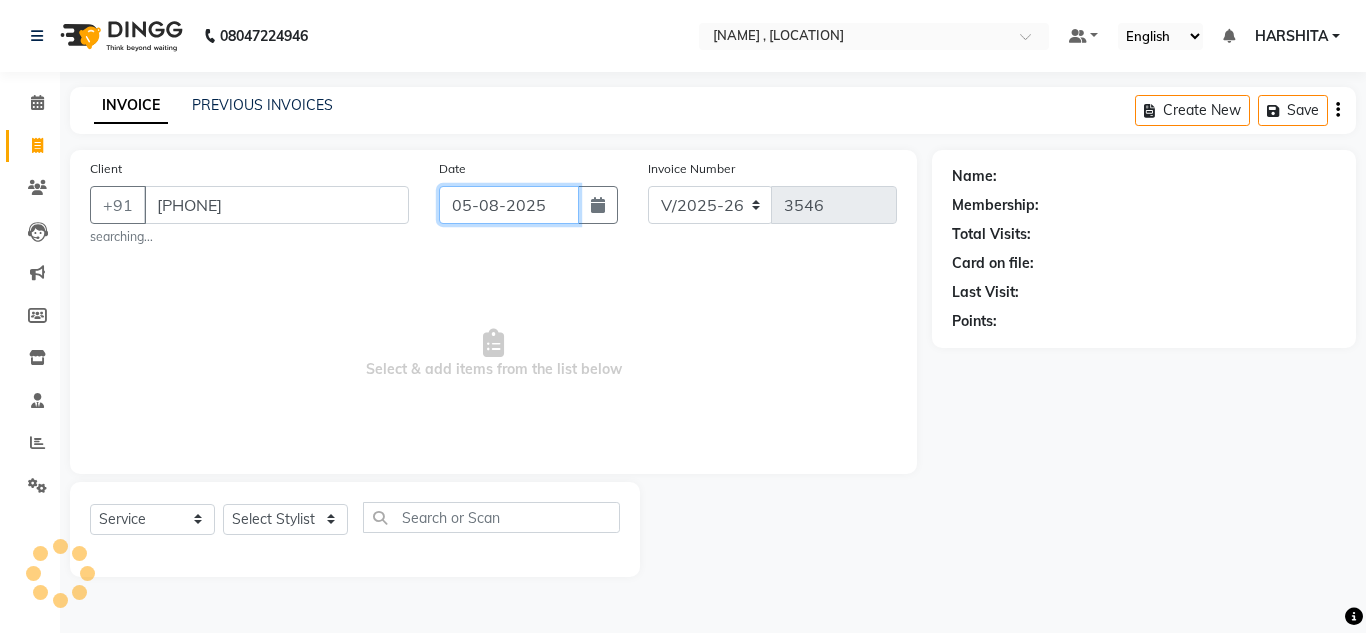 click on "05-08-2025" 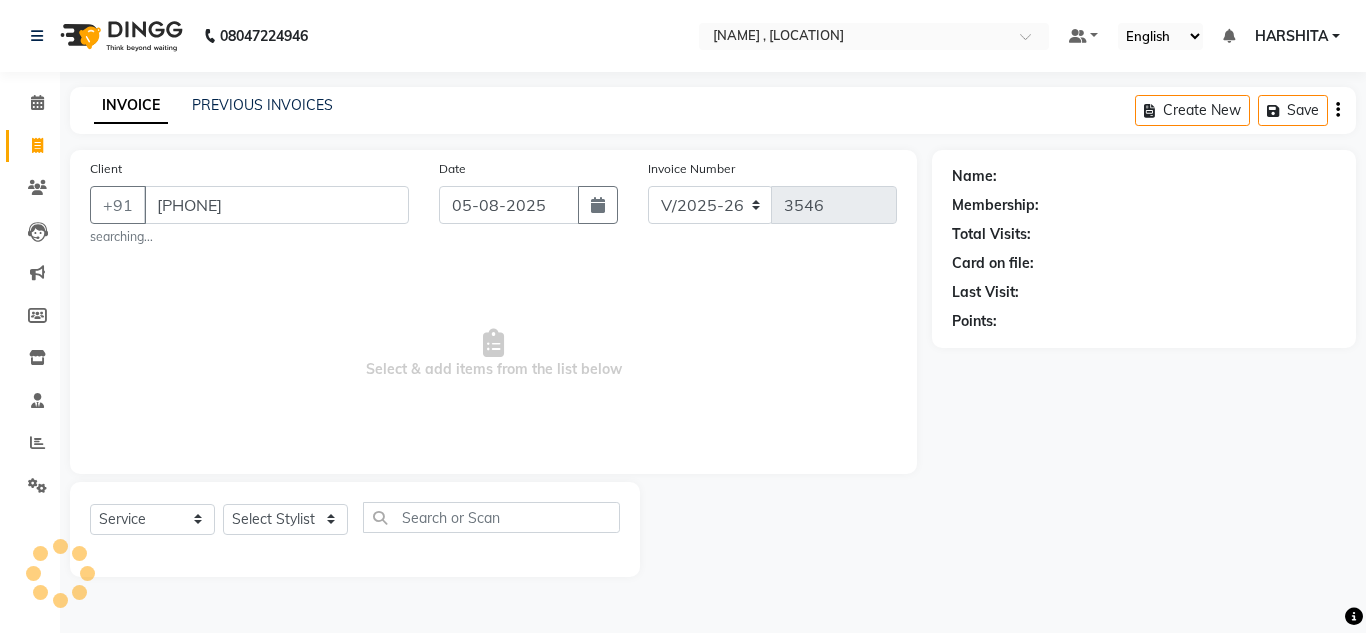 select on "8" 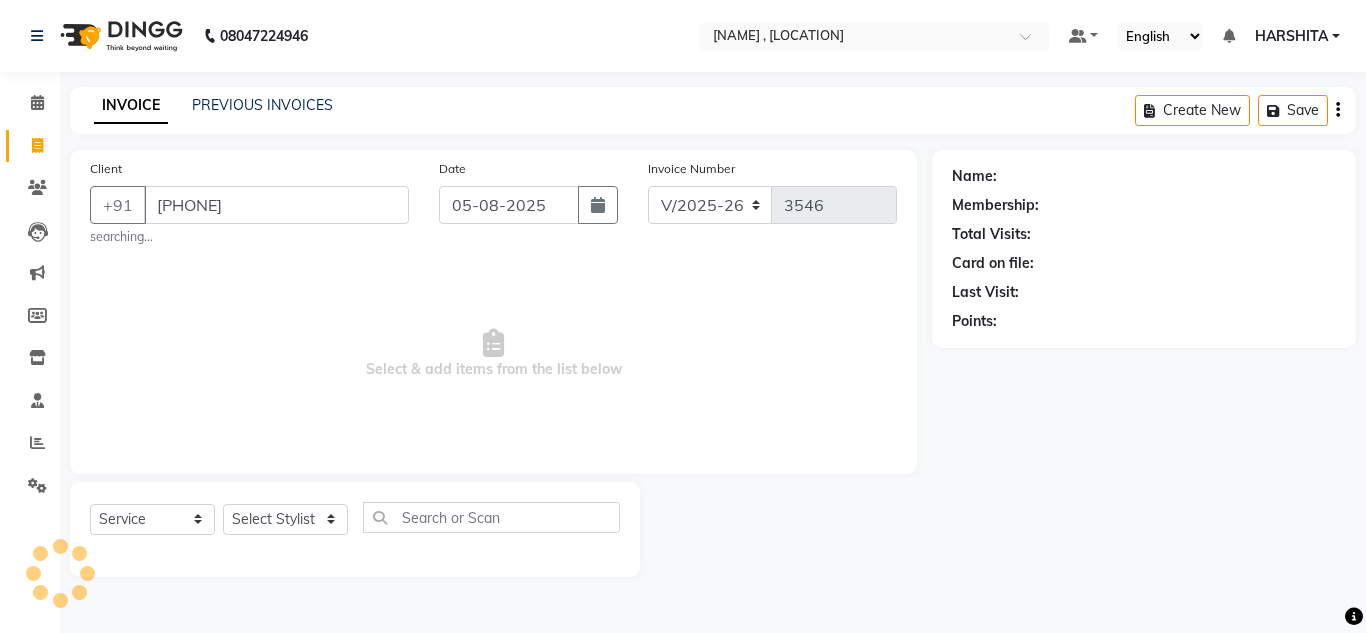 select on "2025" 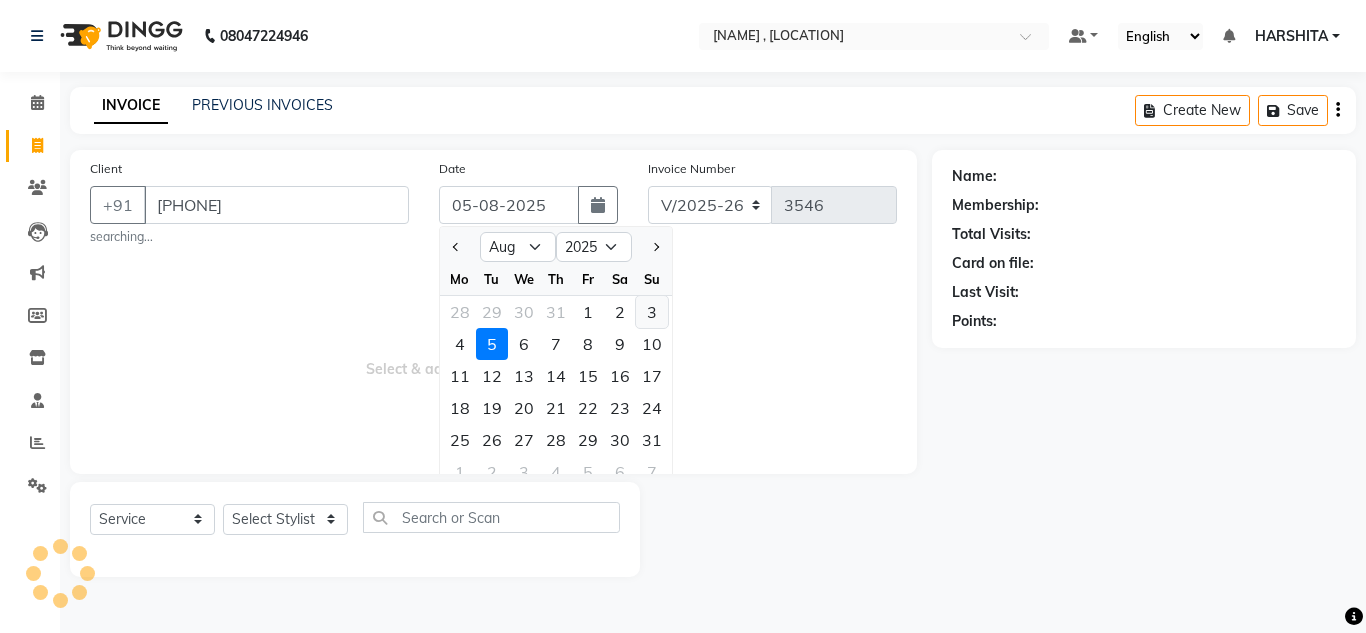 click on "3" 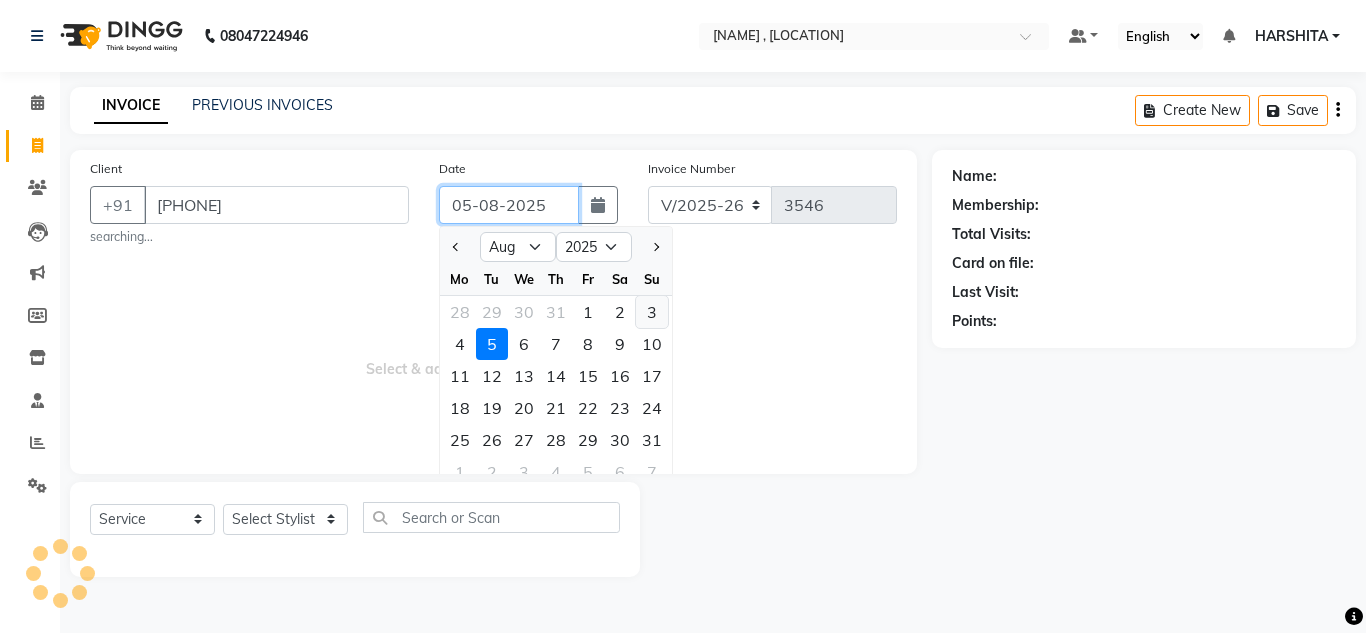 type on "03-08-2025" 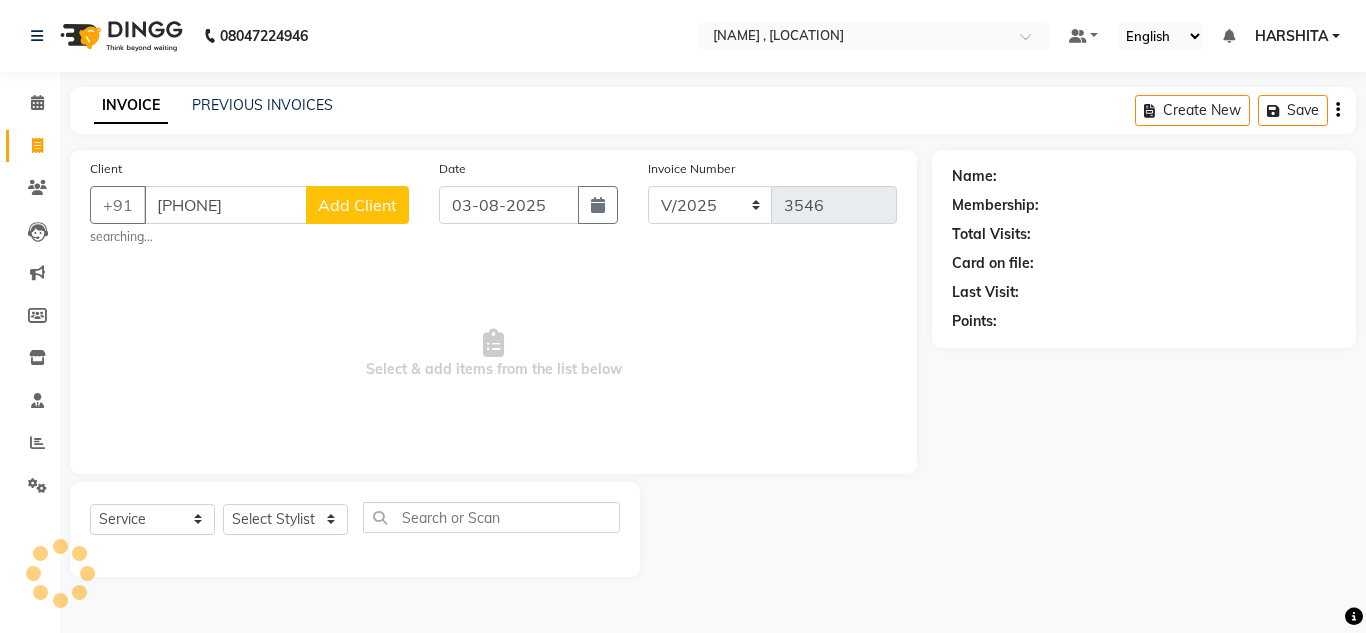 click on "Add Client" 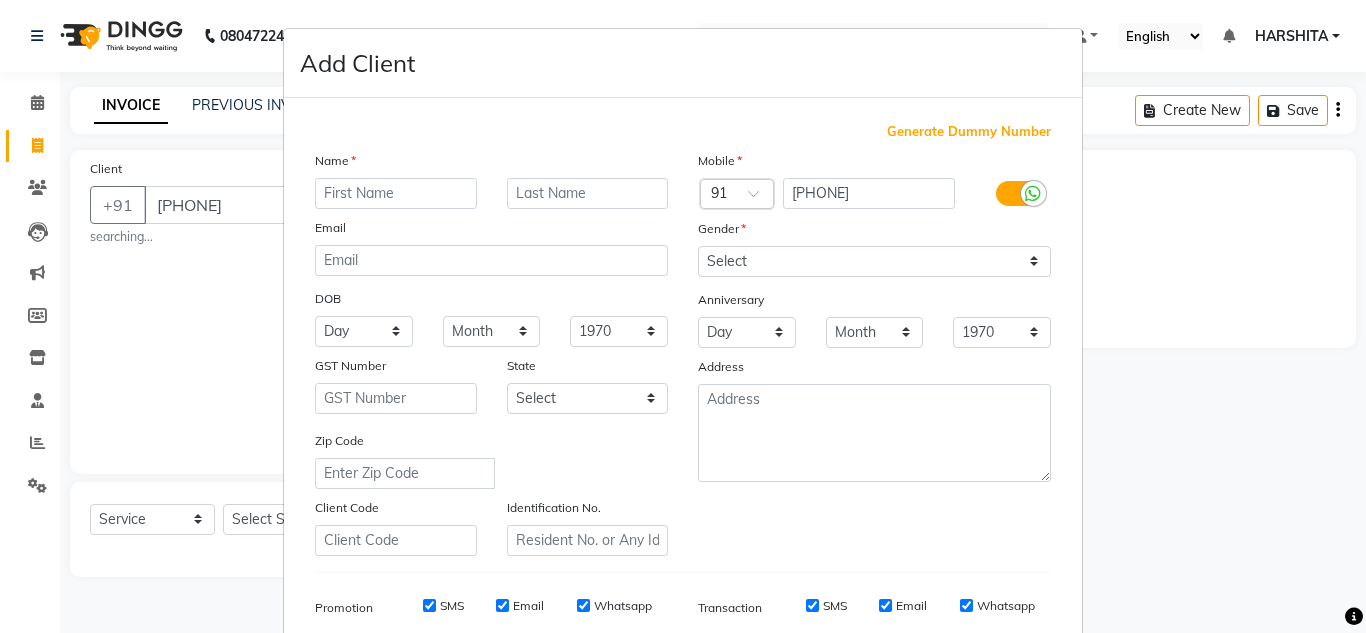 click at bounding box center (396, 193) 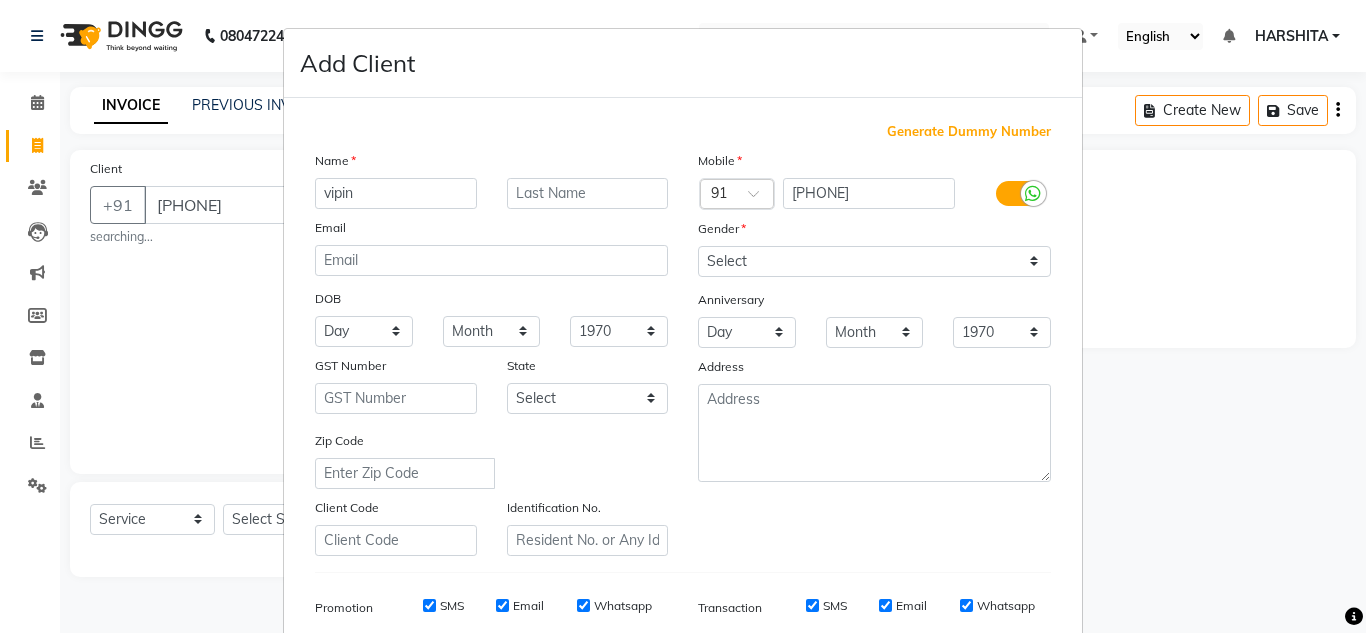 type on "vipin" 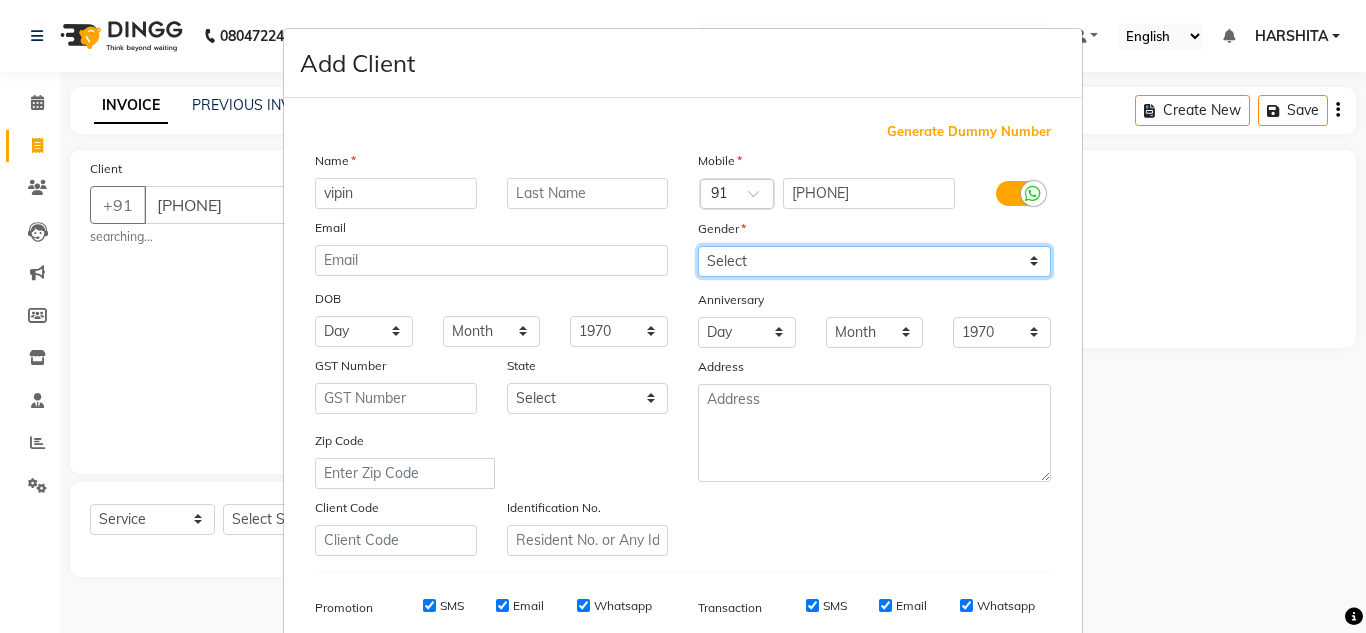 click on "Select Male Female Other Prefer Not To Say" at bounding box center (874, 261) 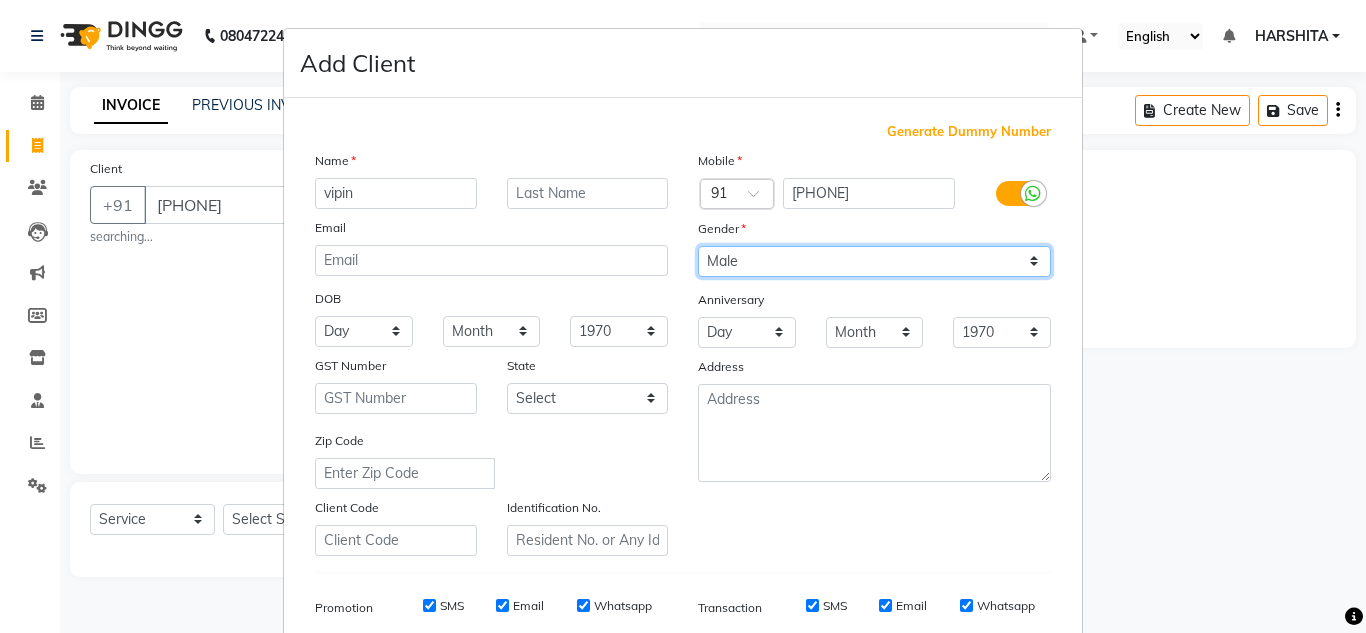 click on "Select Male Female Other Prefer Not To Say" at bounding box center [874, 261] 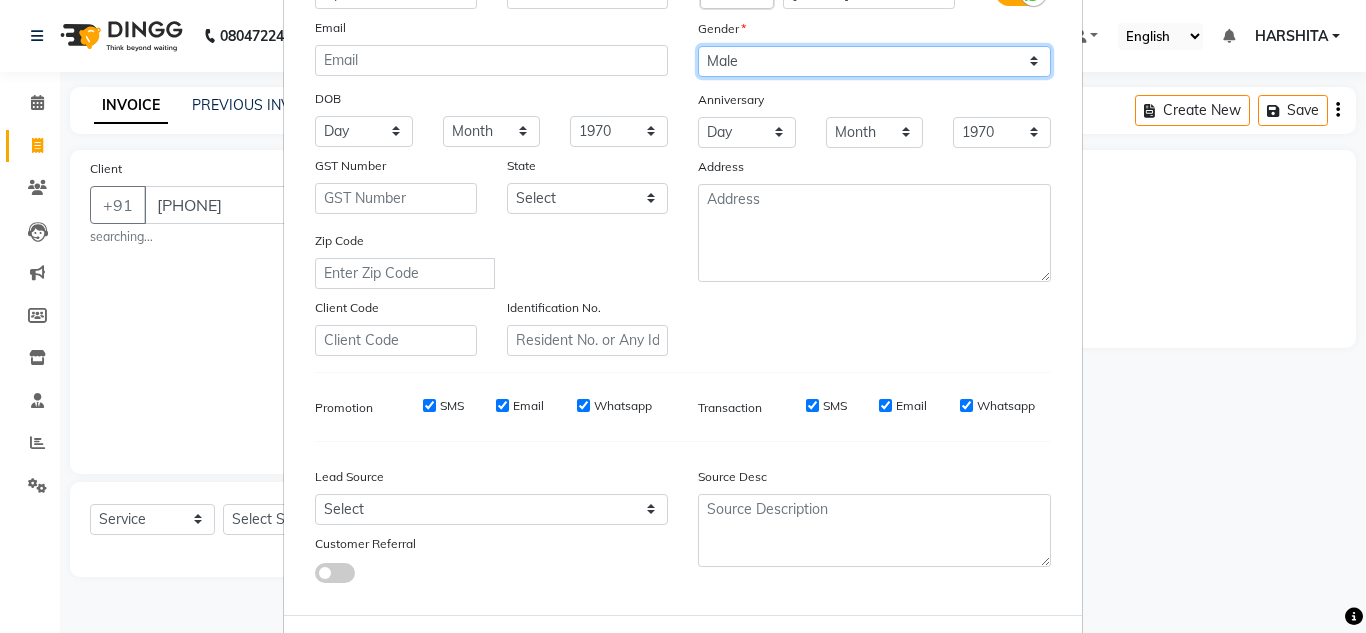 scroll, scrollTop: 290, scrollLeft: 0, axis: vertical 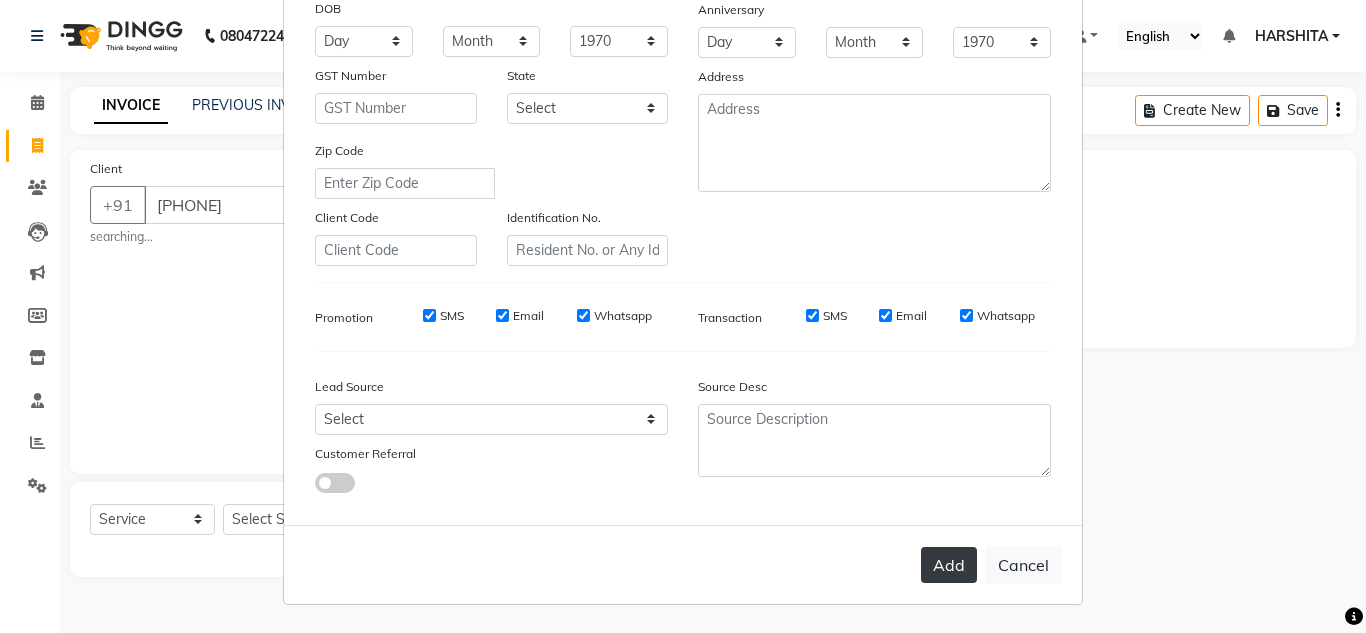 click on "Add" at bounding box center [949, 565] 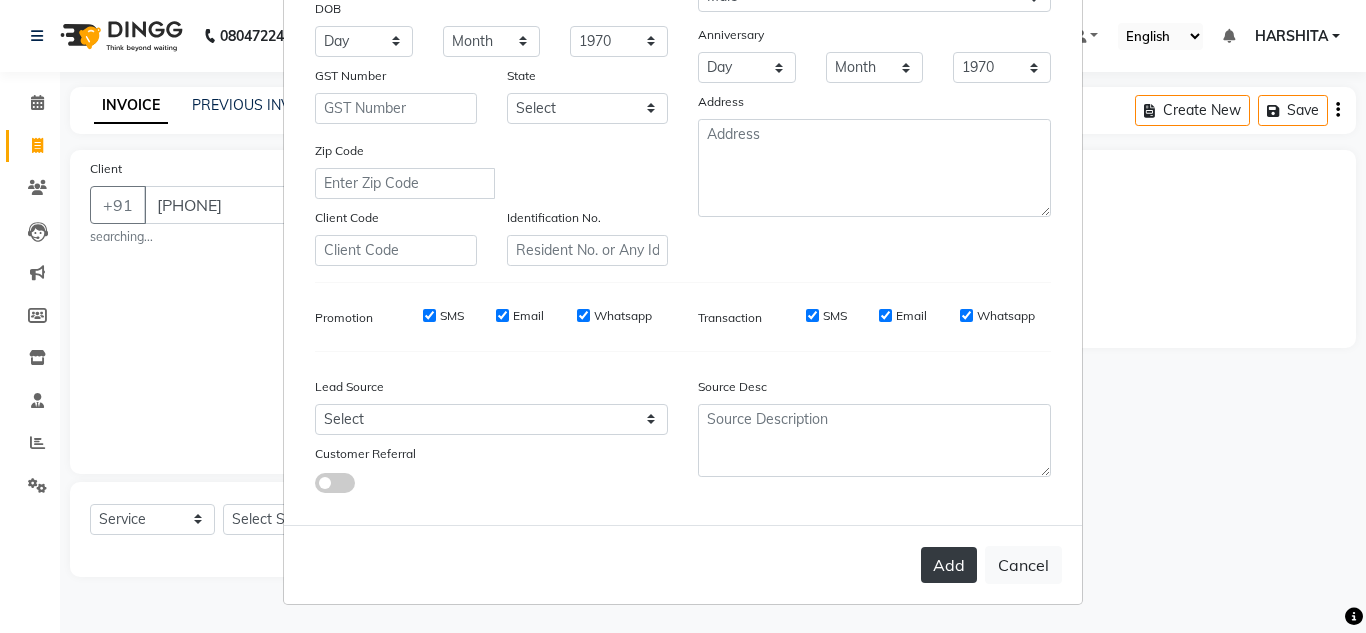 click on "Add" at bounding box center (949, 565) 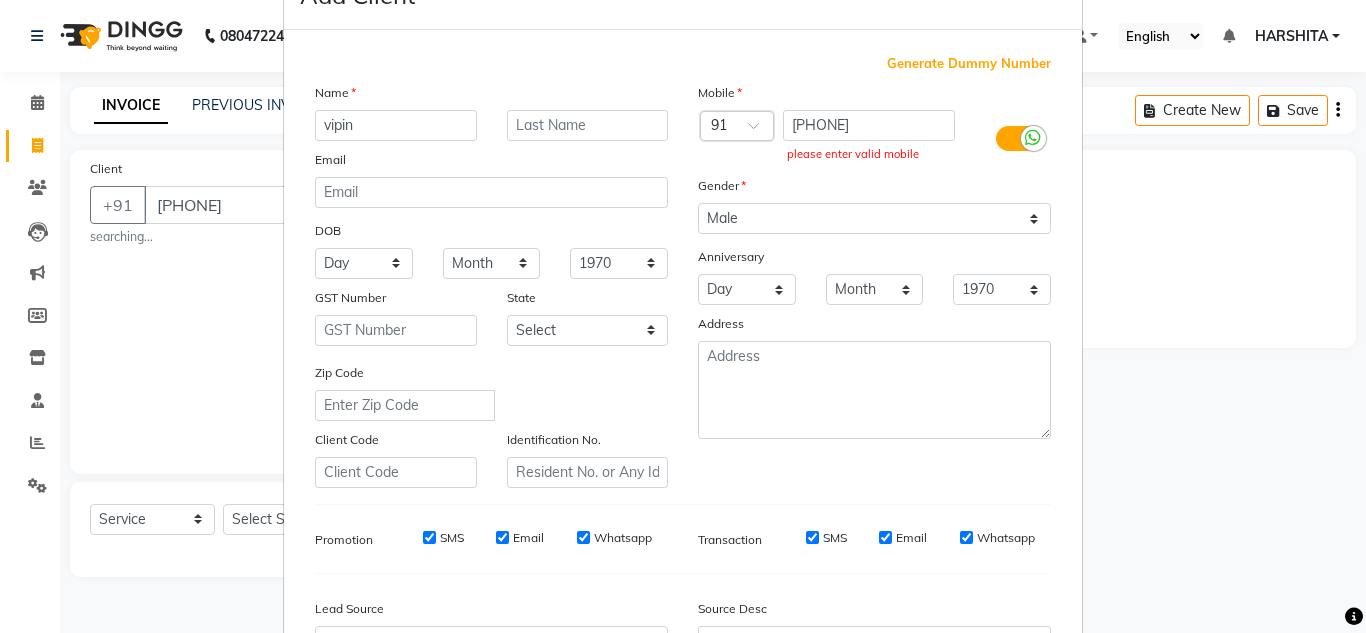 scroll, scrollTop: 0, scrollLeft: 0, axis: both 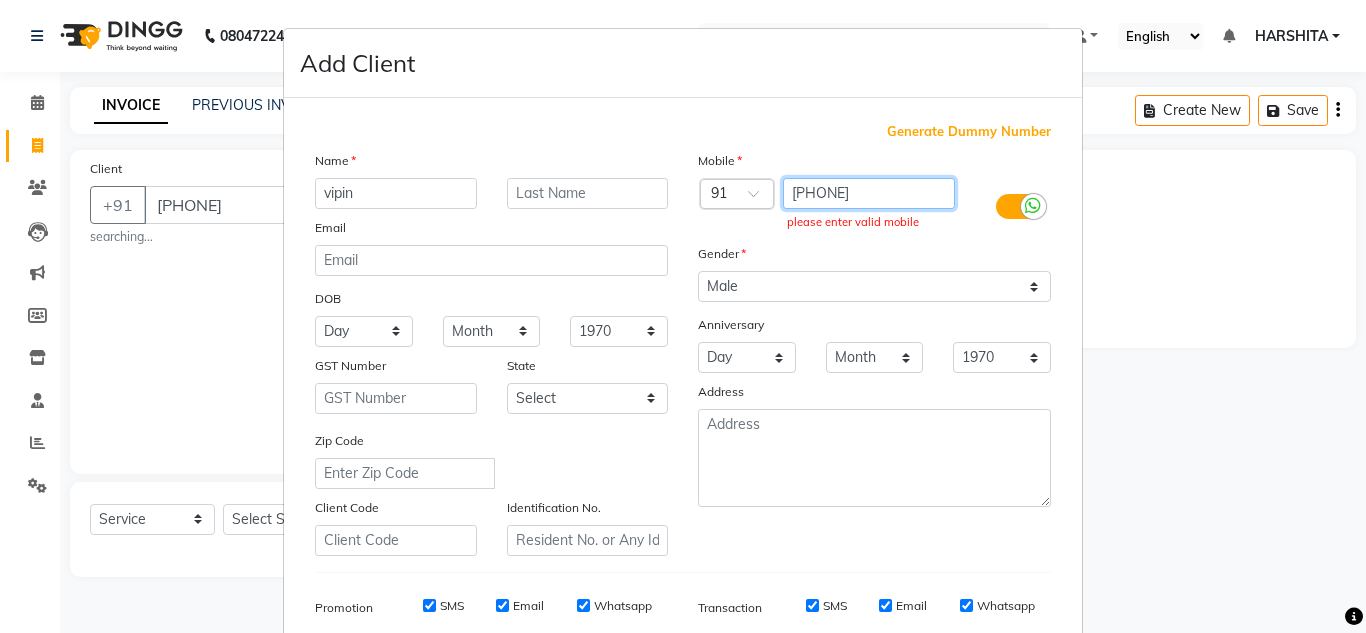 click on "[PHONE]" at bounding box center [869, 193] 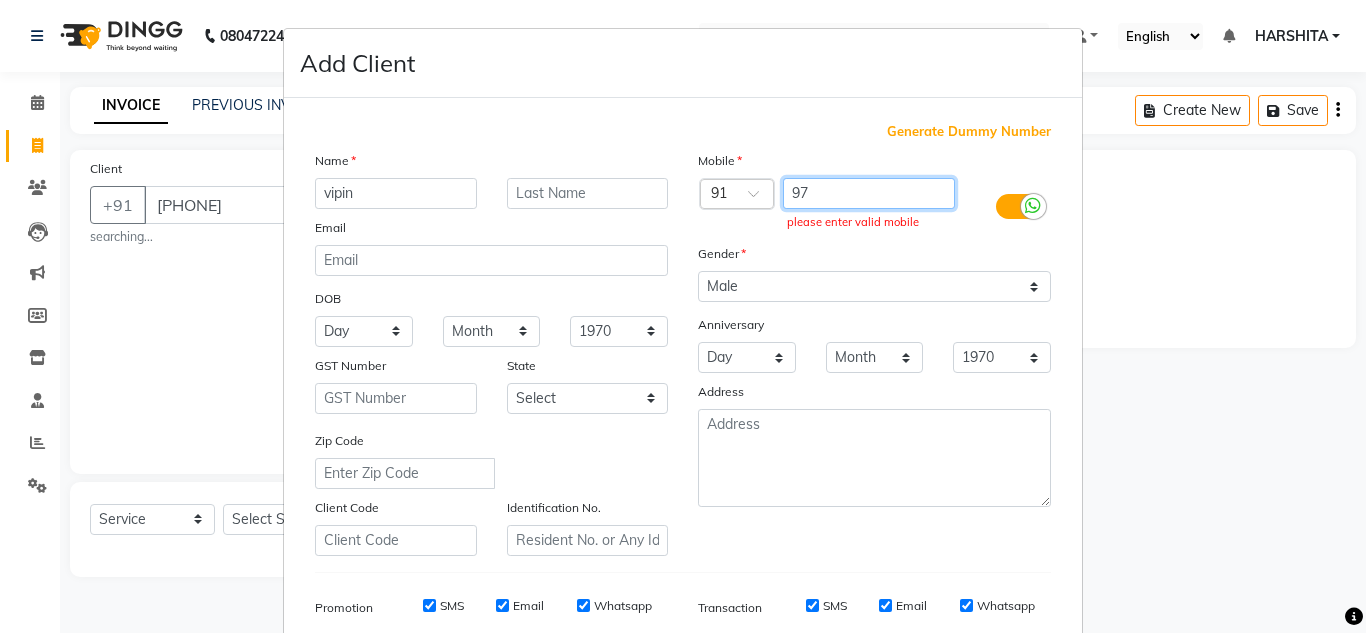 type on "9" 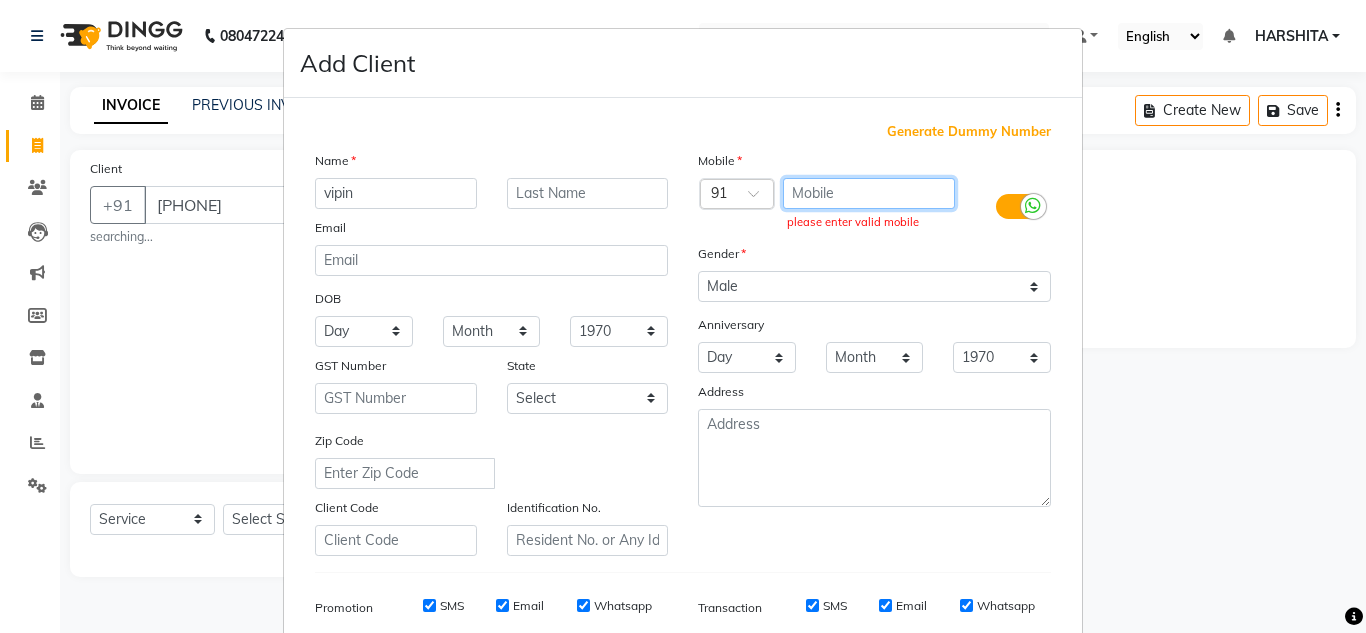 type 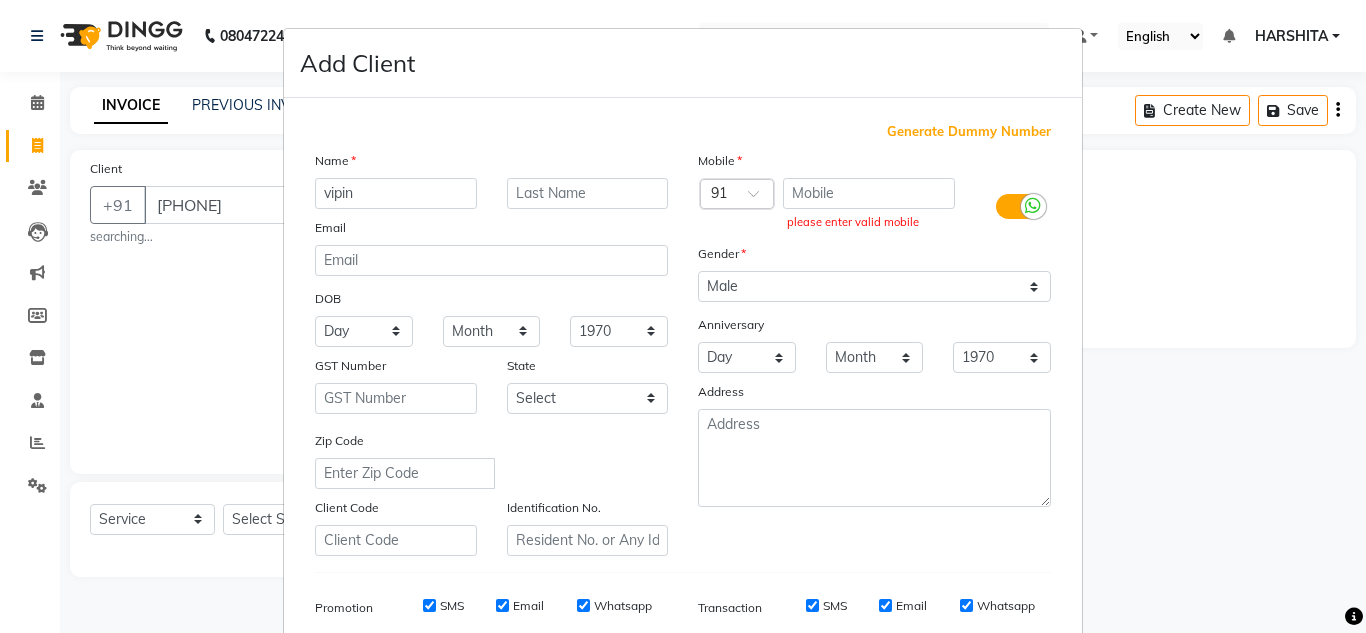 click on "BTX NECK  (₹3000) Select Andaman and Nicobar Islands Andhra Pradesh Arunachal Pradesh Assam Bihar Chandigarh Chhattisgarh Dadra and Nagar Haveli Daman and Diu Delhi Goa Gujarat Haryana Himachal Pradesh Jammu and Kashmir Jharkhand Karnataka Kerala Lakshadweep Madhya Pradesh Maharashtra Manipur Meghalaya Mizoram Nagaland Odisha Pondicherry Punjab Rajasthan" at bounding box center (683, 316) 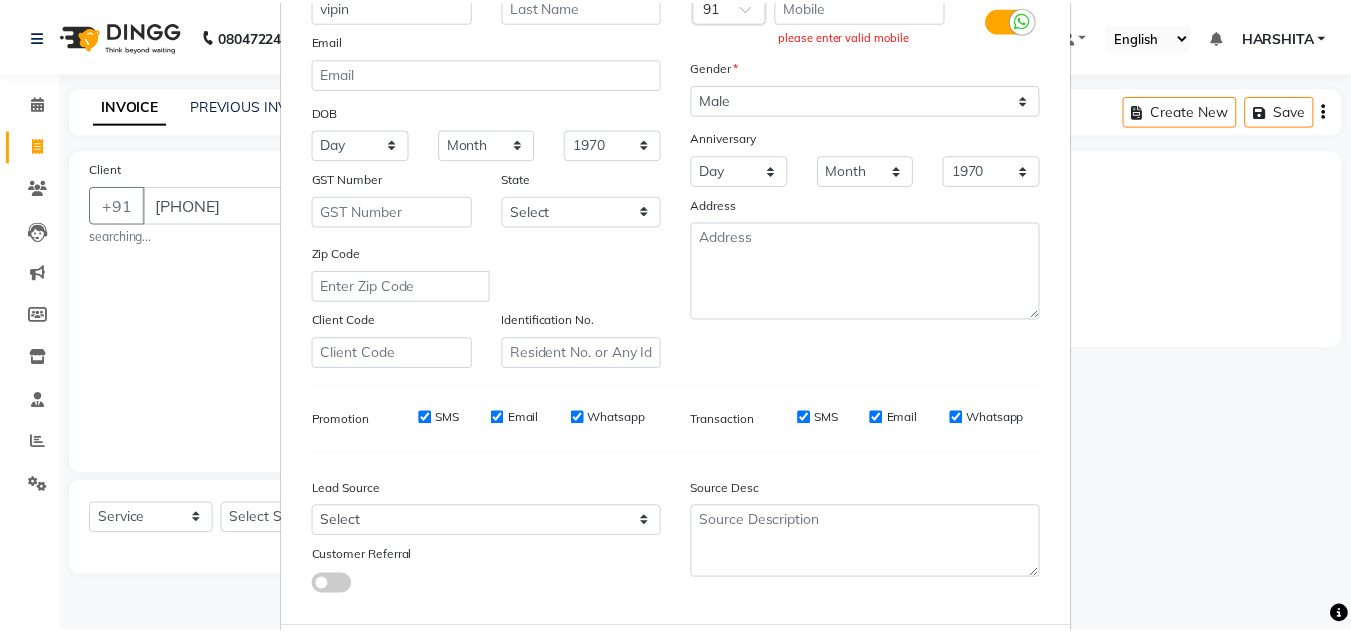 scroll, scrollTop: 290, scrollLeft: 0, axis: vertical 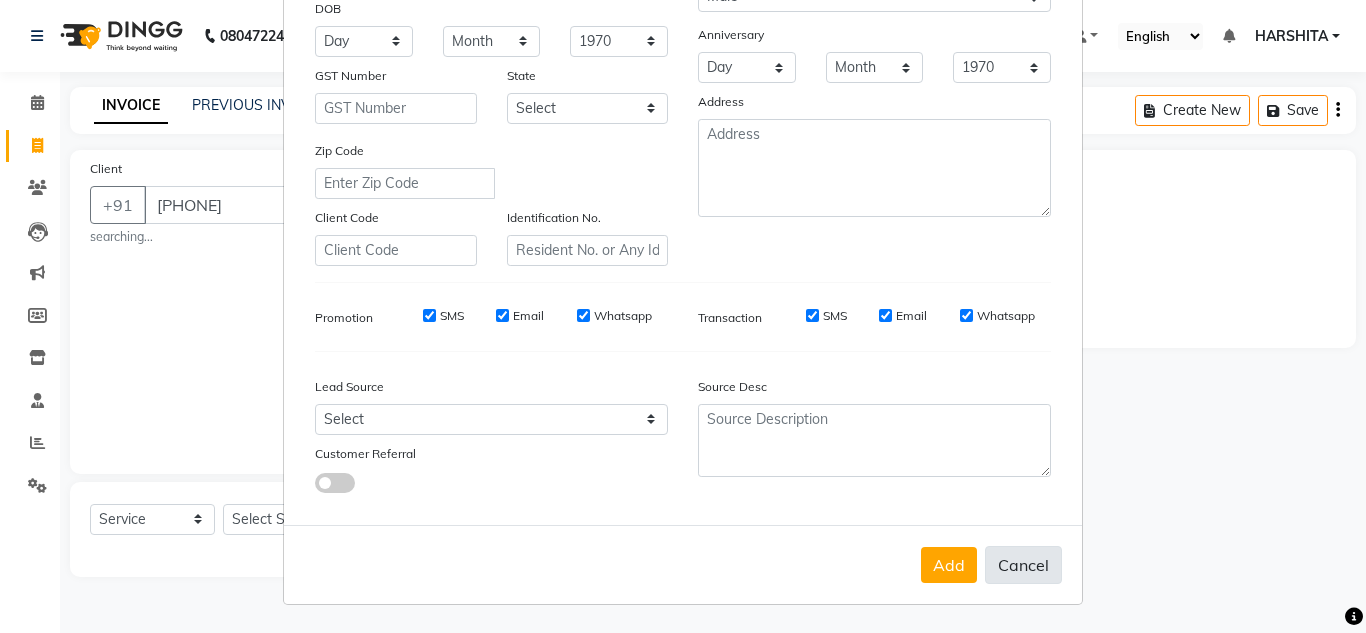 click on "Cancel" at bounding box center [1023, 565] 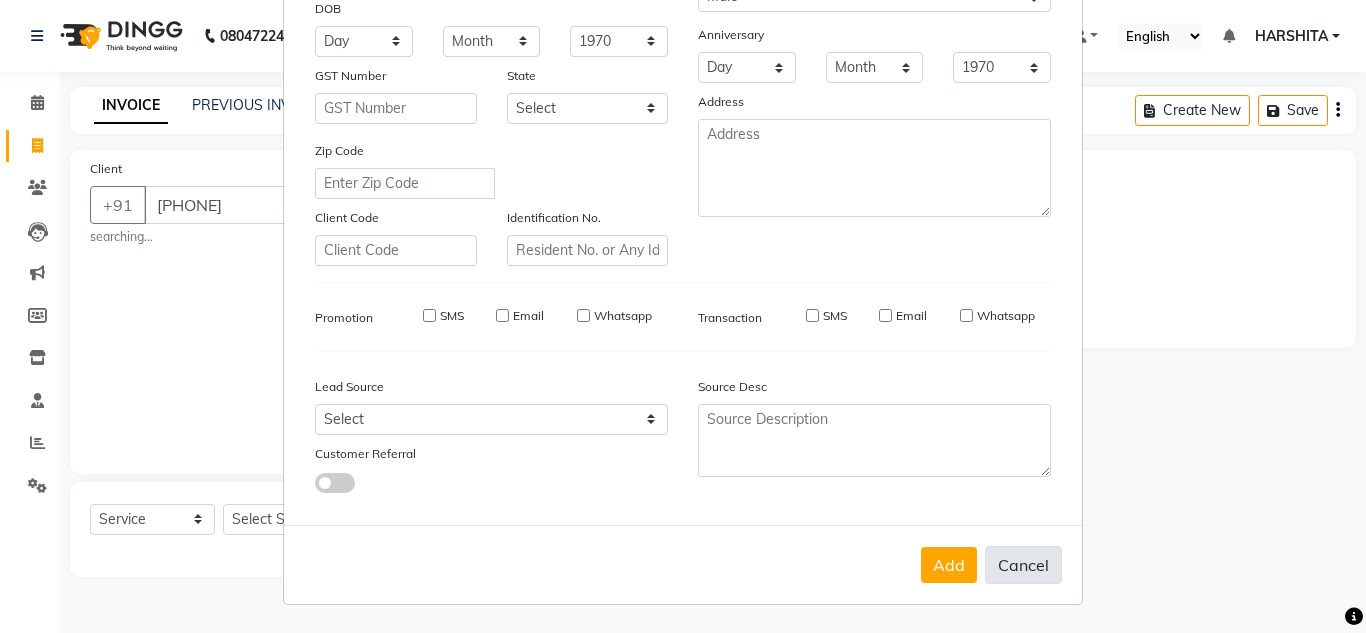 type 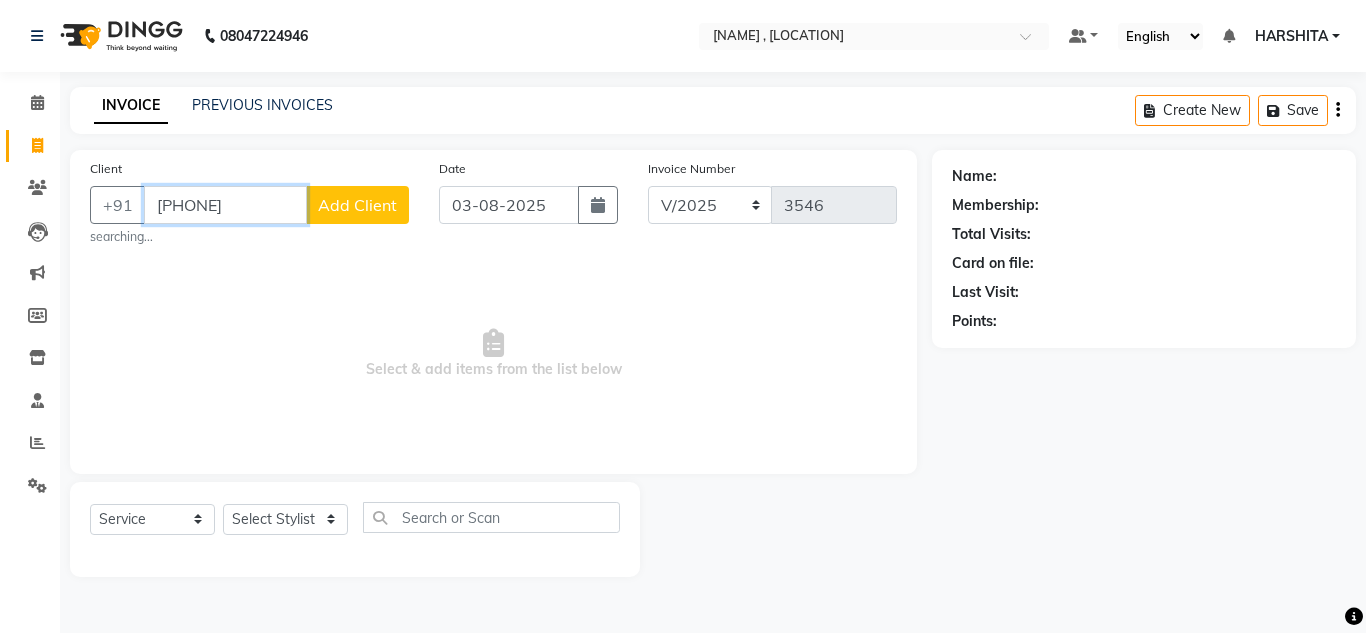 click on "[PHONE]" at bounding box center [225, 205] 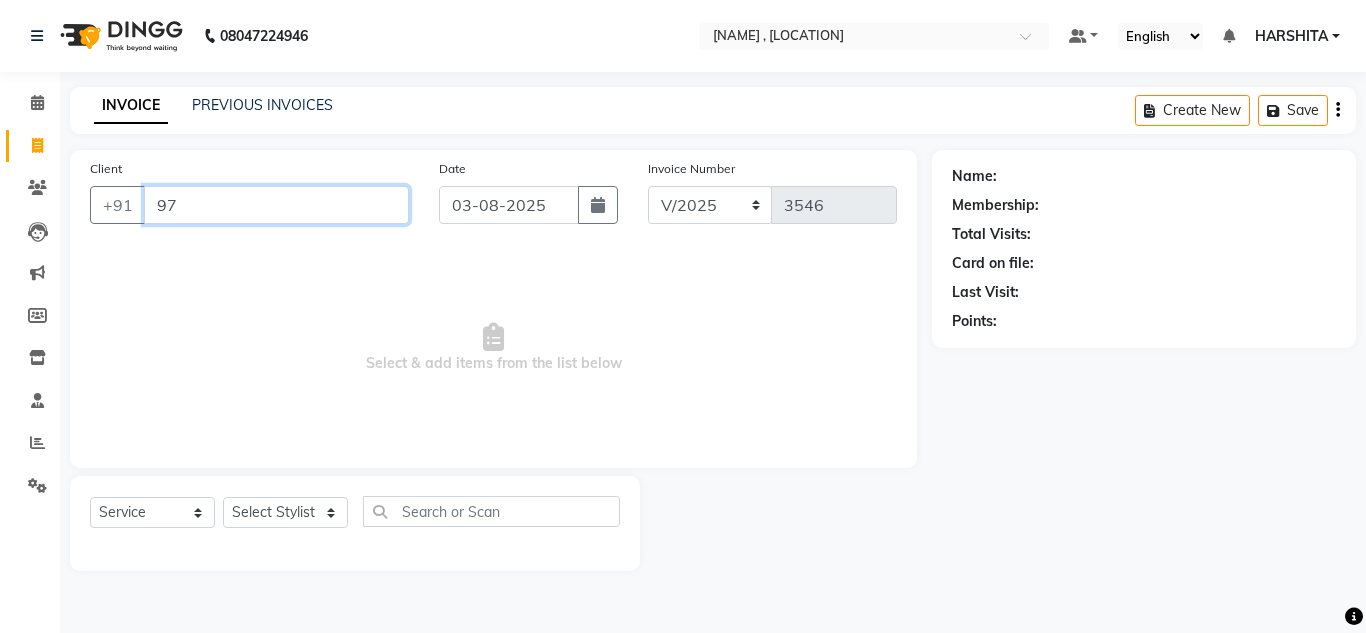 type on "9" 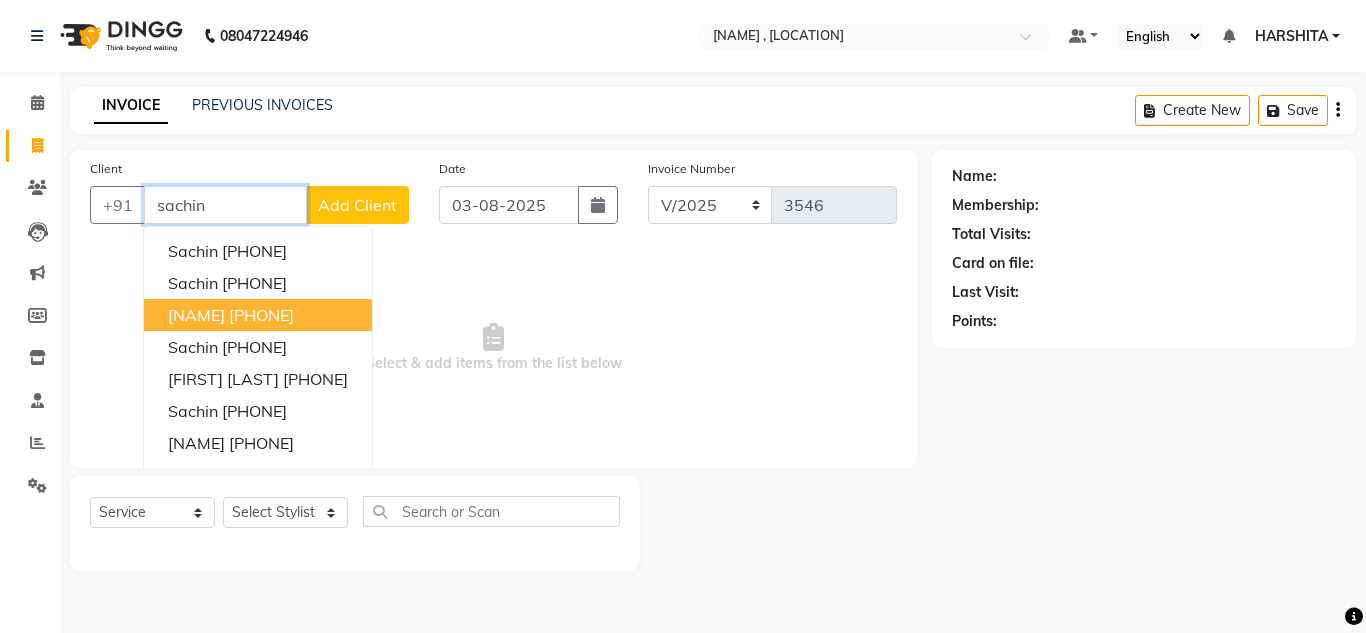 click on "[NAME] [PHONE]" at bounding box center [258, 315] 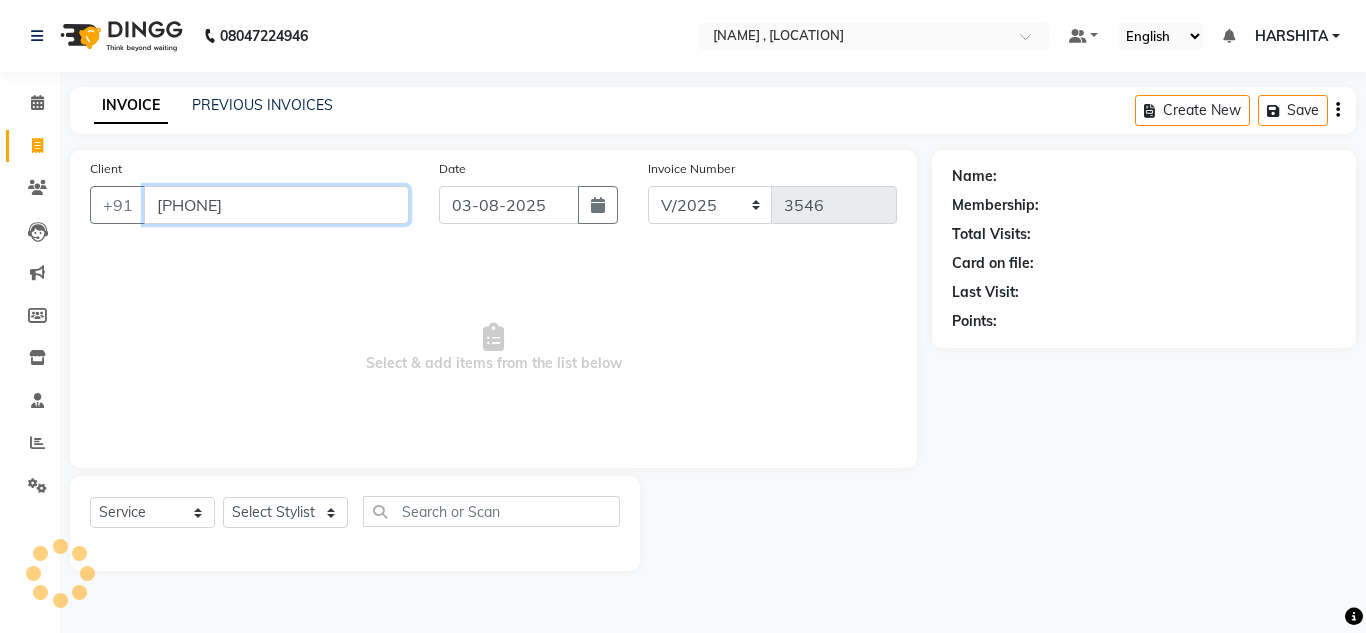 type on "[PHONE]" 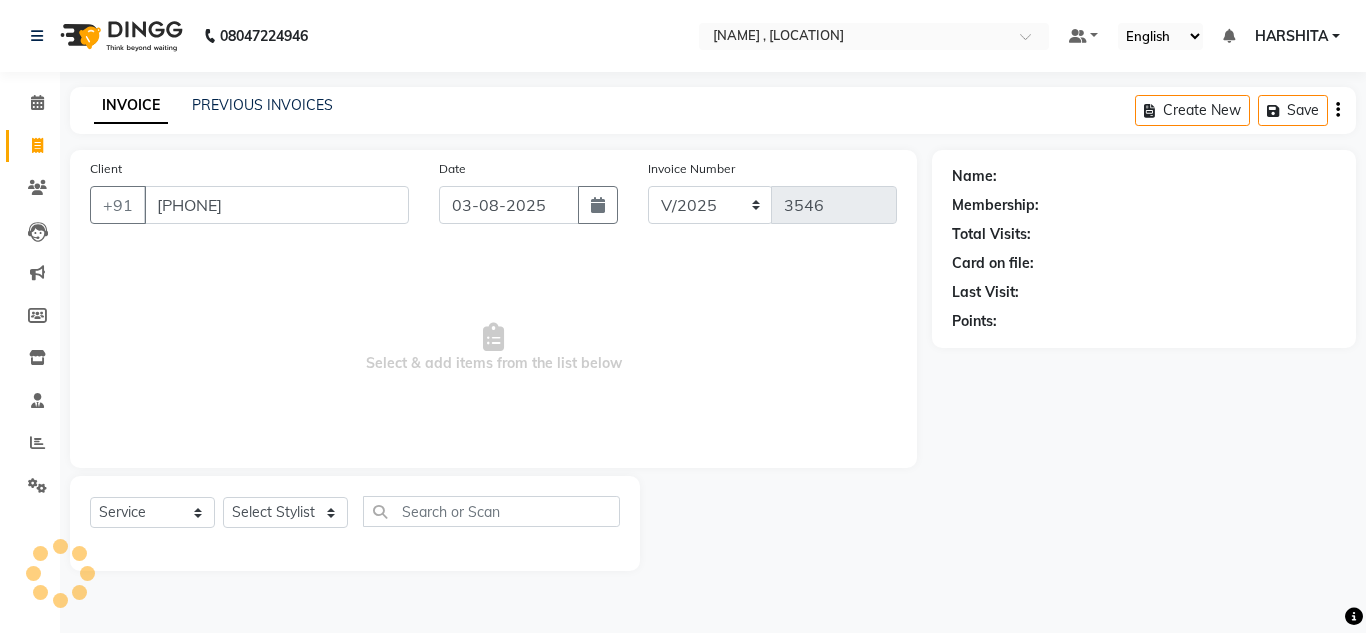 select on "1: Object" 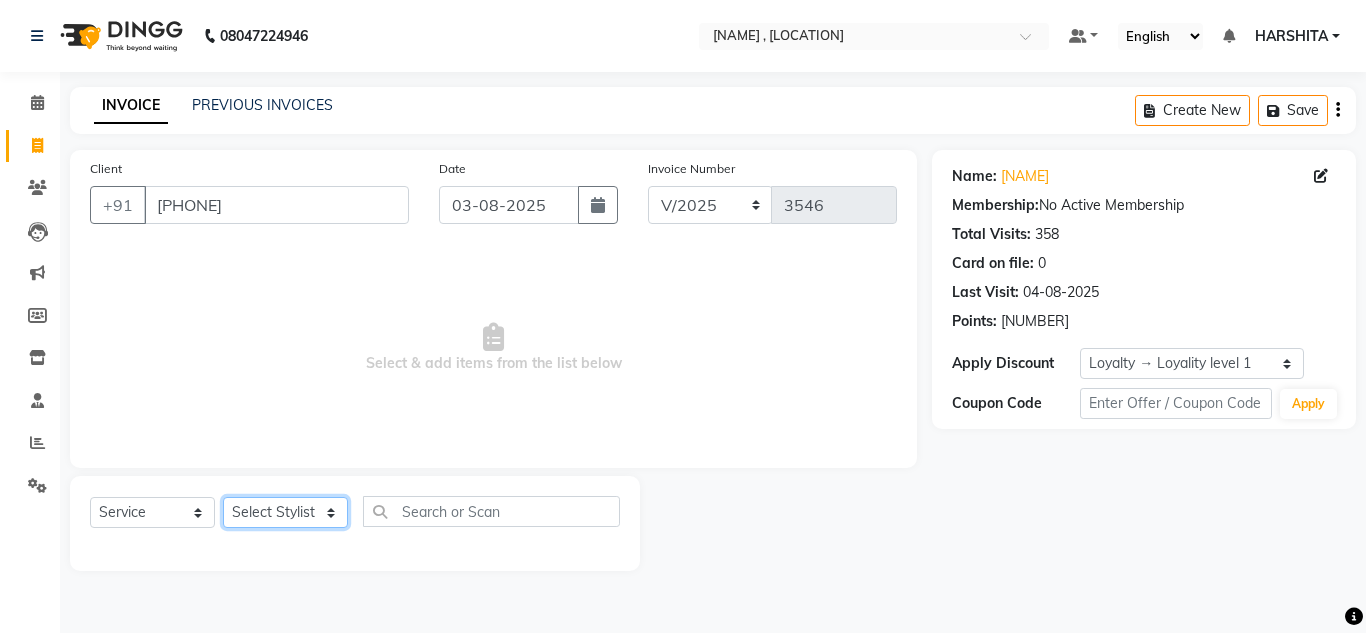 click on "Select Stylist [NAME] [NAME] [NAME]  [NAME] [NAME] [NAME] [NAME] [NAME] [NAME] [NAME] [NAME]" 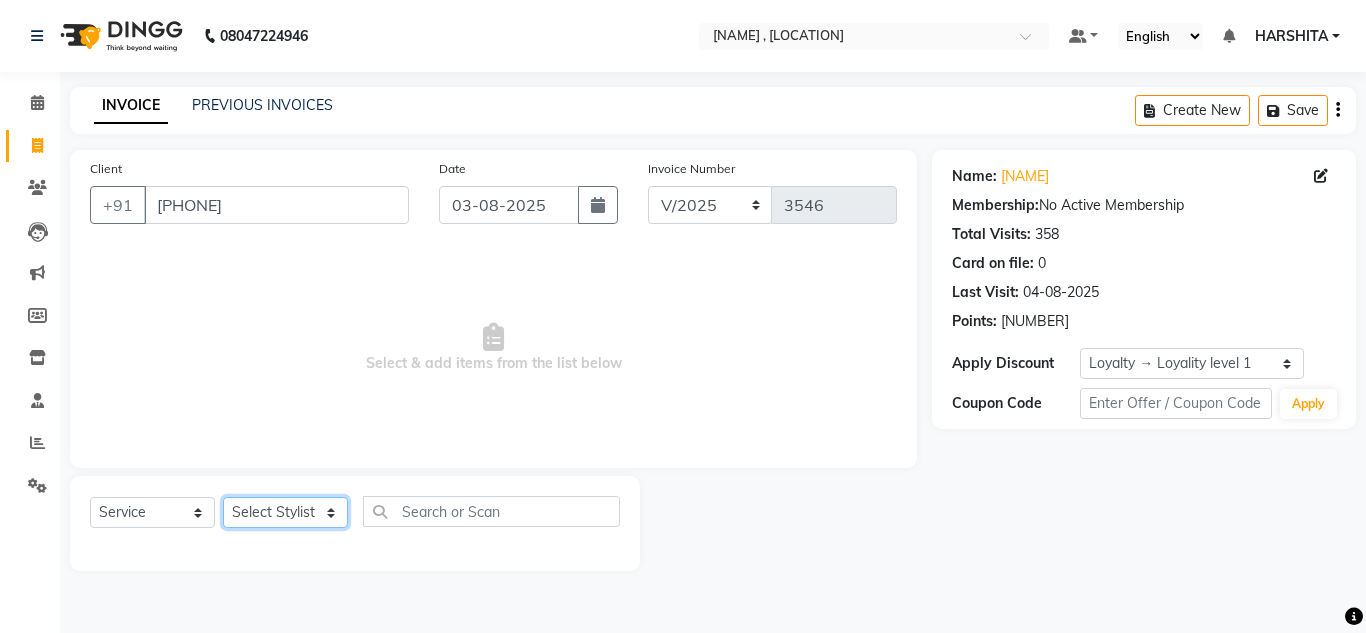 select on "[POSTAL_CODE]" 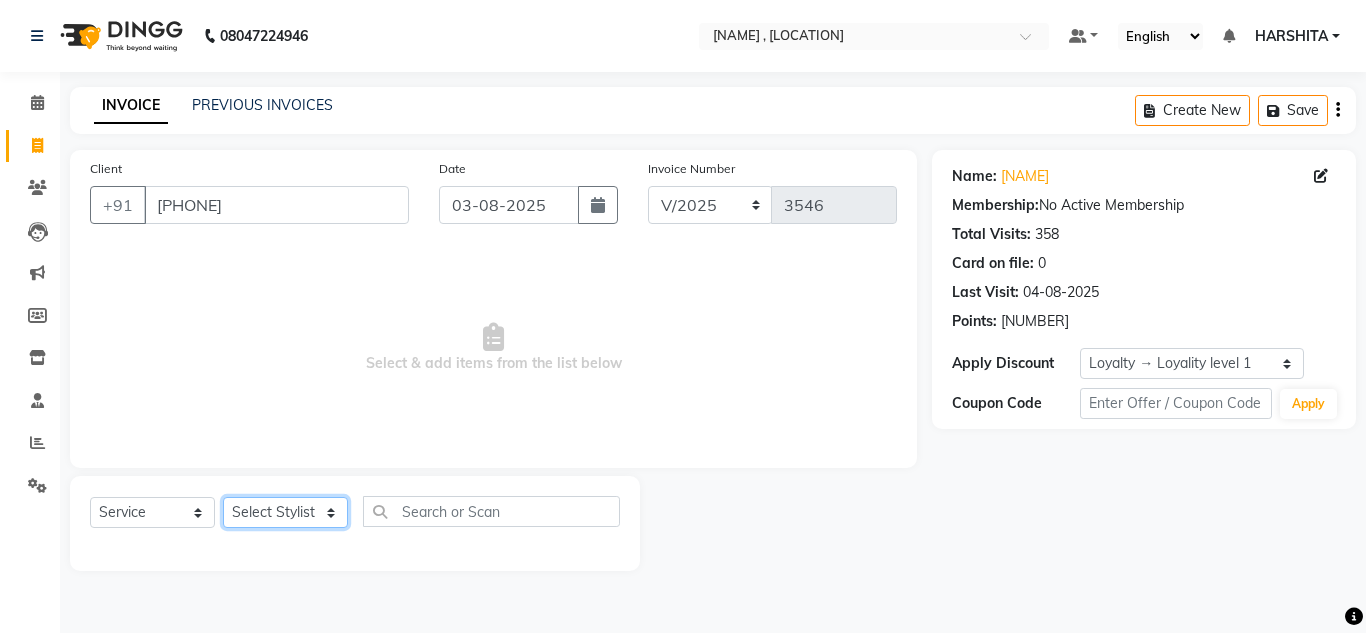 click on "Select Stylist [NAME] [NAME] [NAME]  [NAME] [NAME] [NAME] [NAME] [NAME] [NAME] [NAME] [NAME]" 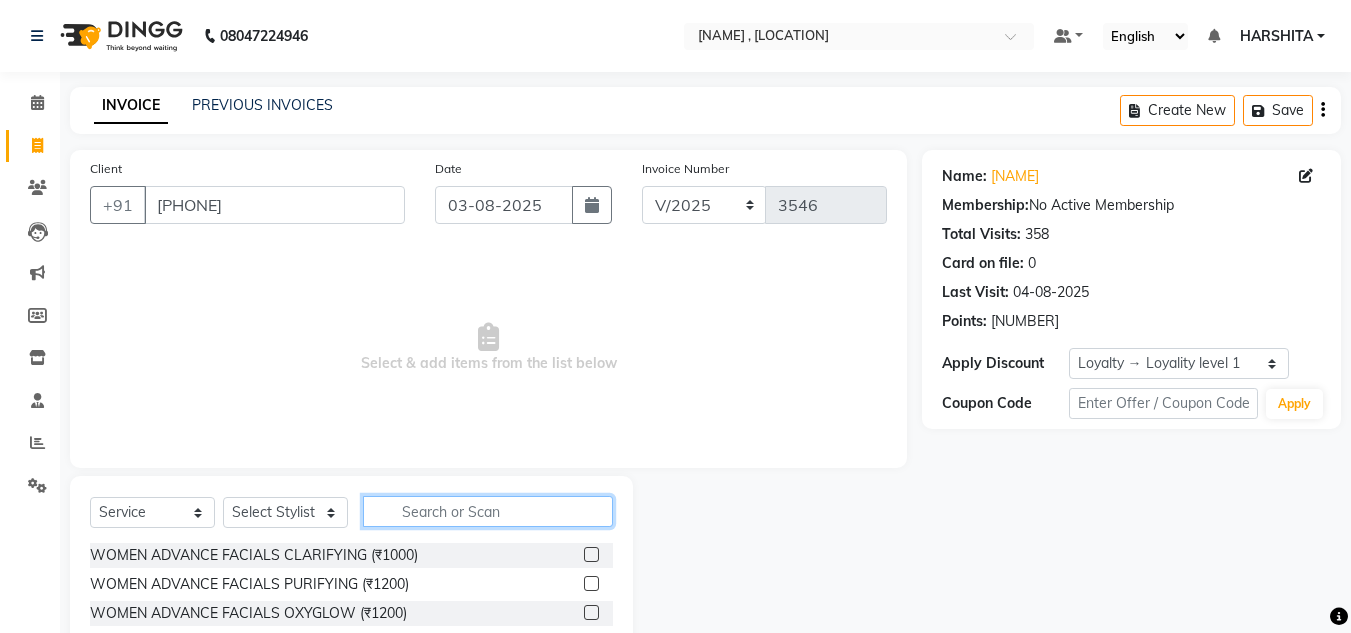 click 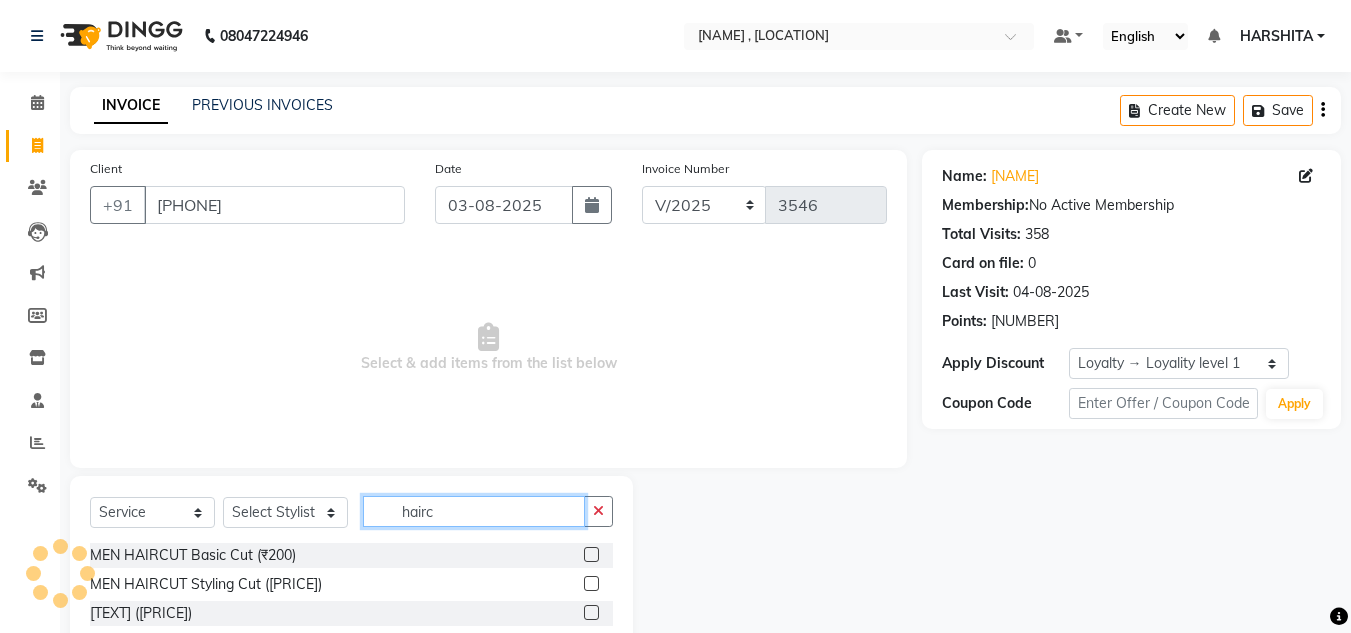type on "hairc" 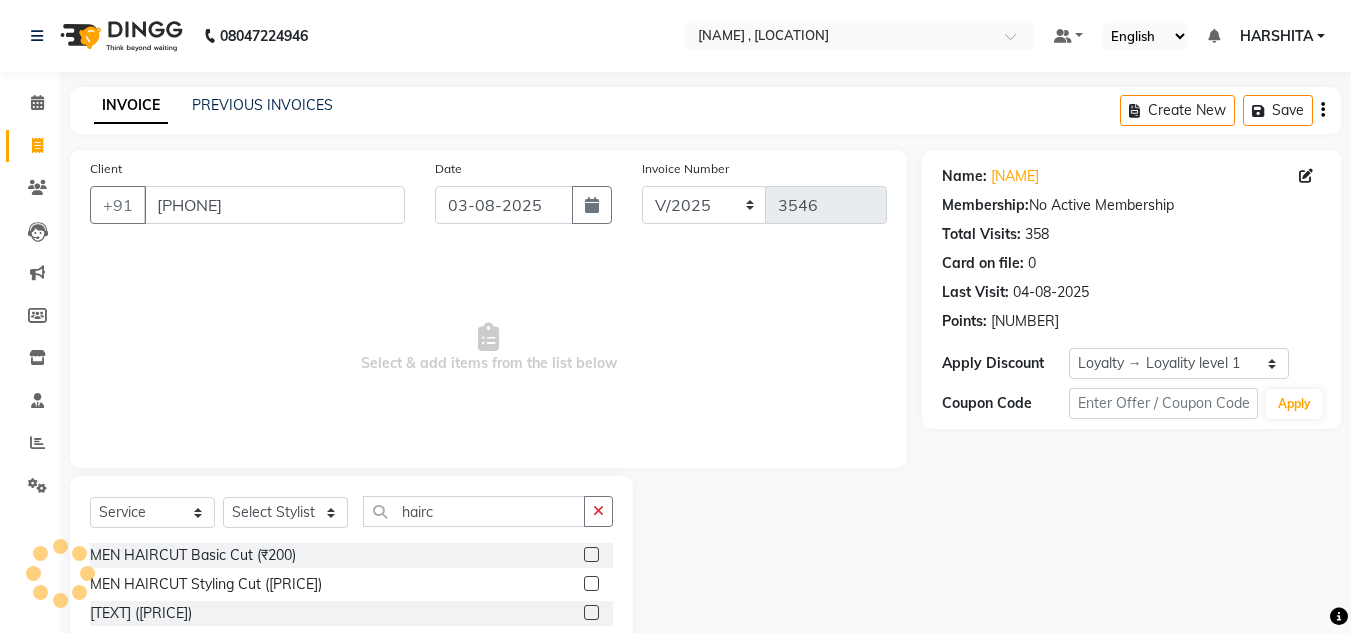 click 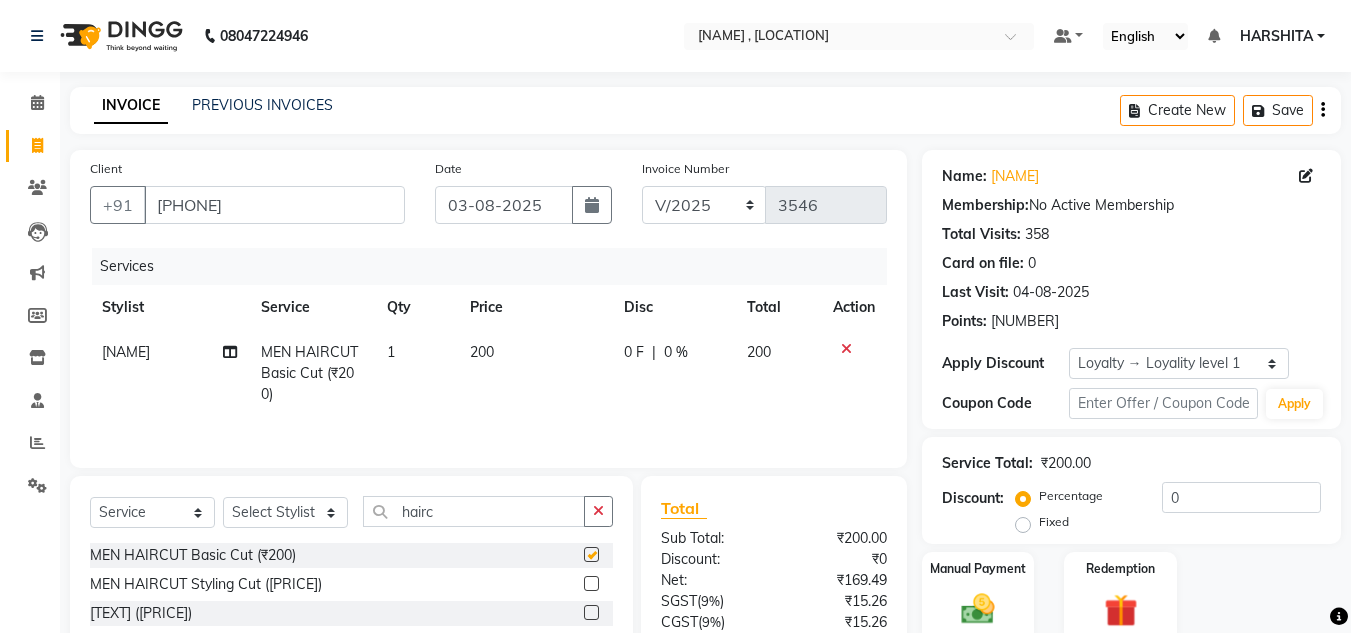 checkbox on "false" 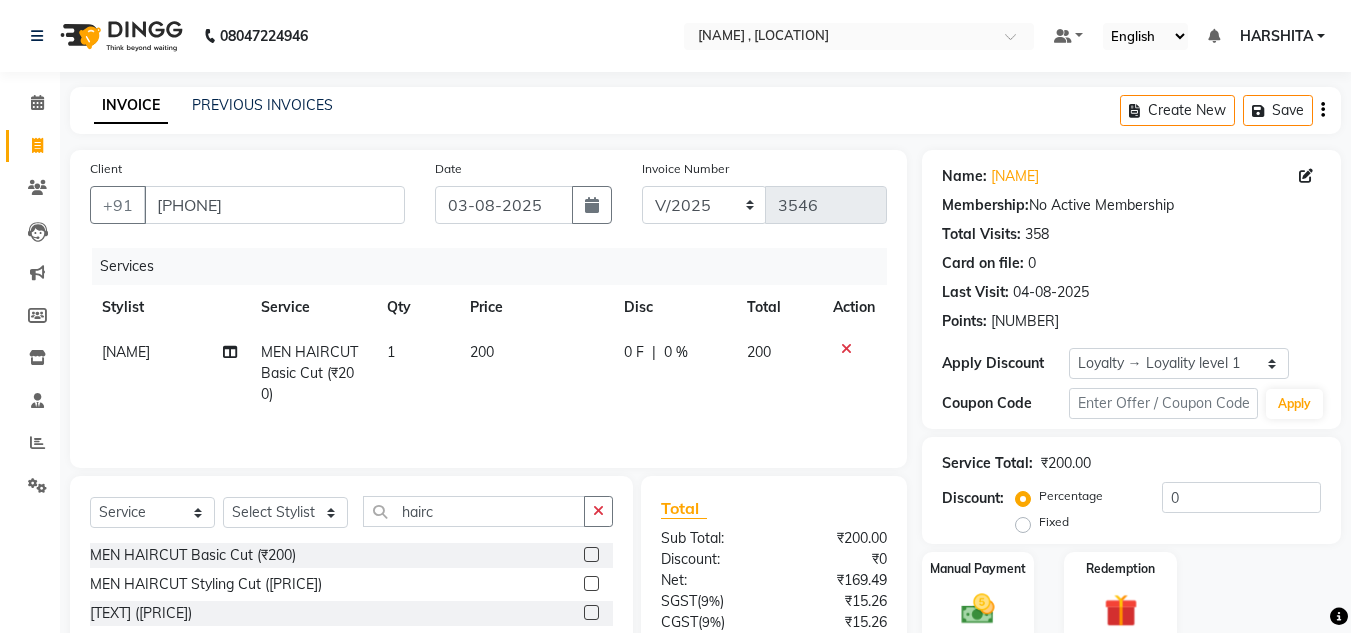 scroll, scrollTop: 167, scrollLeft: 0, axis: vertical 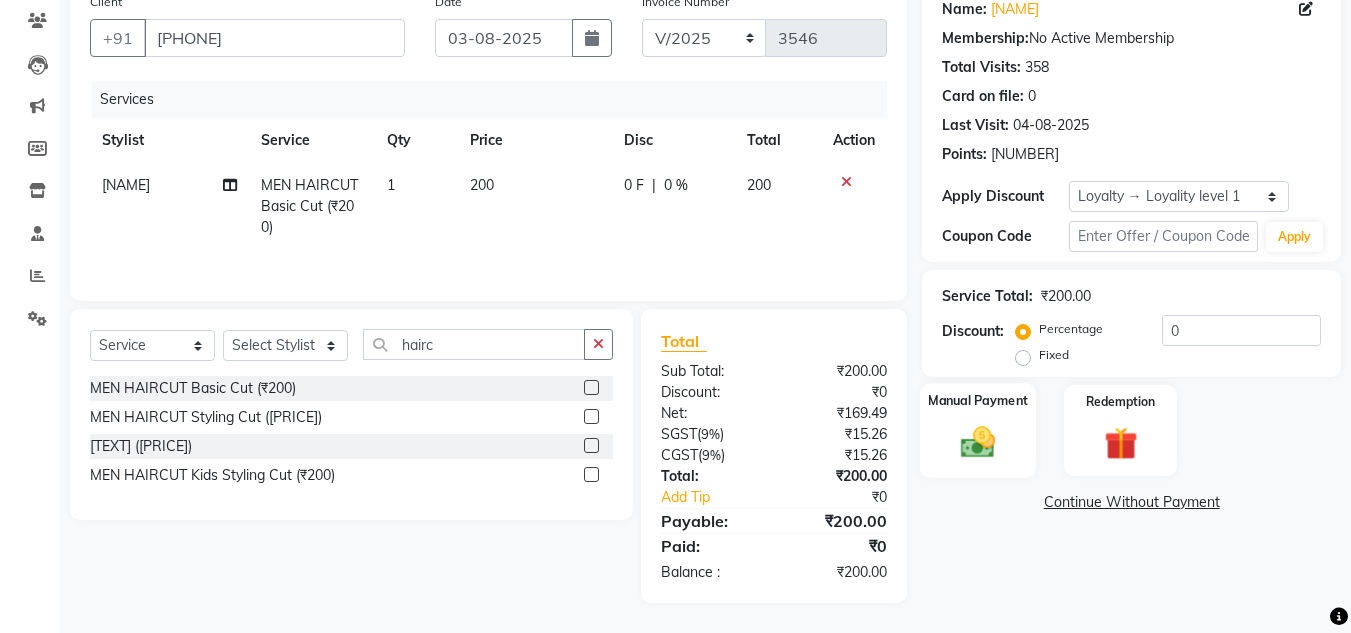 click 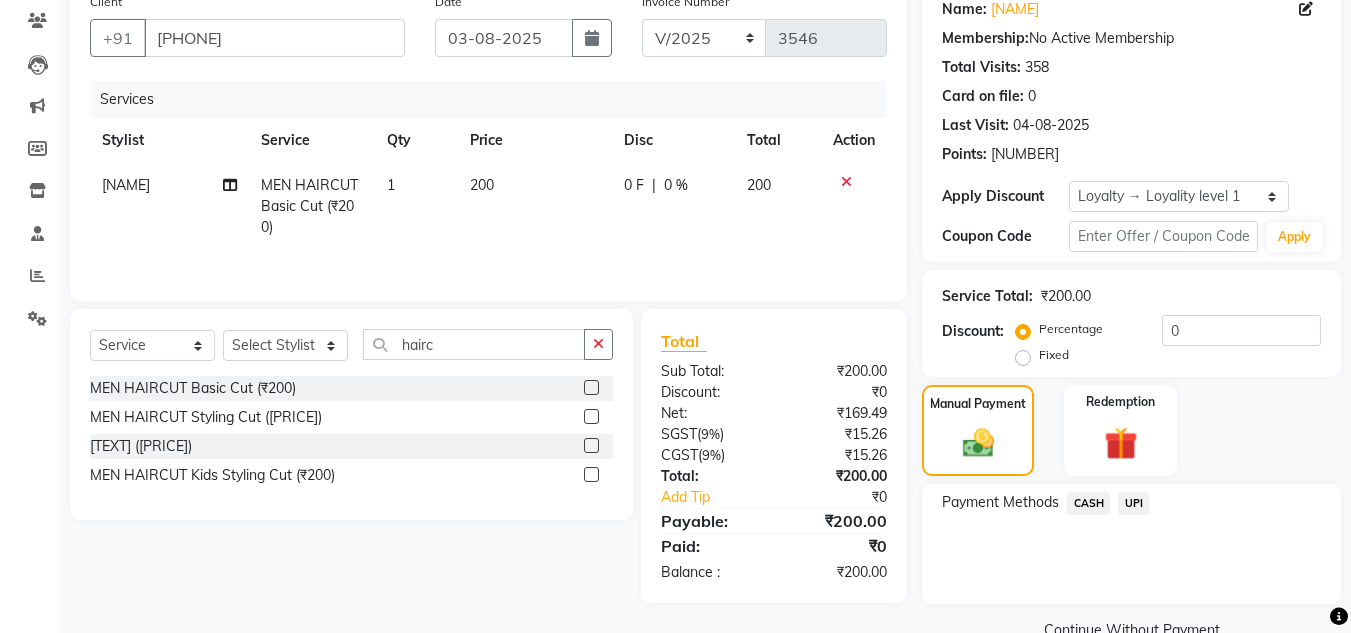 drag, startPoint x: 1137, startPoint y: 493, endPoint x: 1127, endPoint y: 523, distance: 31.622776 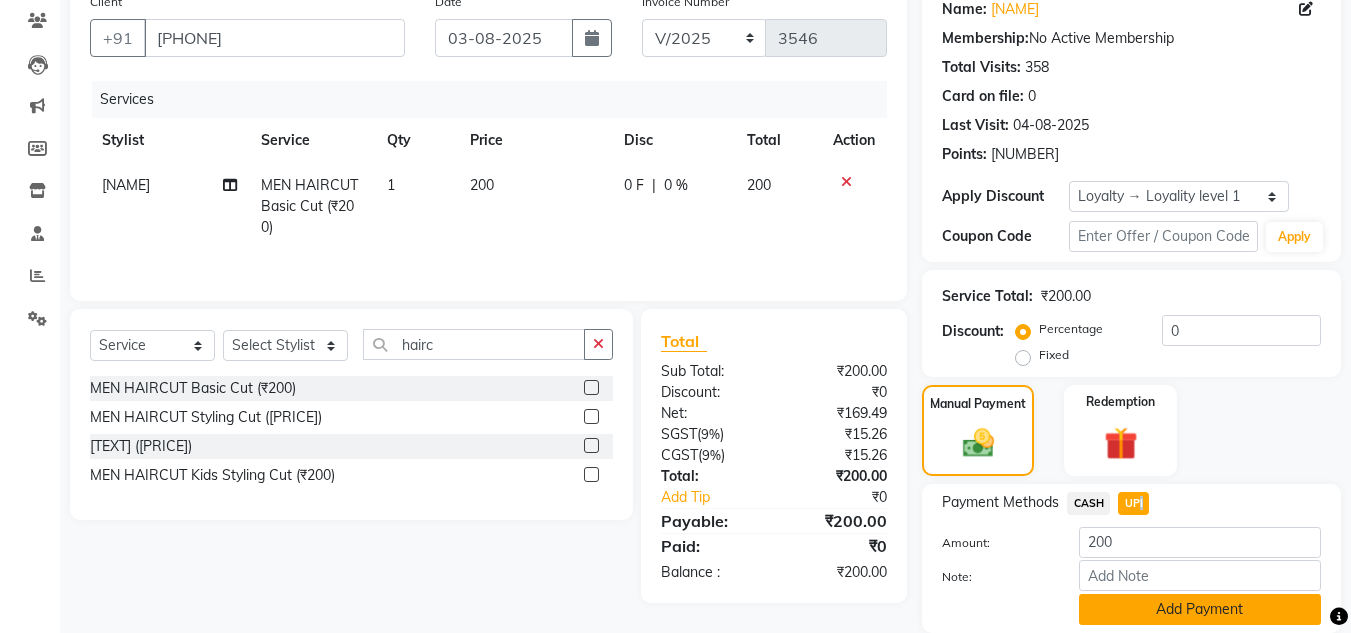 click on "Add Payment" 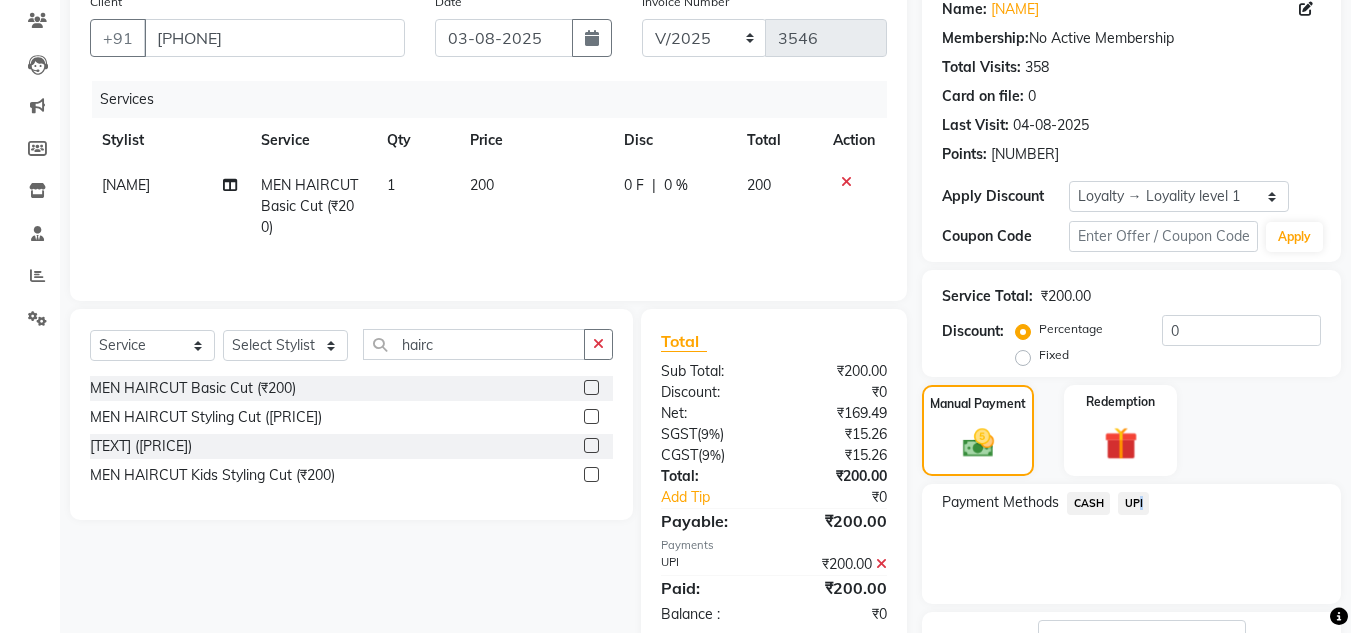 scroll, scrollTop: 322, scrollLeft: 0, axis: vertical 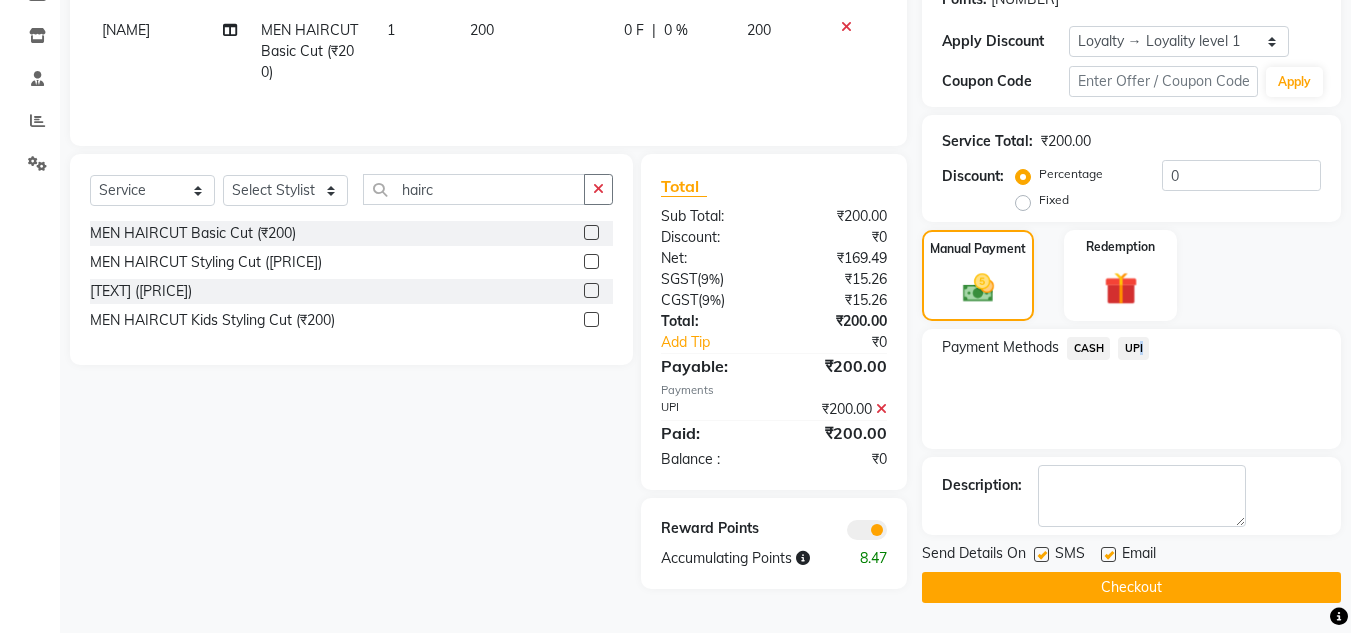 click on "Checkout" 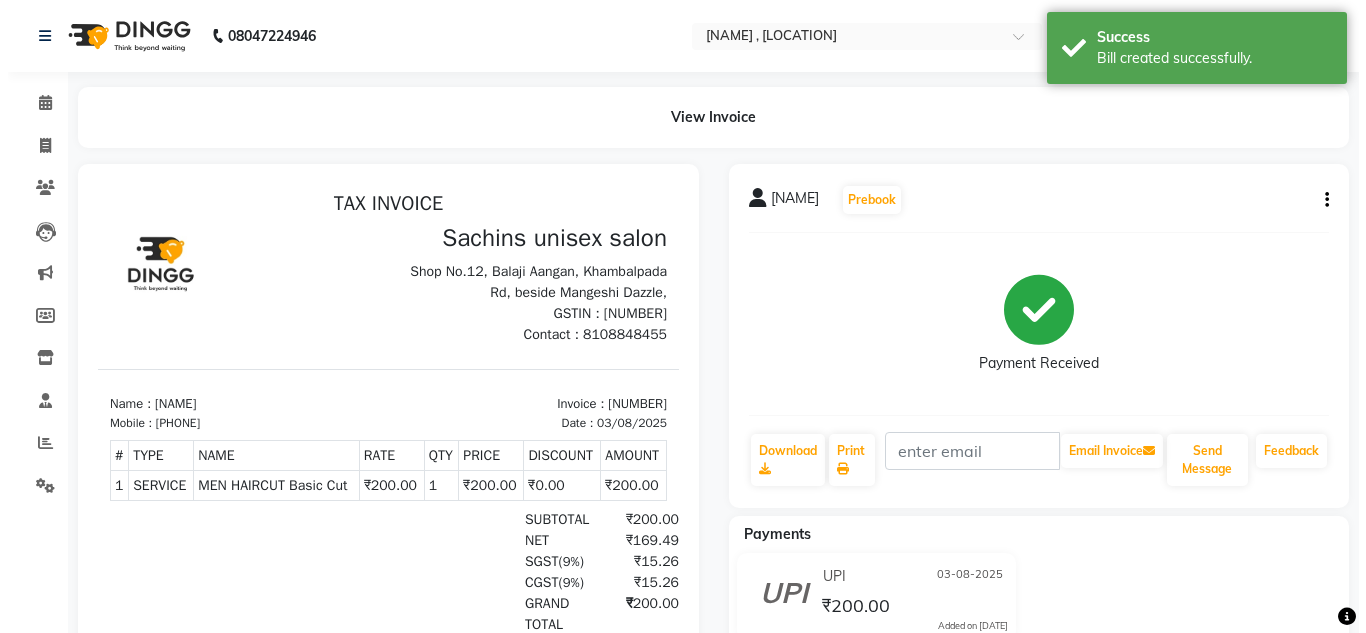 scroll, scrollTop: 0, scrollLeft: 0, axis: both 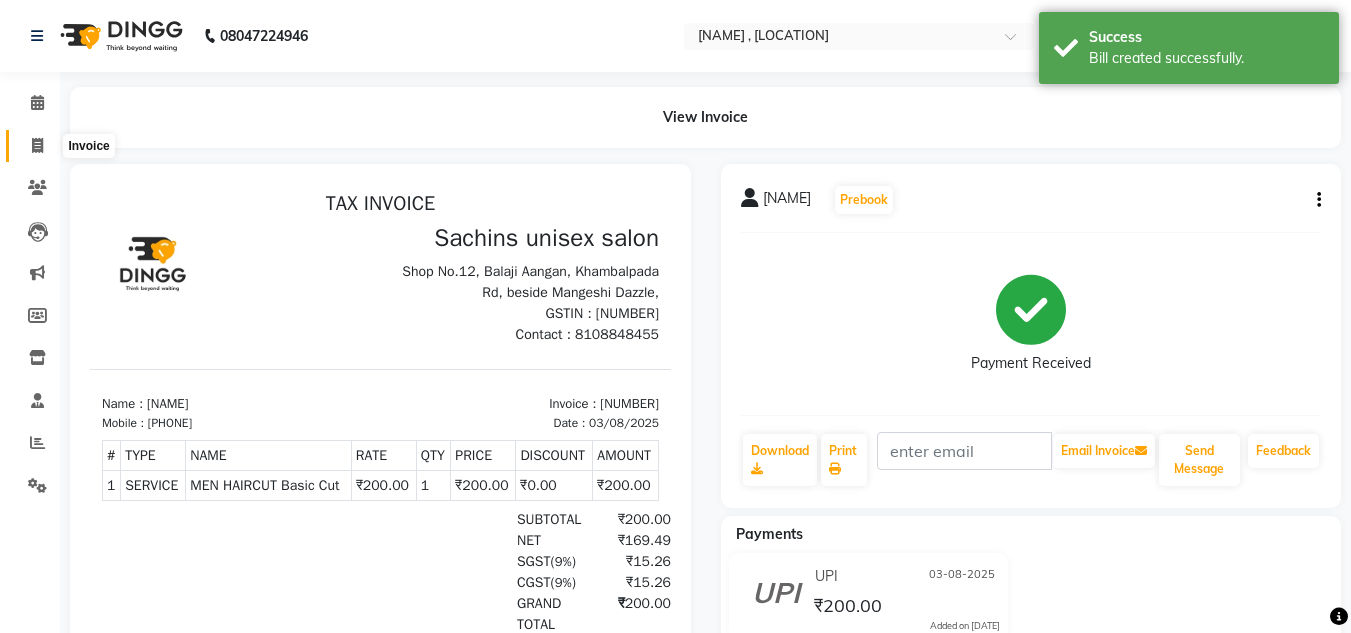 click 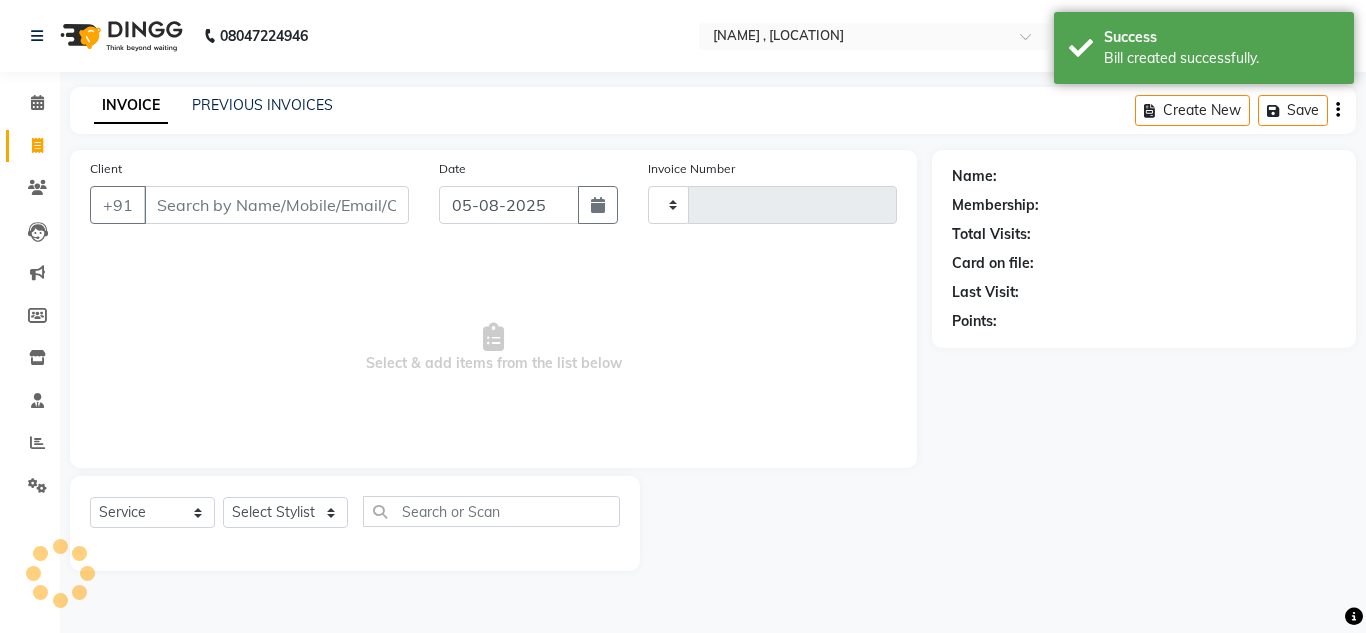 click on "Client" at bounding box center [276, 205] 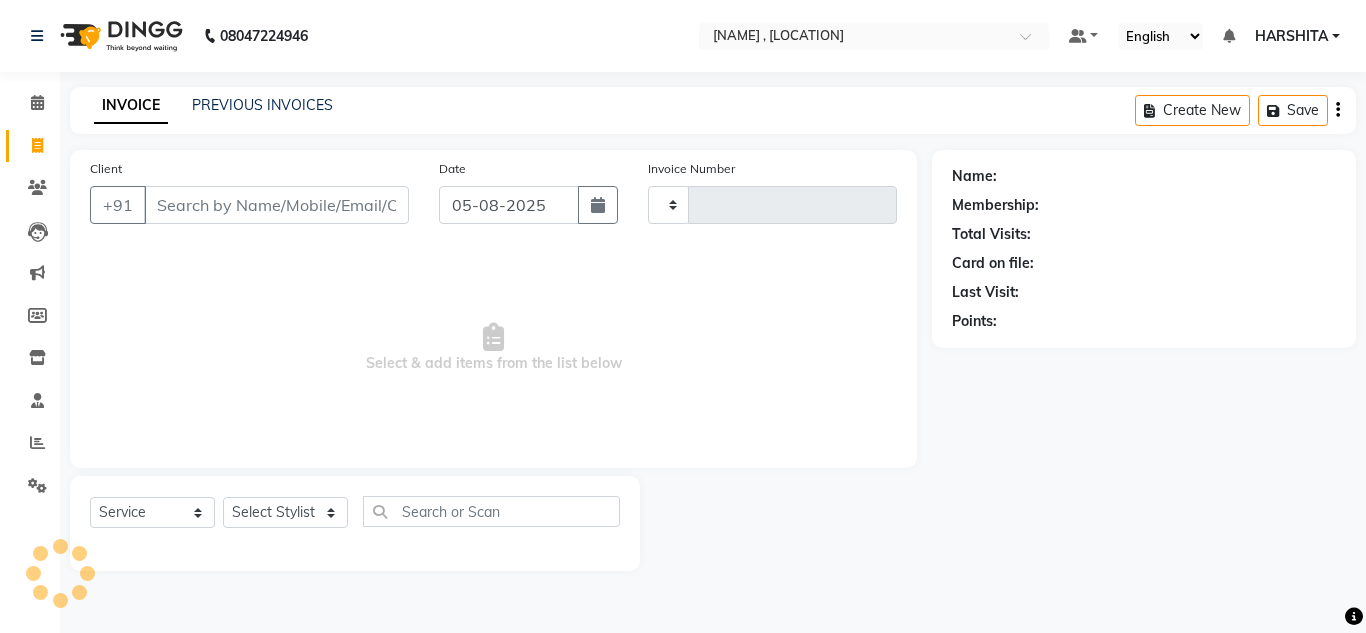 type on "3547" 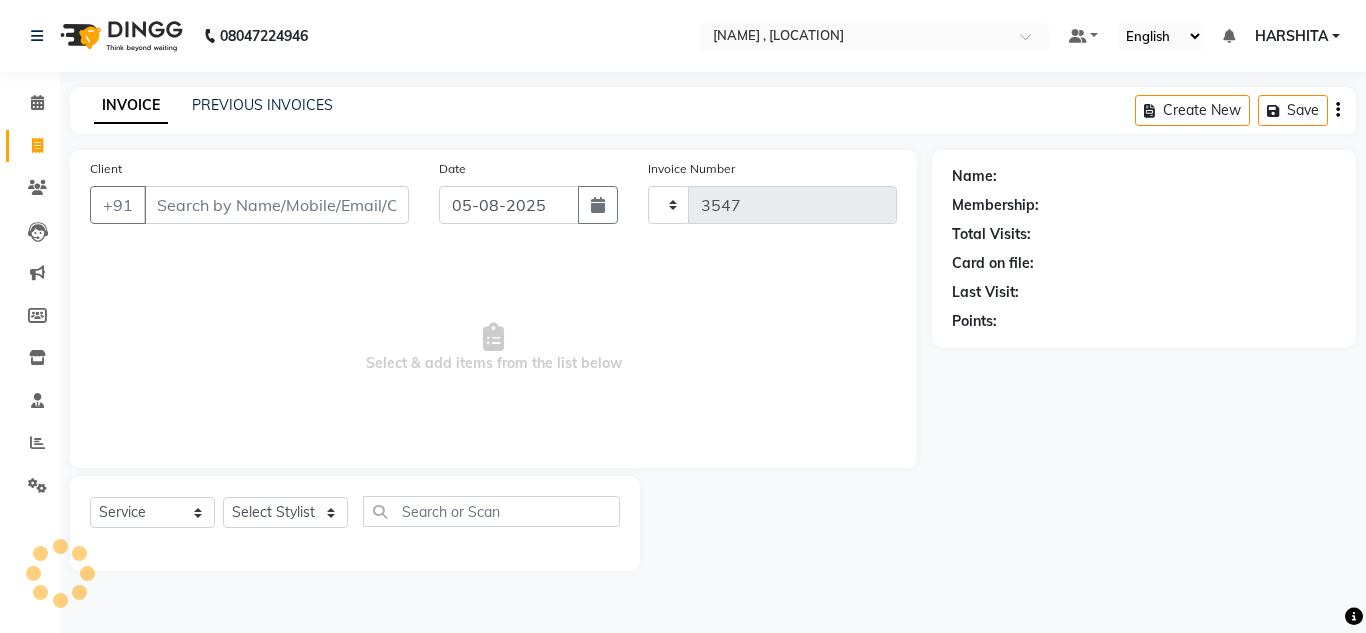 select on "6840" 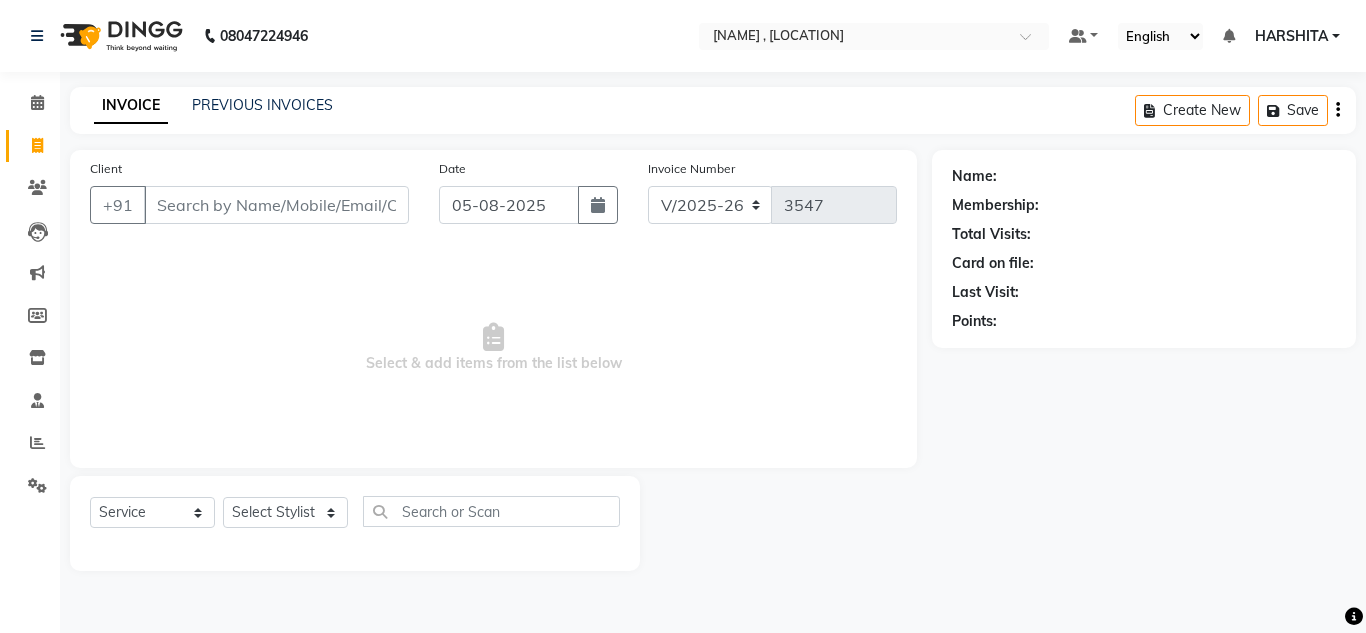 type on ")" 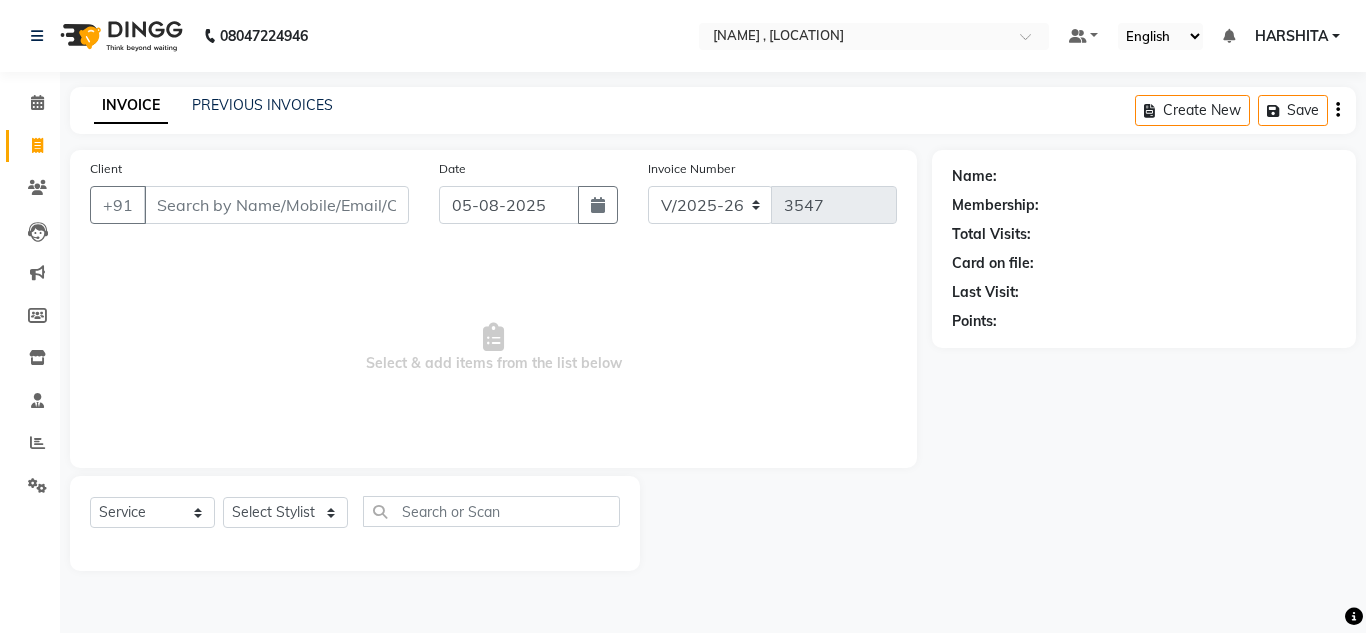 click on "Select & add items from the list below" at bounding box center [493, 348] 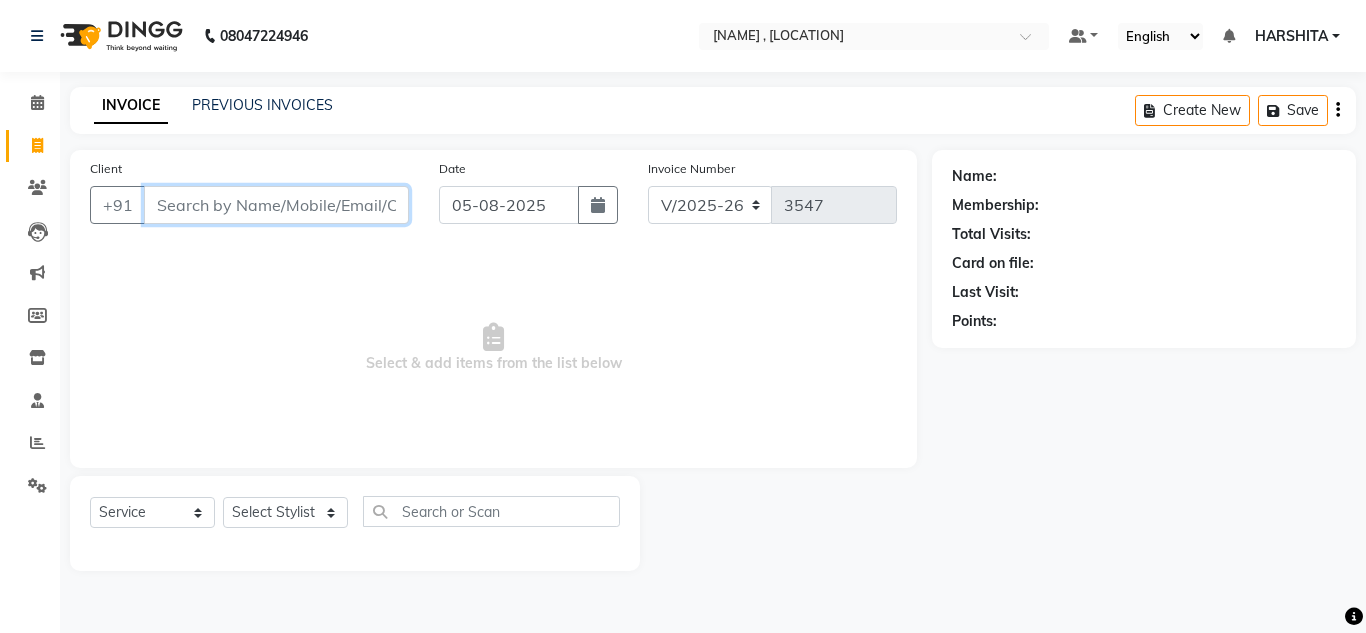 click on "Client" at bounding box center (276, 205) 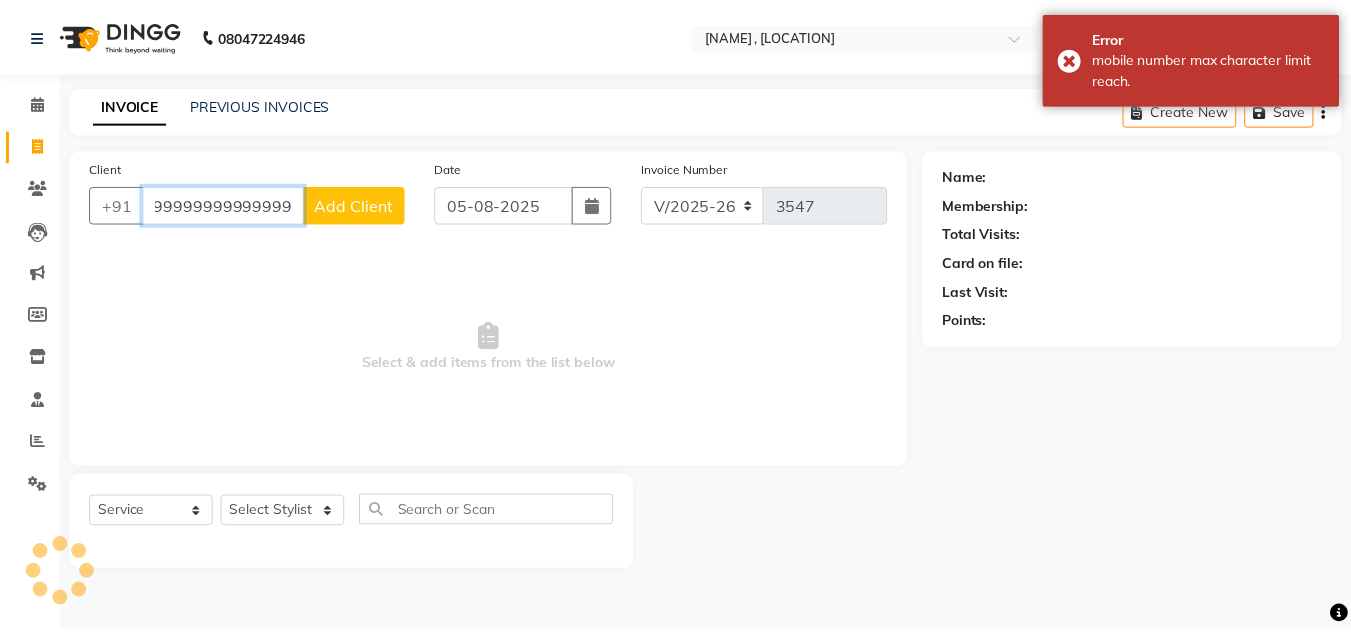 scroll, scrollTop: 0, scrollLeft: 0, axis: both 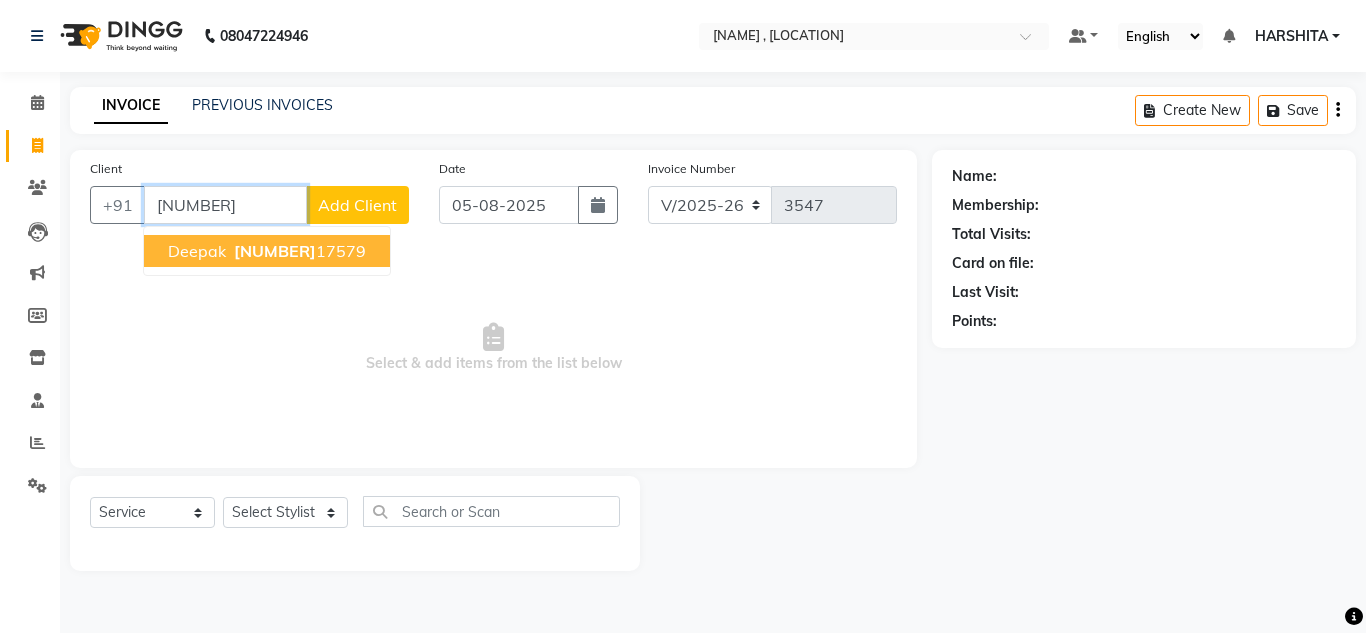 click on "[PHONE]" at bounding box center [298, 251] 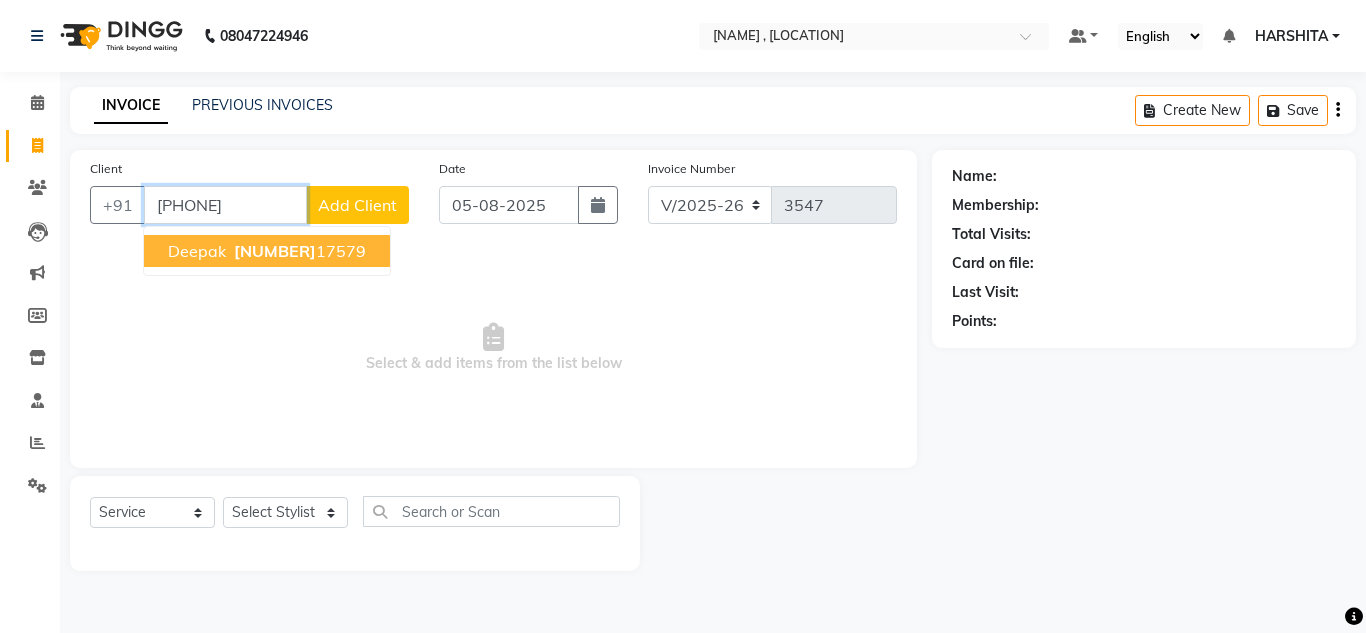 type on "[PHONE]" 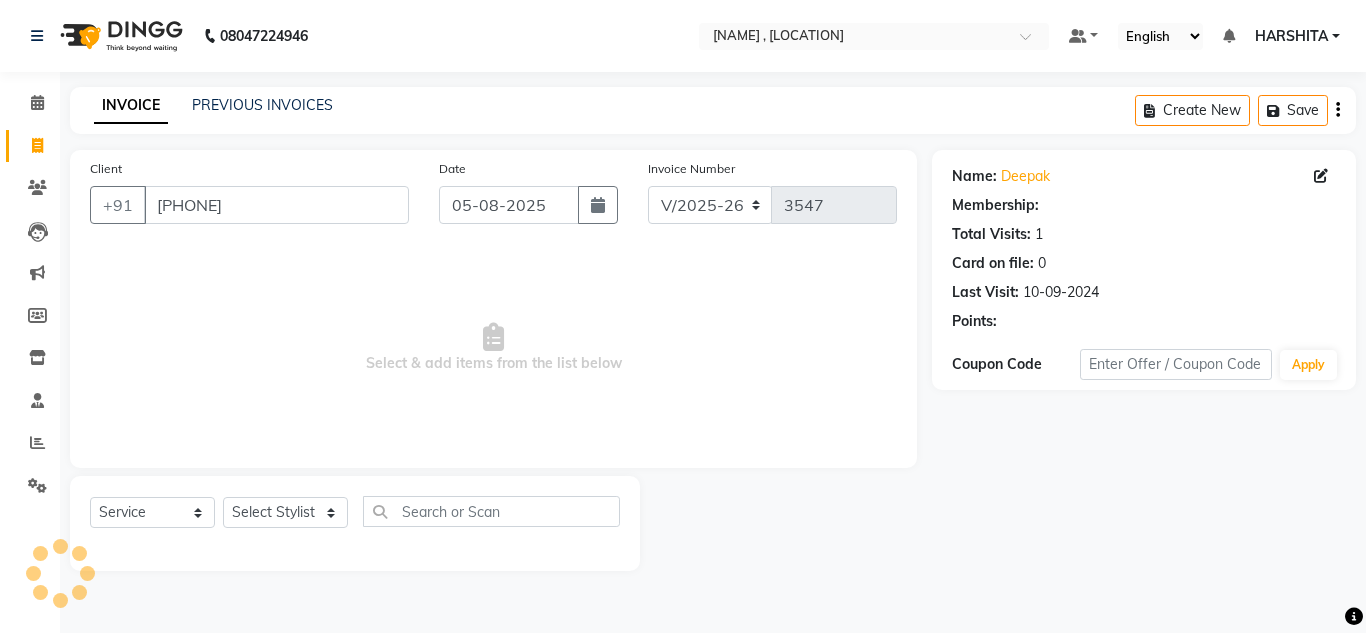 select on "1: Object" 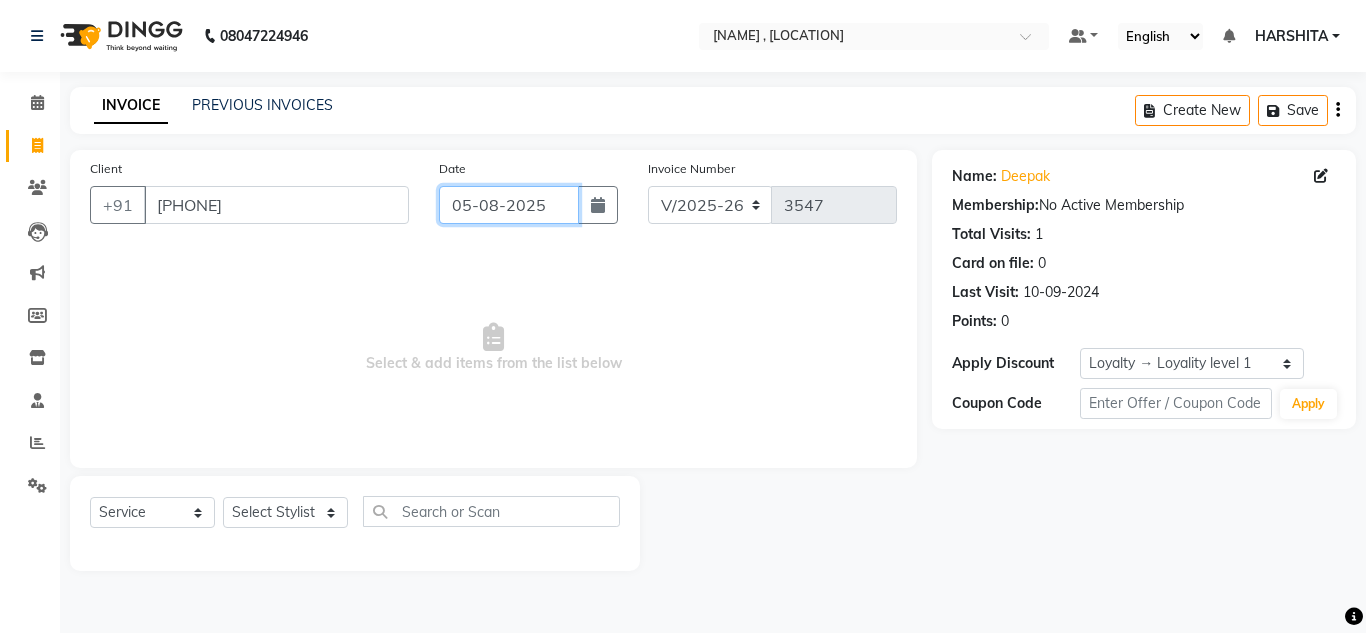 click on "05-08-2025" 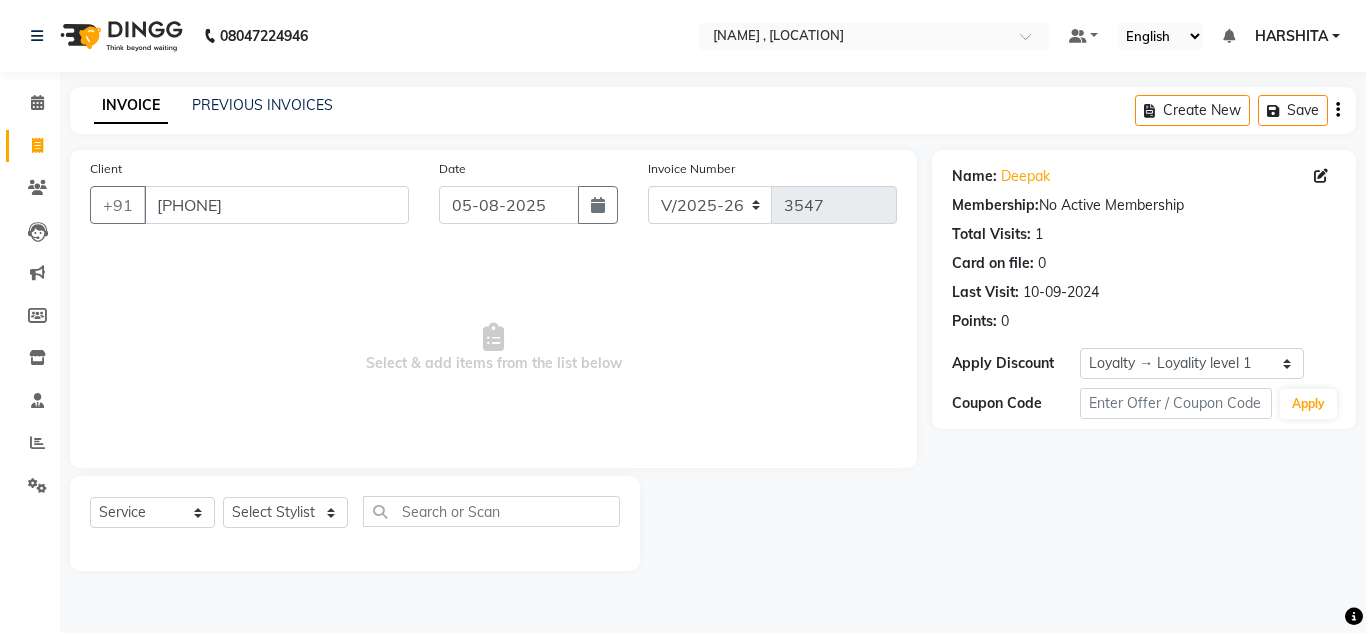 select on "8" 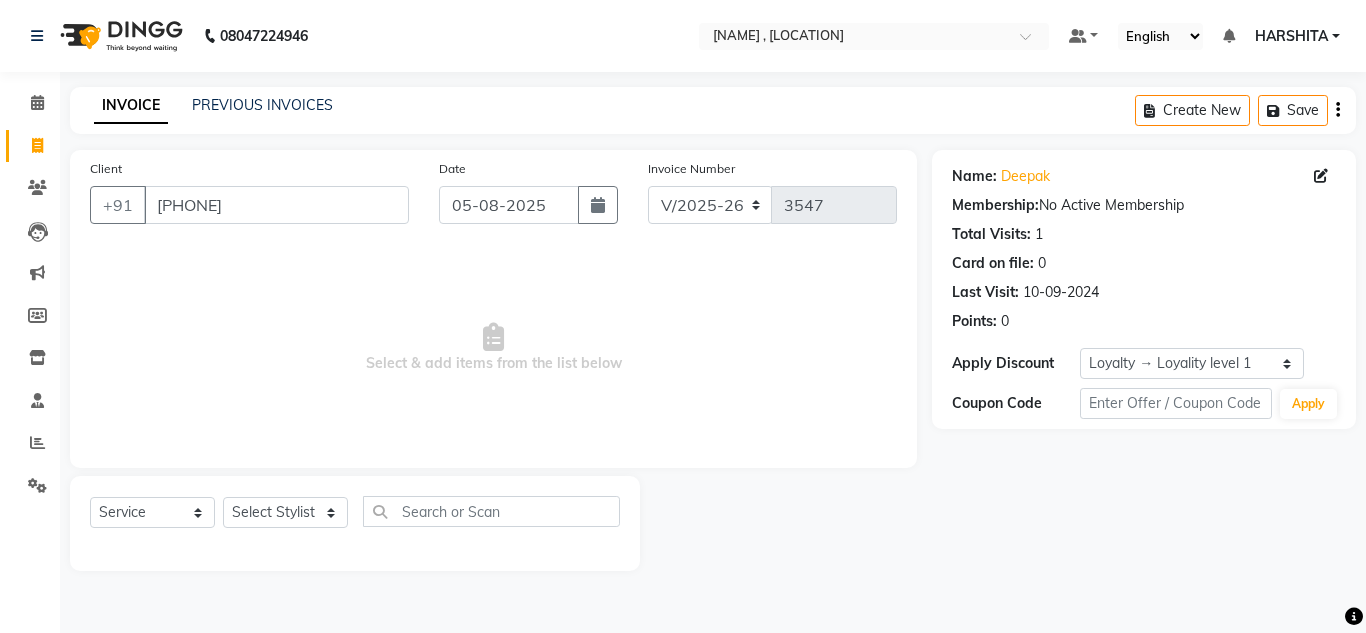 select on "2025" 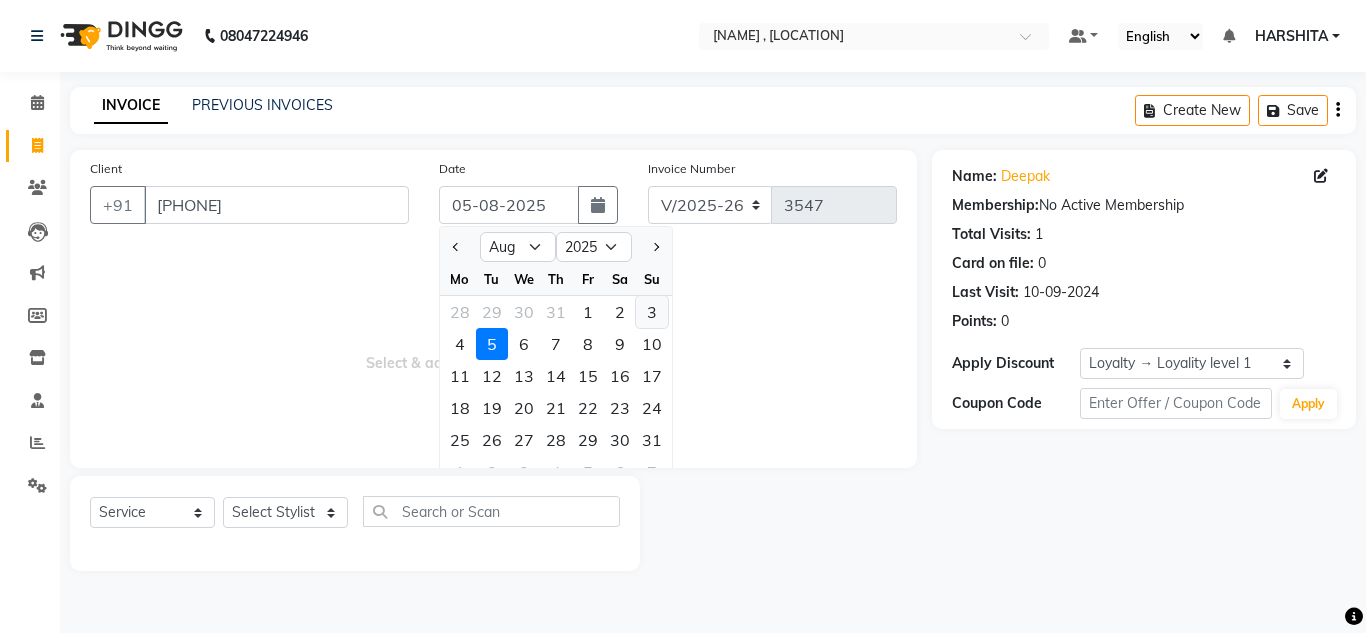 click on "3" 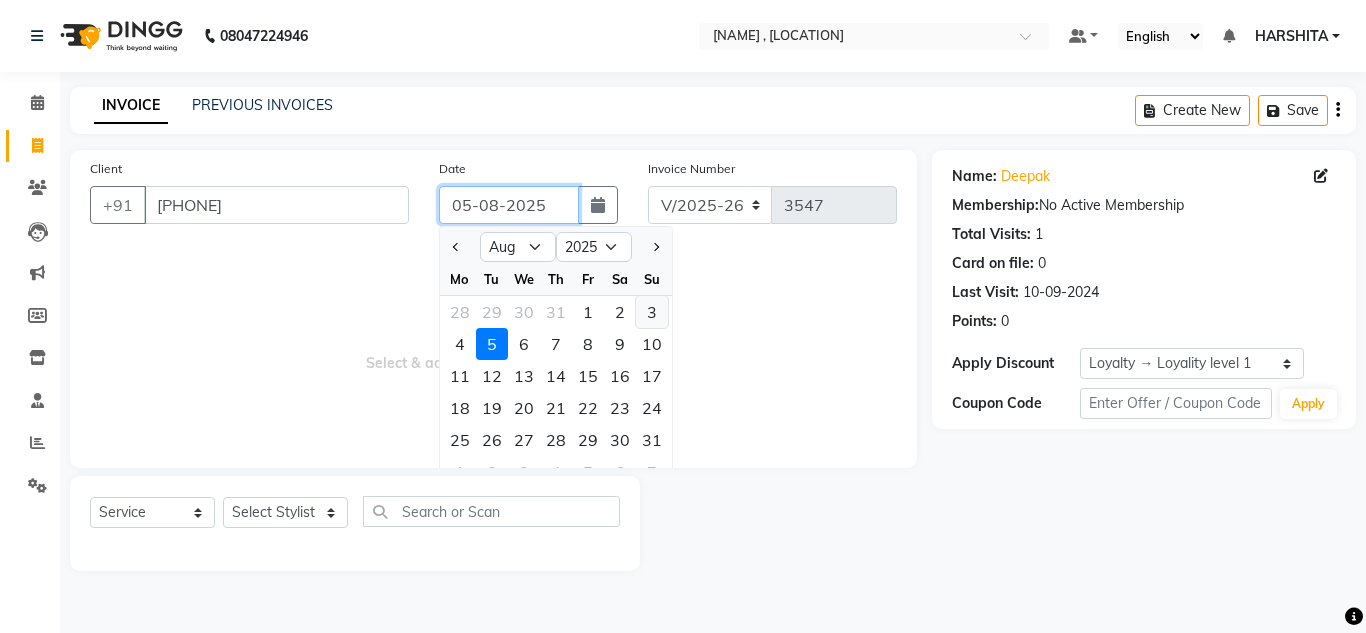 type on "03-08-2025" 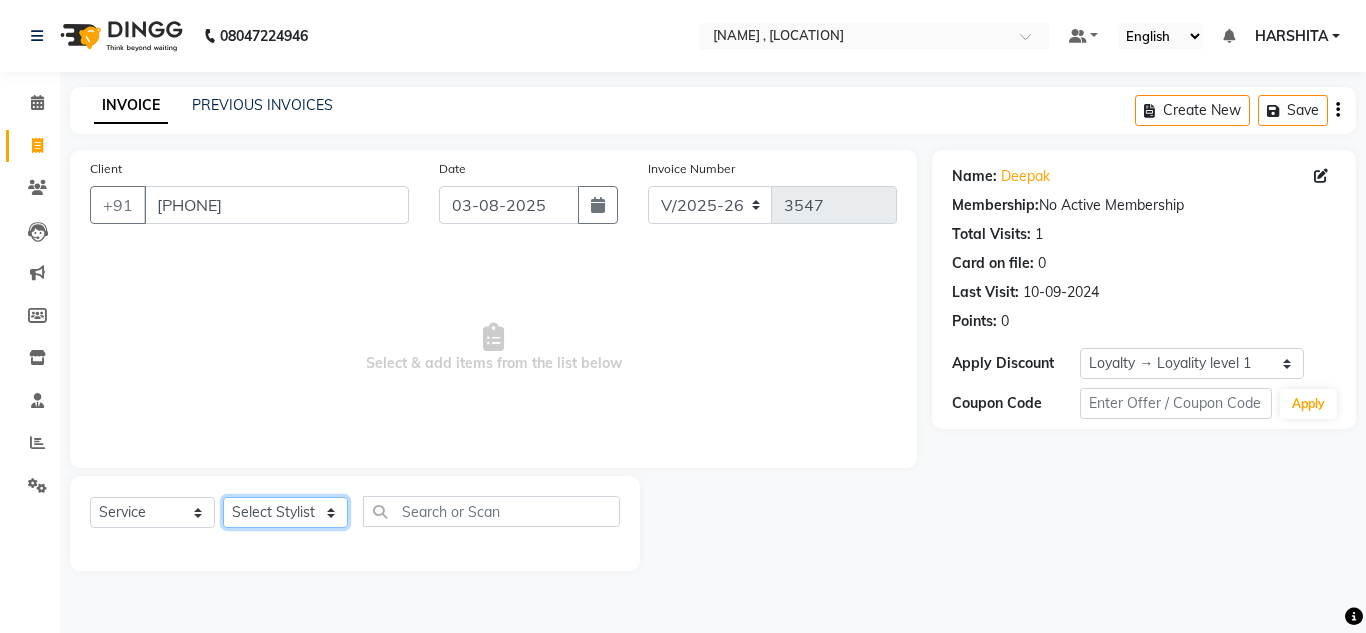click on "Select Stylist [NAME] [NAME] [NAME]  [NAME] [NAME] [NAME] [NAME] [NAME] [NAME] [NAME] [NAME]" 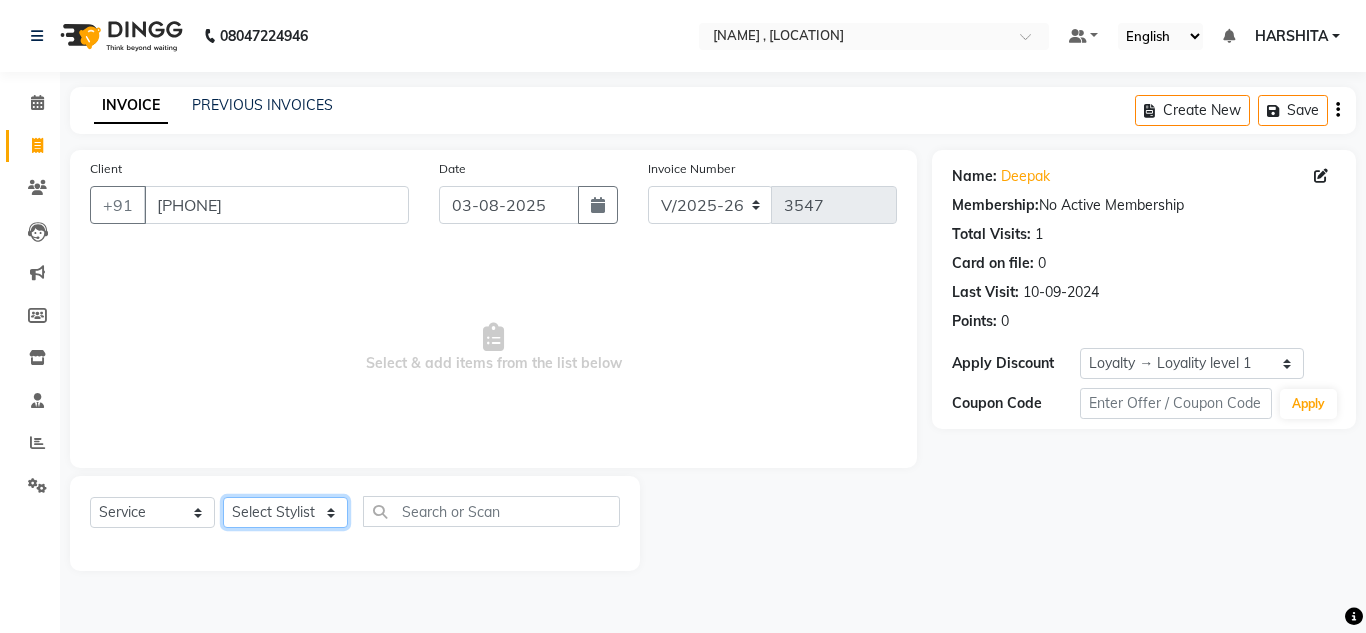 select on "[NUMBER]" 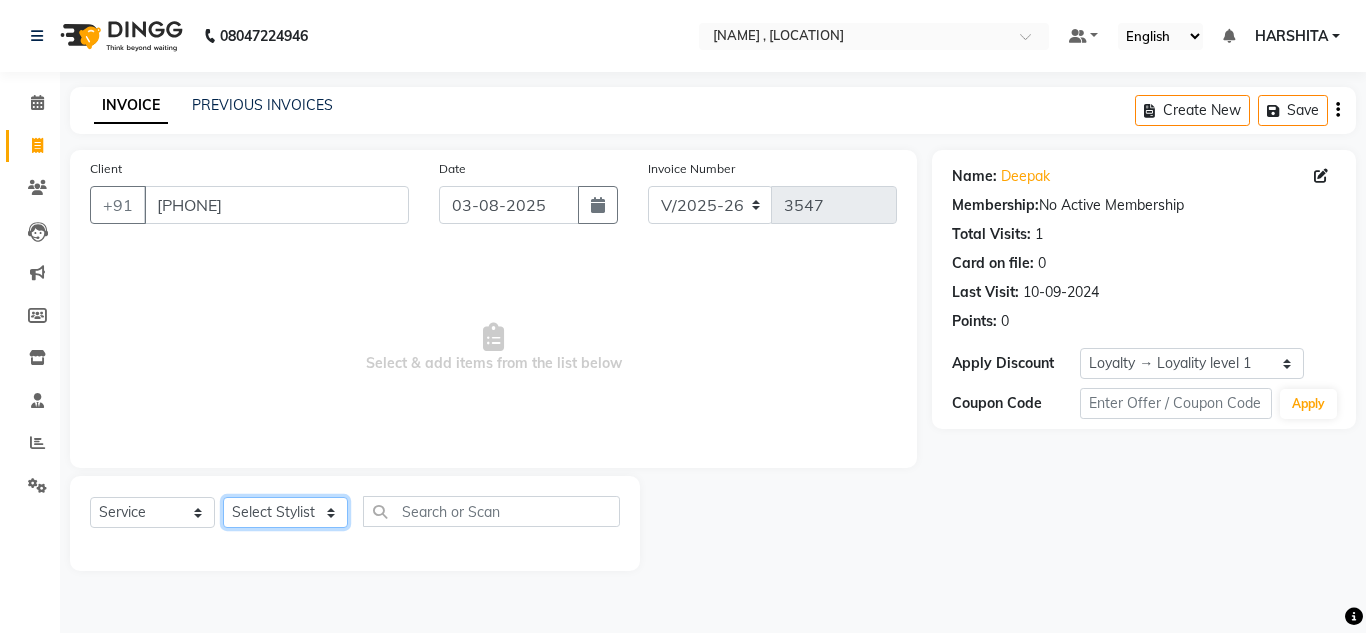 click on "Select Stylist [NAME] [NAME] [NAME]  [NAME] [NAME] [NAME] [NAME] [NAME] [NAME] [NAME] [NAME]" 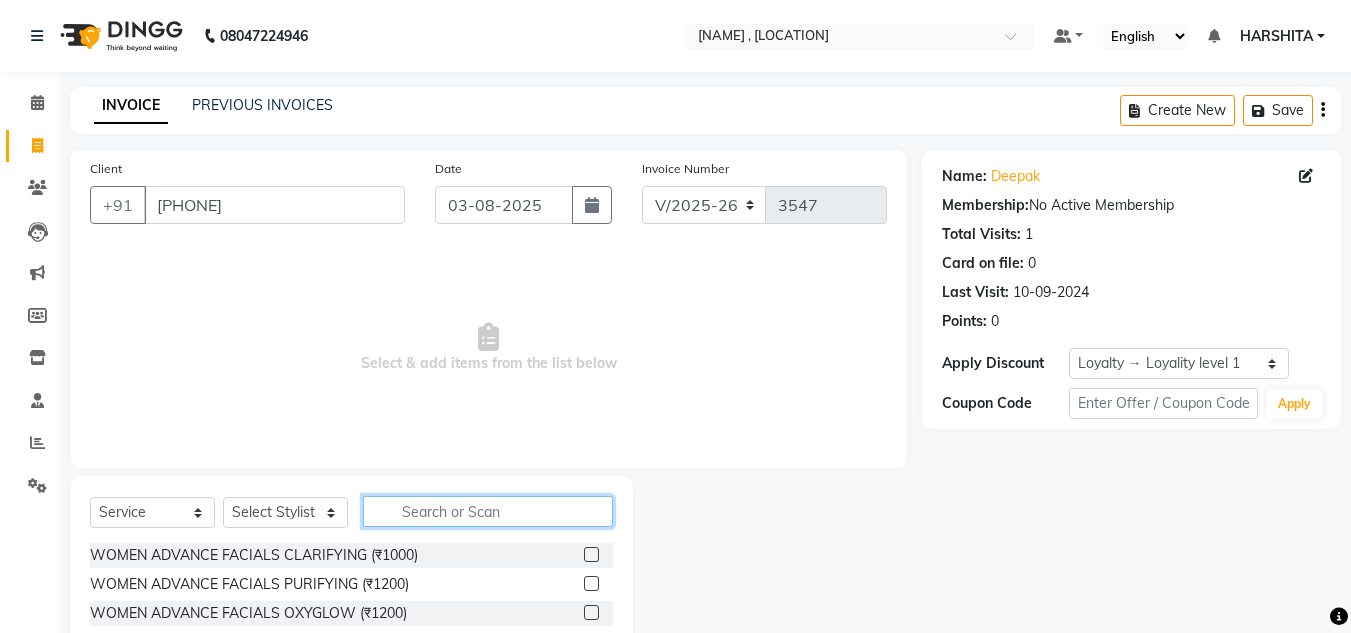 click 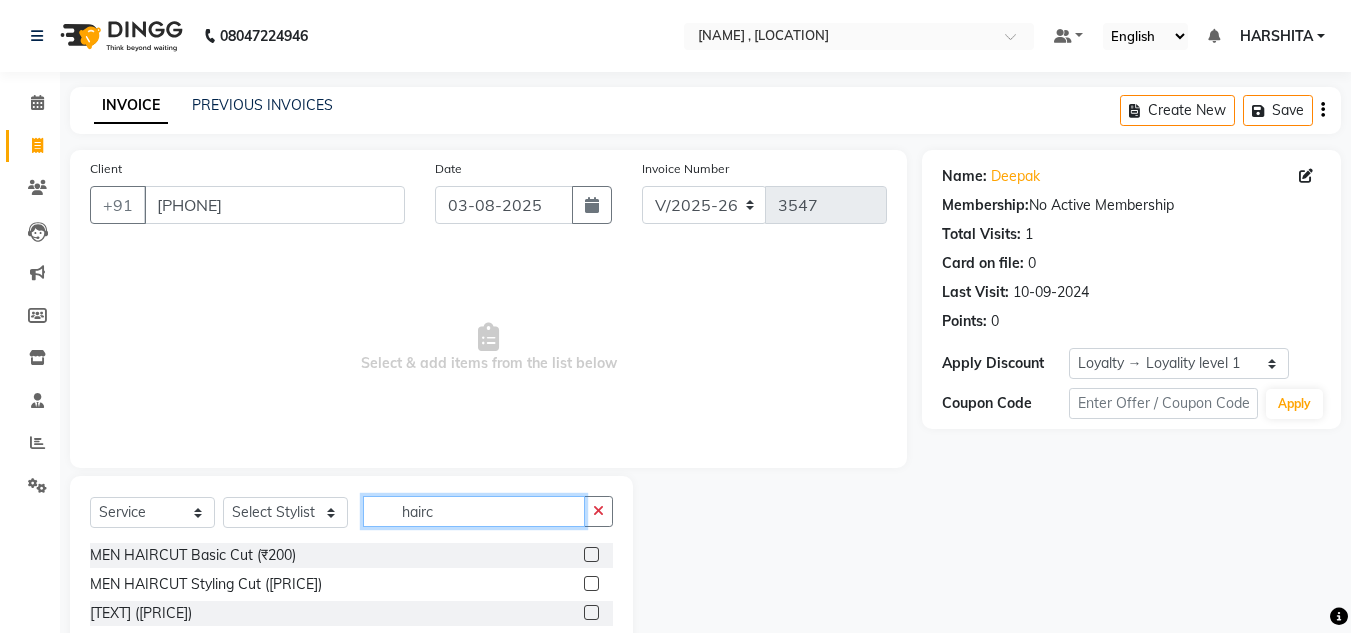 type on "hairc" 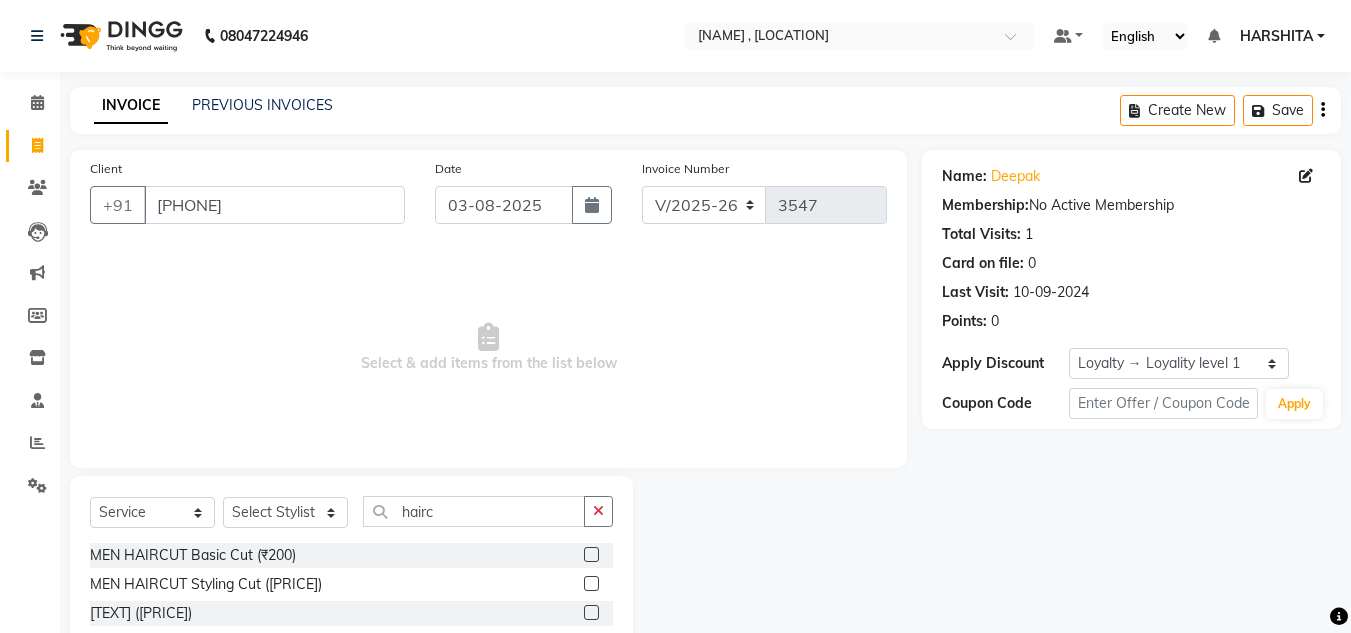 click 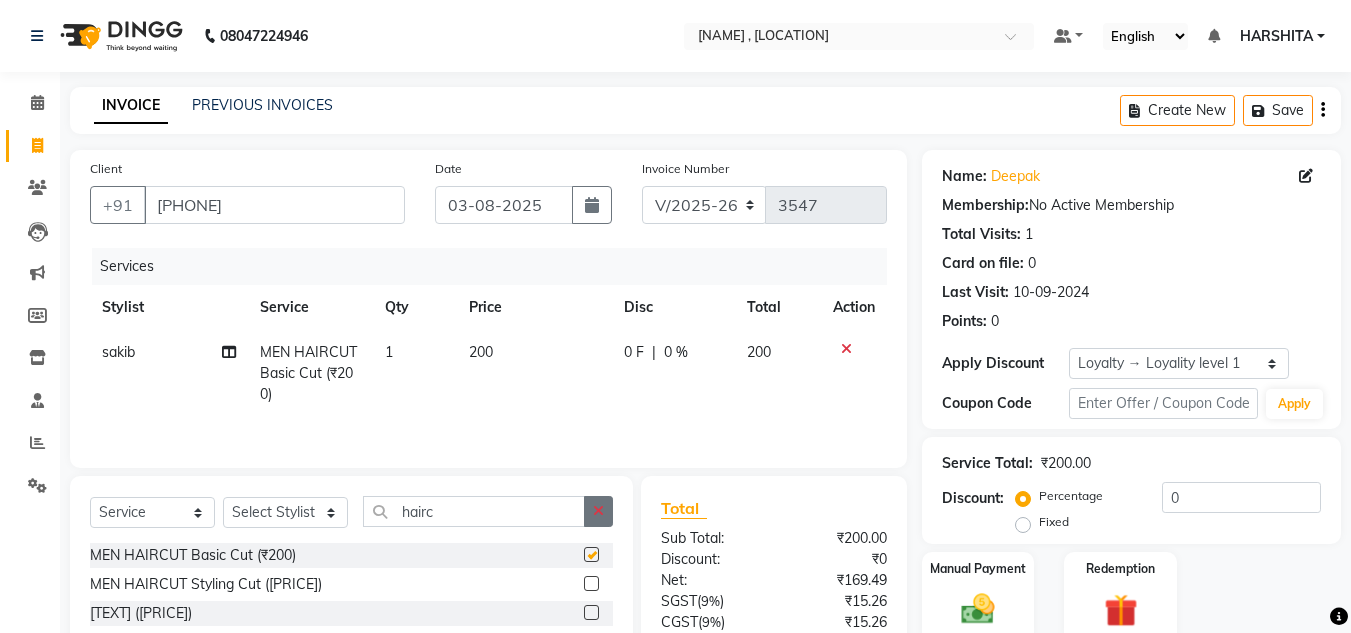 checkbox on "false" 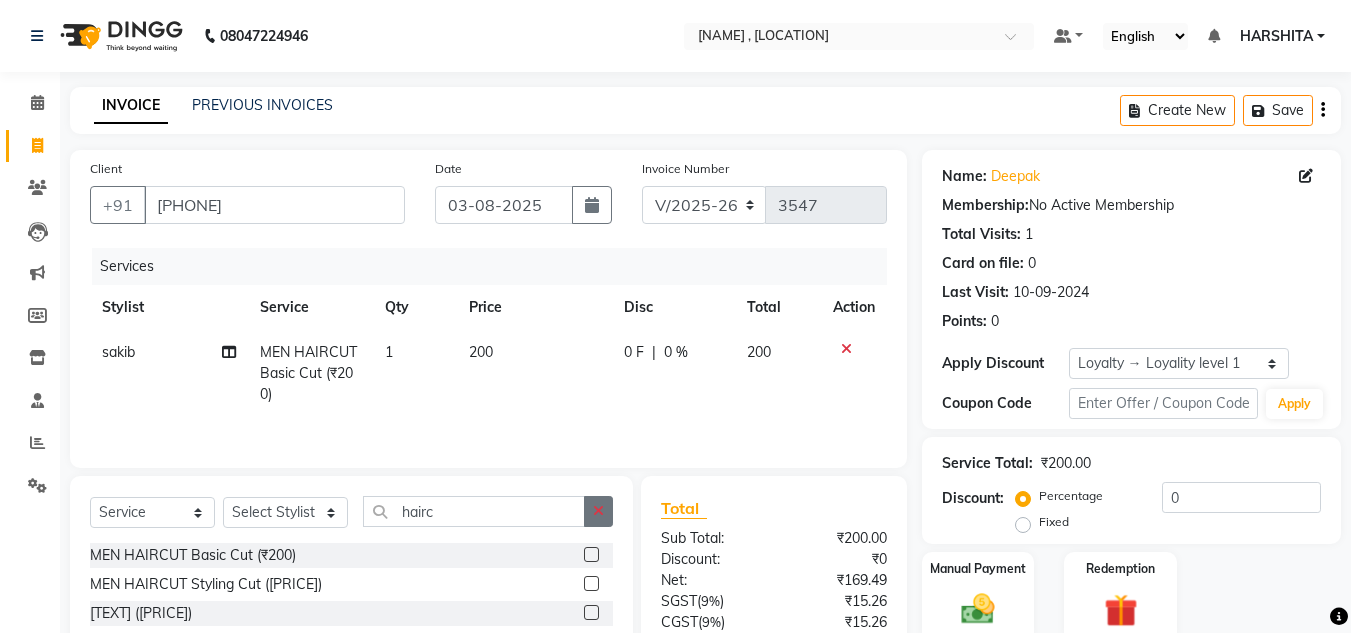 drag, startPoint x: 603, startPoint y: 515, endPoint x: 576, endPoint y: 524, distance: 28.460499 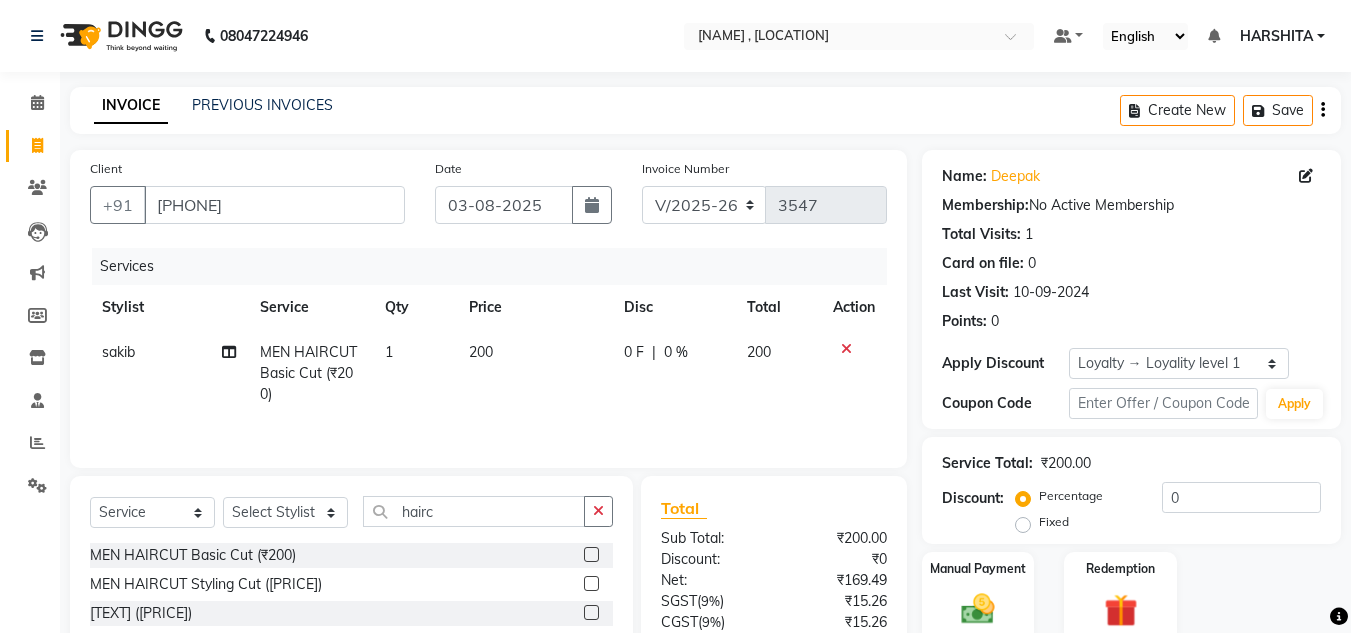 click 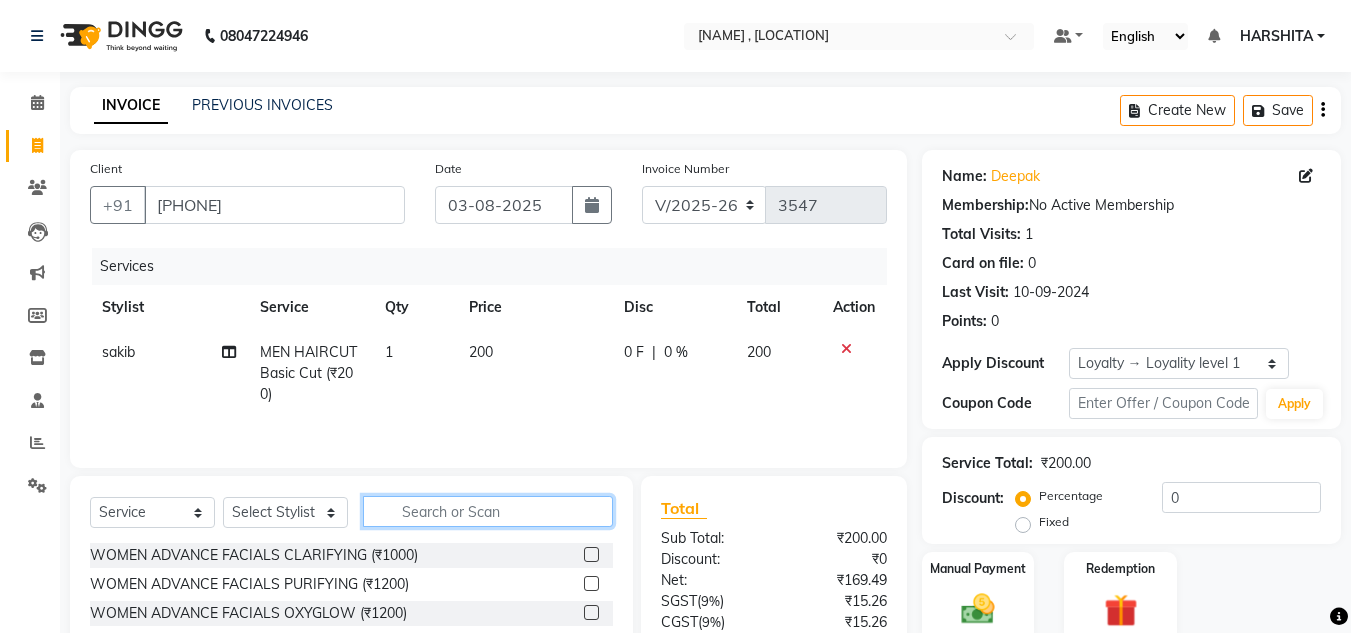 click 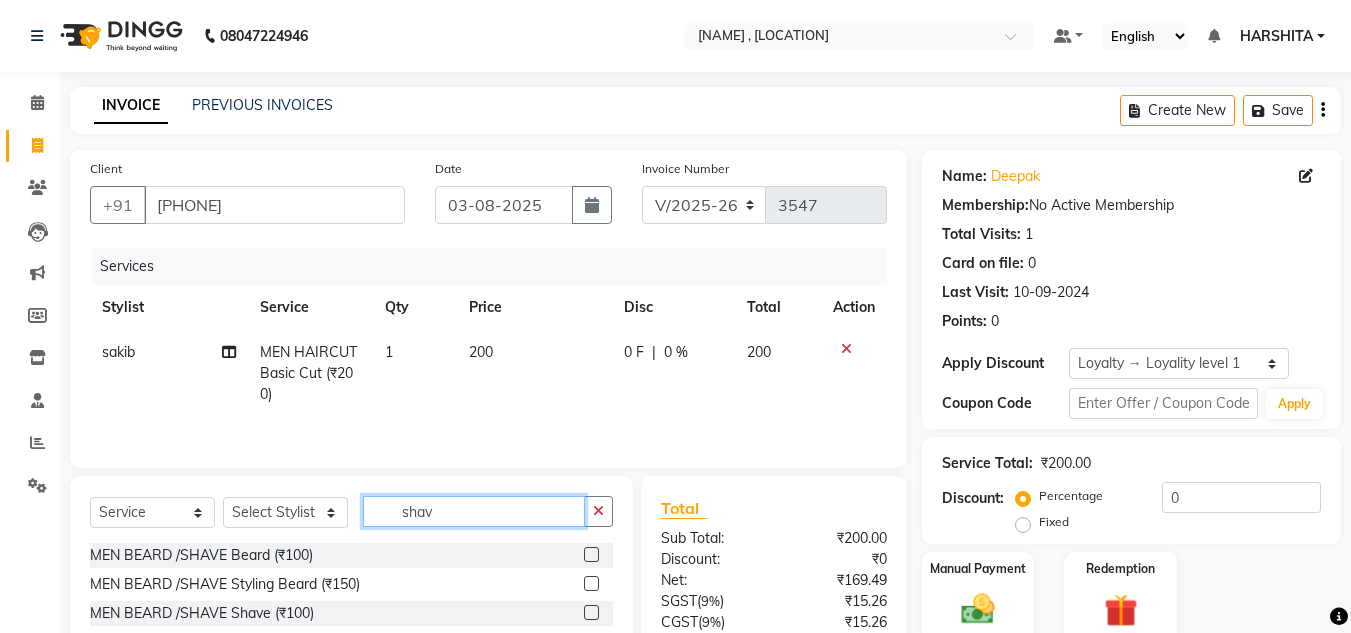 type on "shav" 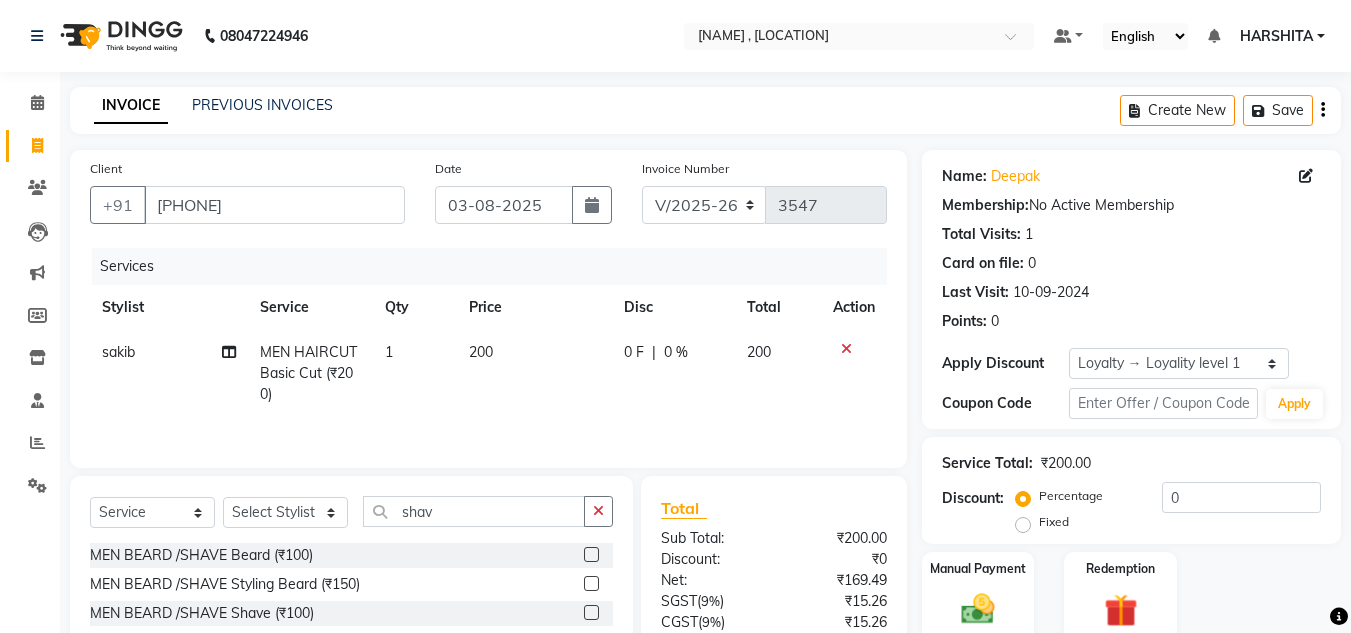 click 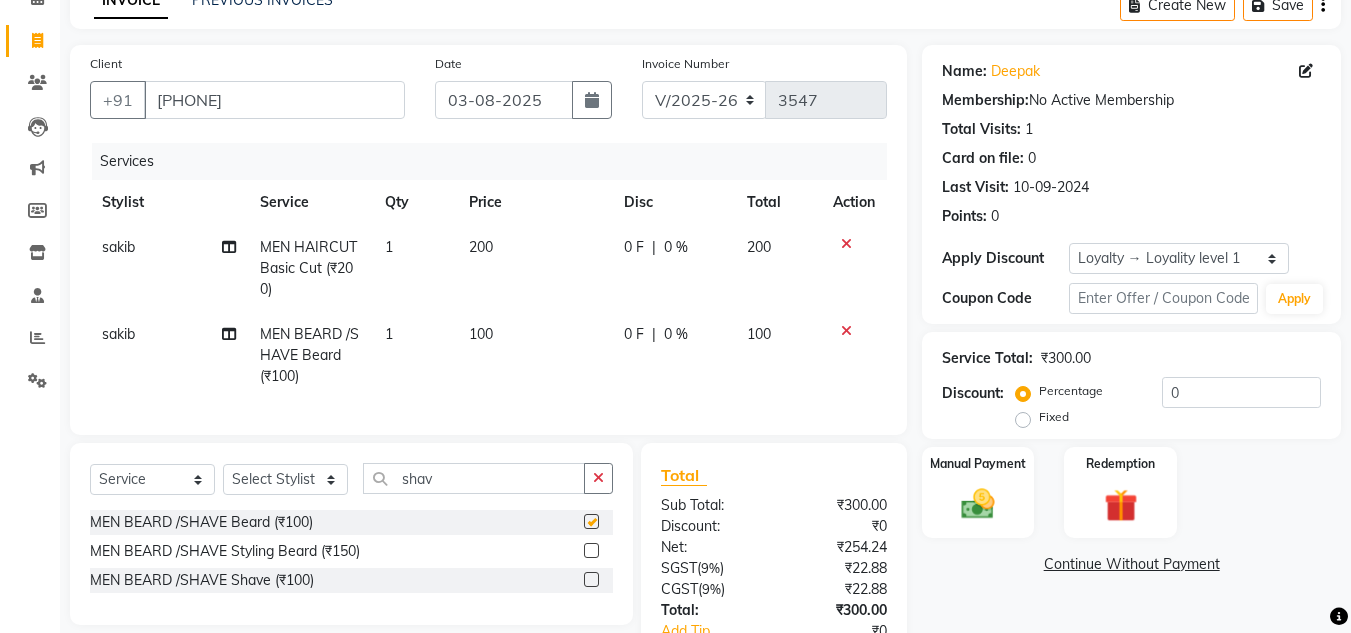 checkbox on "false" 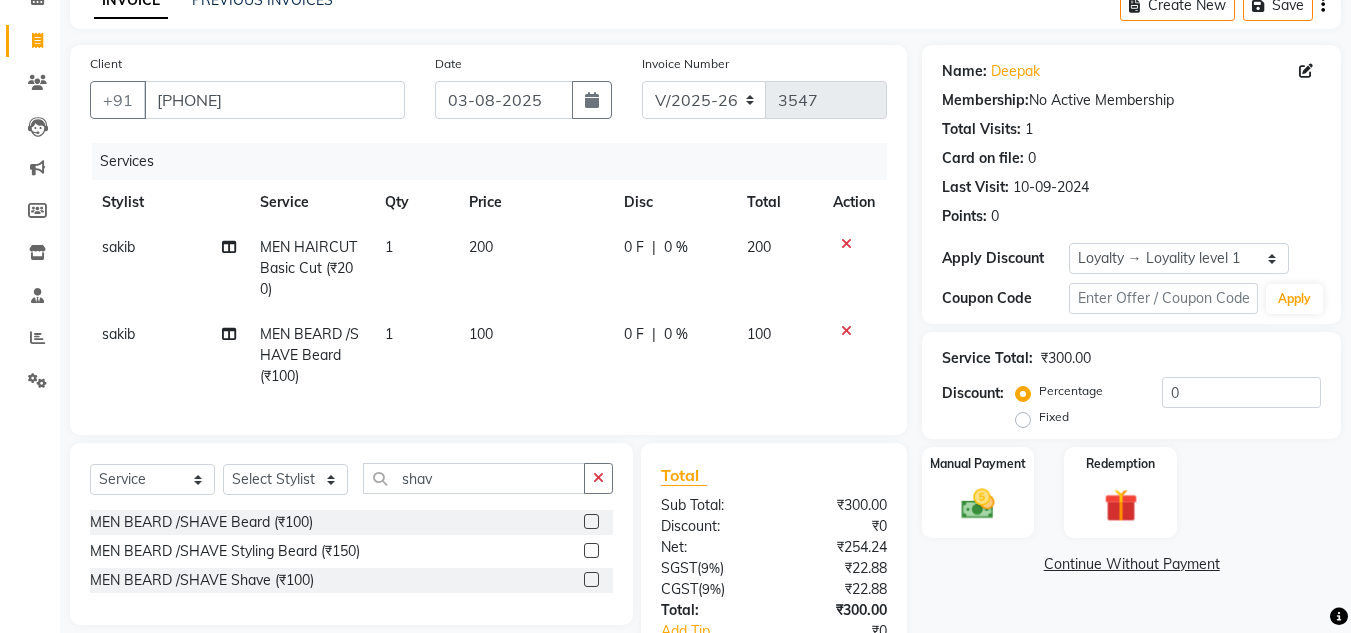 scroll, scrollTop: 254, scrollLeft: 0, axis: vertical 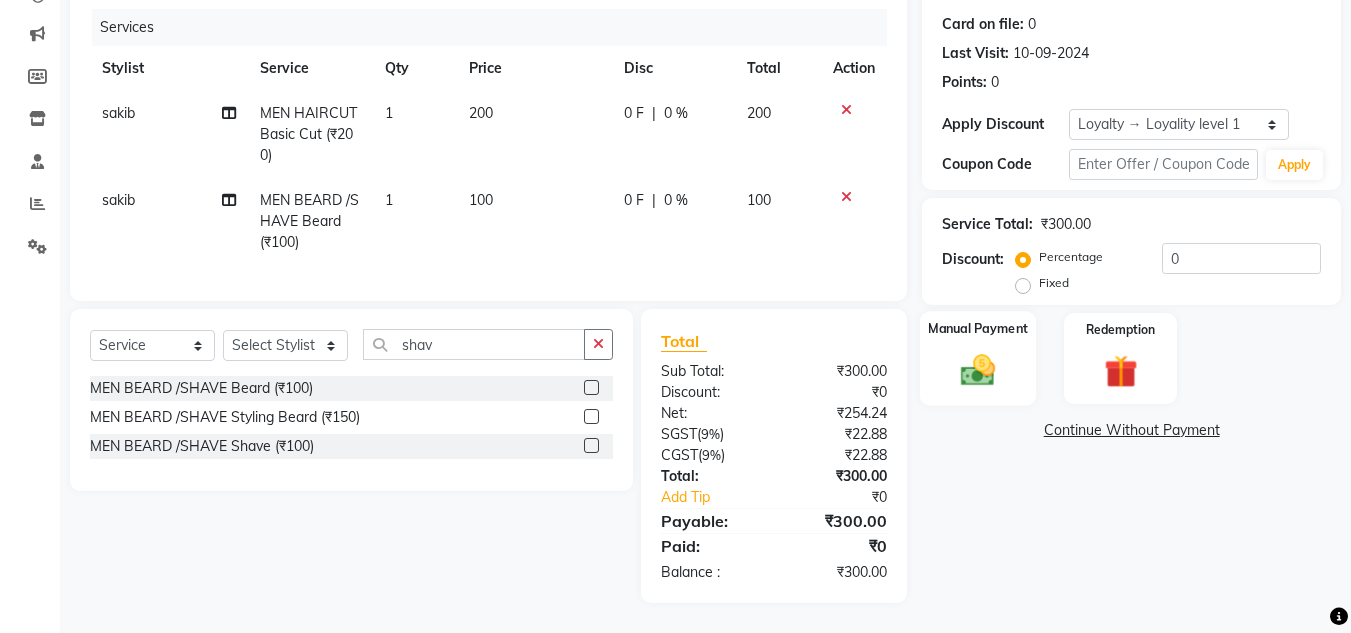 click 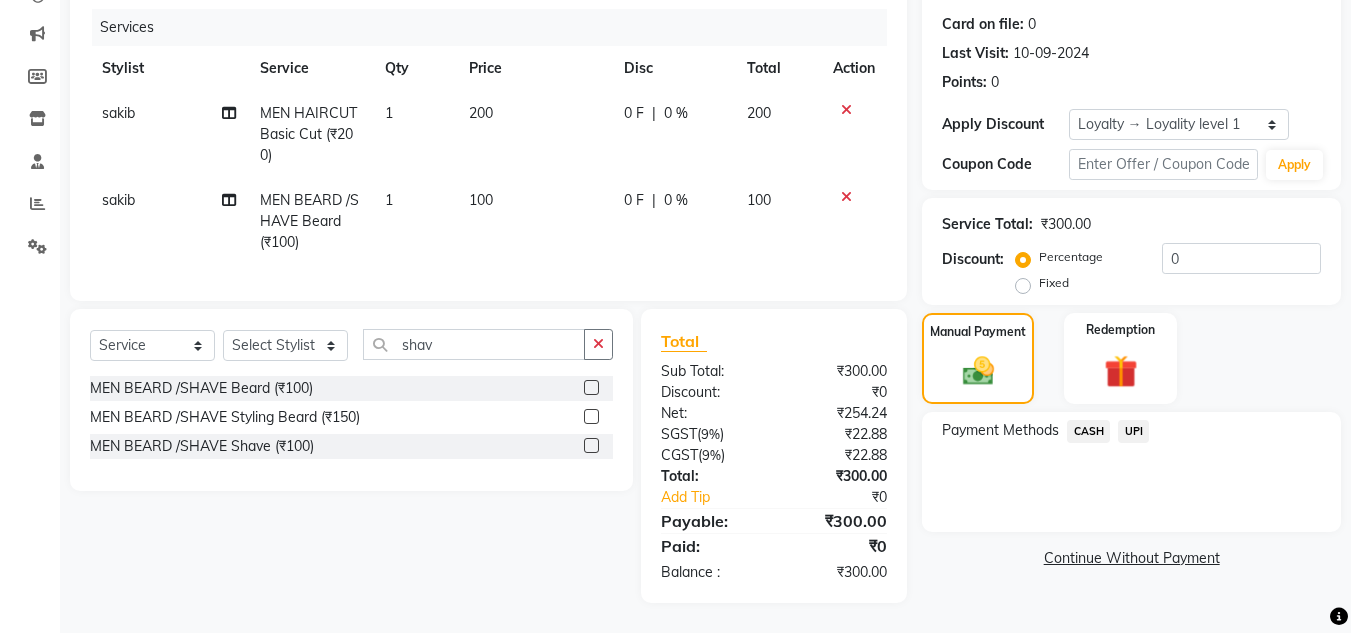 click on "UPI" 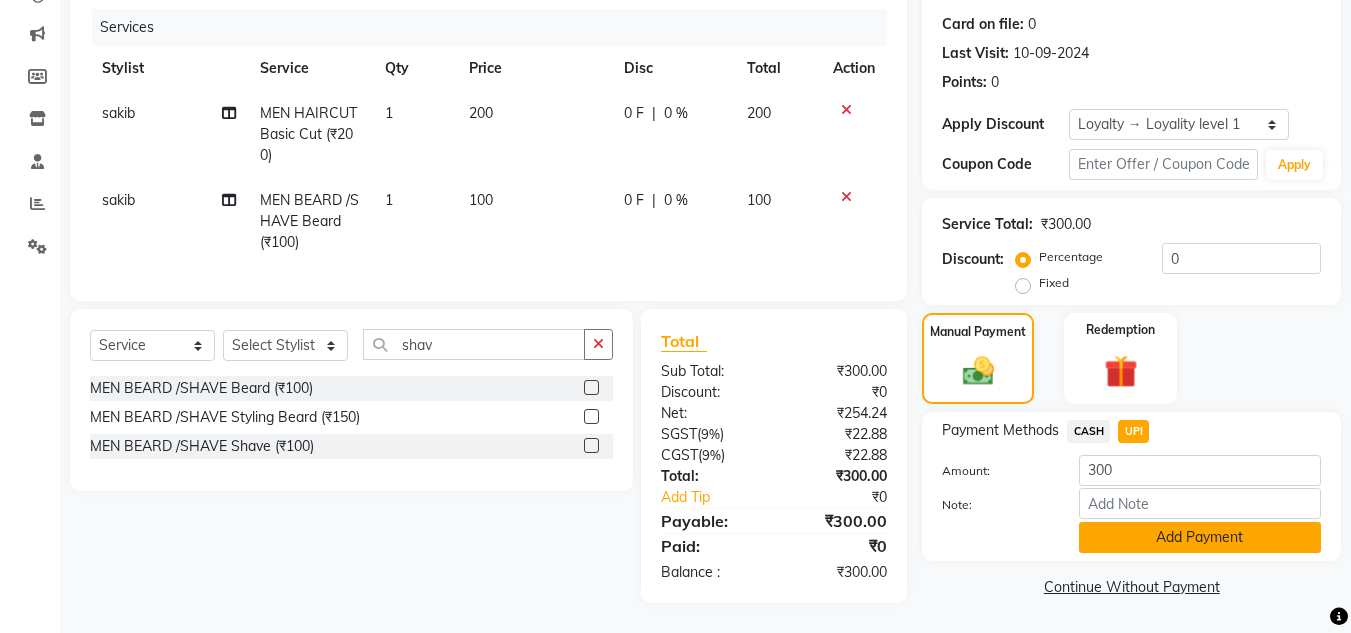 click on "Add Payment" 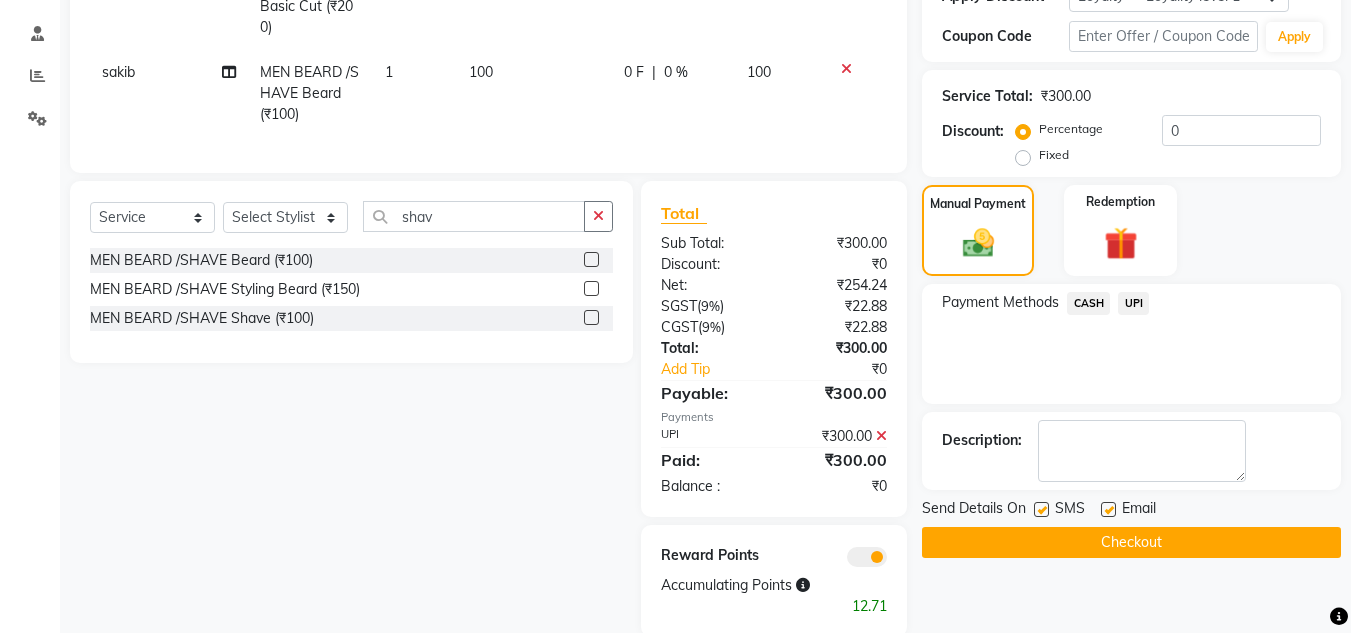 scroll, scrollTop: 416, scrollLeft: 0, axis: vertical 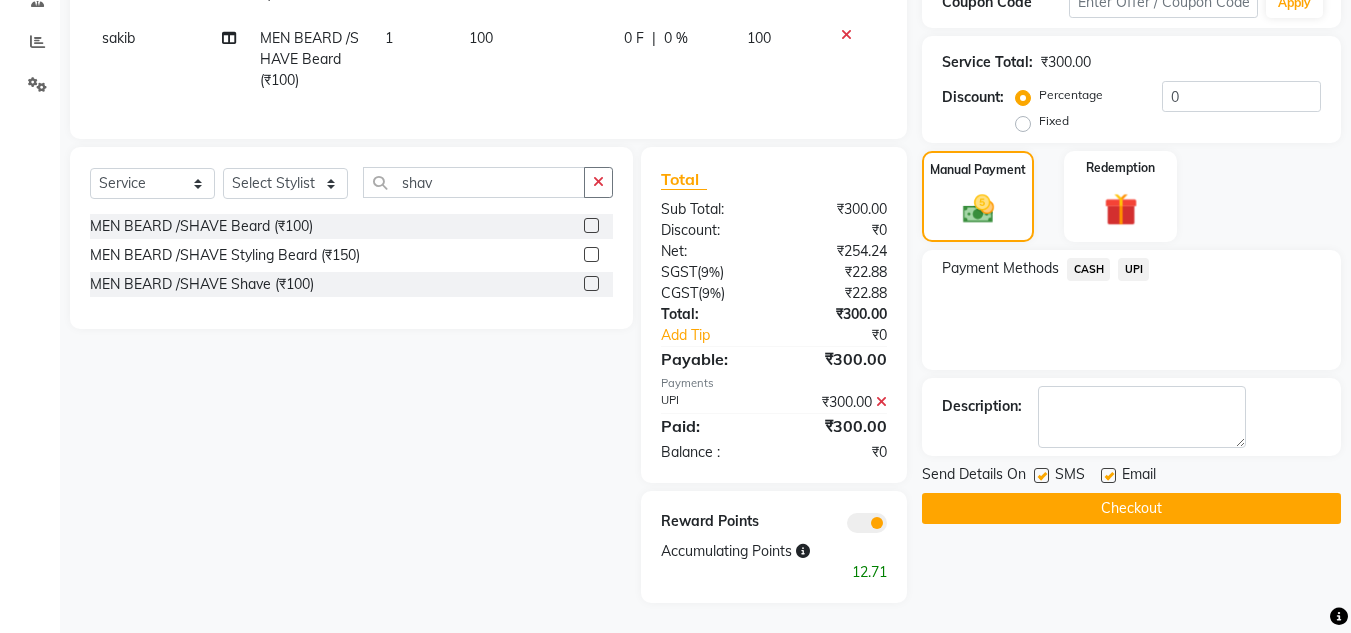 click on "Checkout" 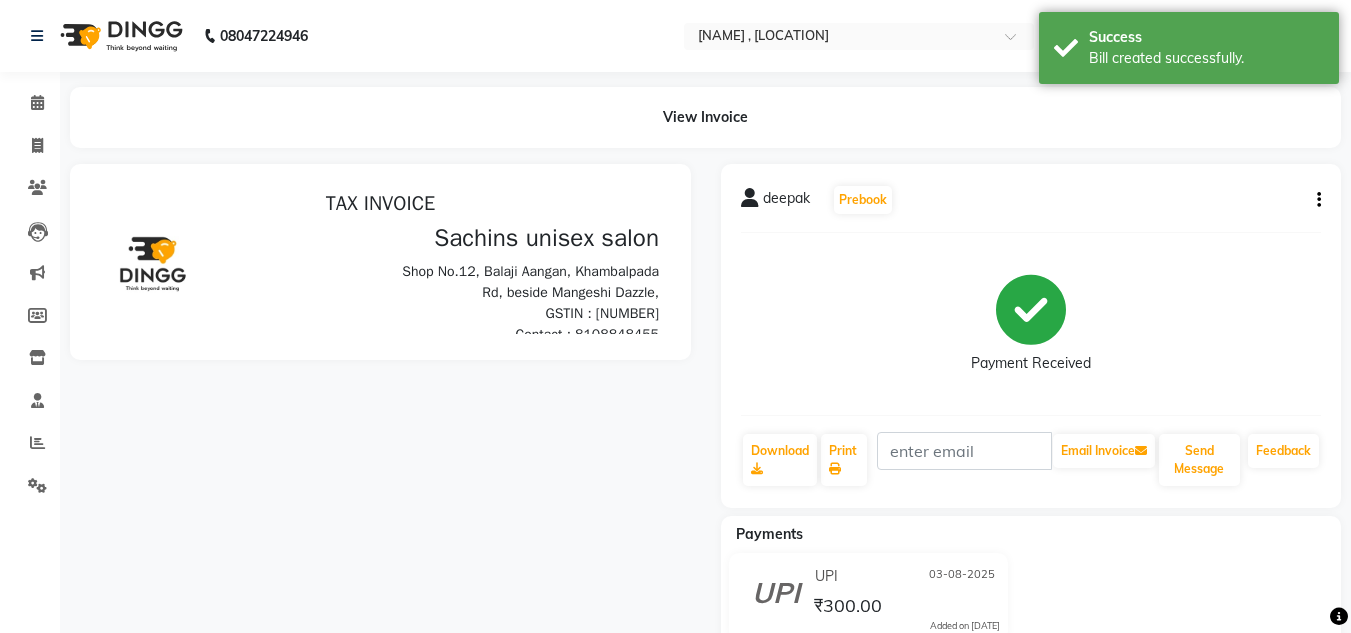 scroll, scrollTop: 0, scrollLeft: 0, axis: both 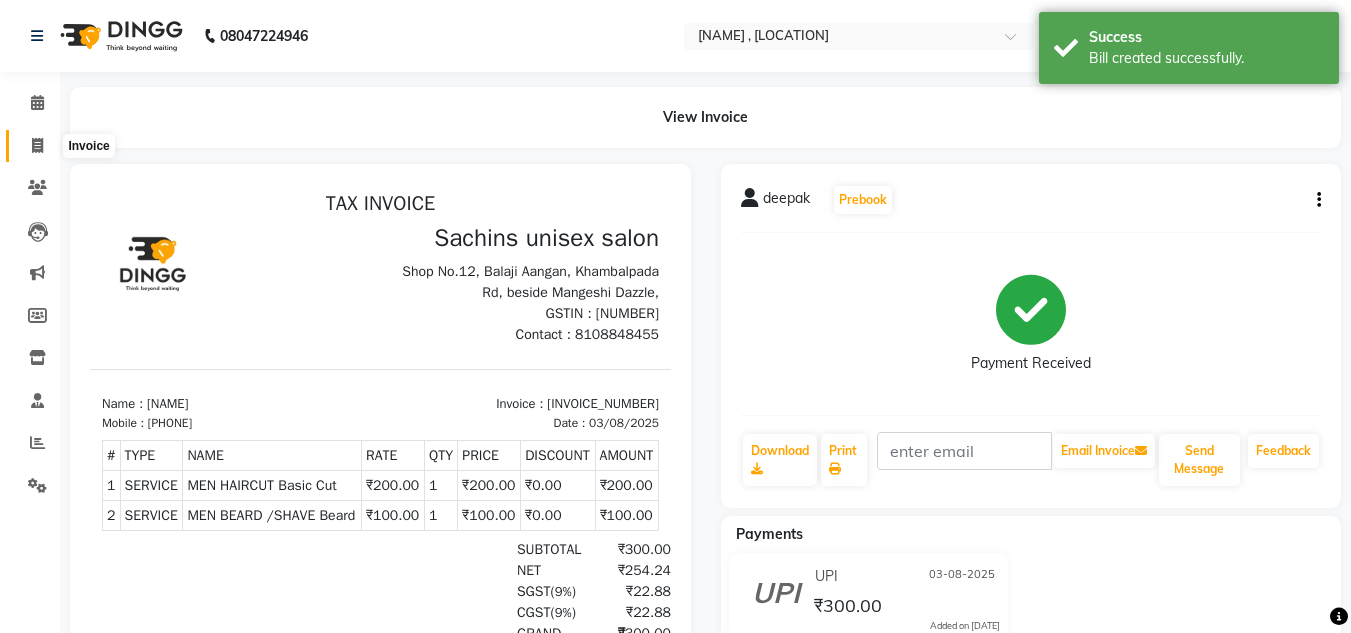 click 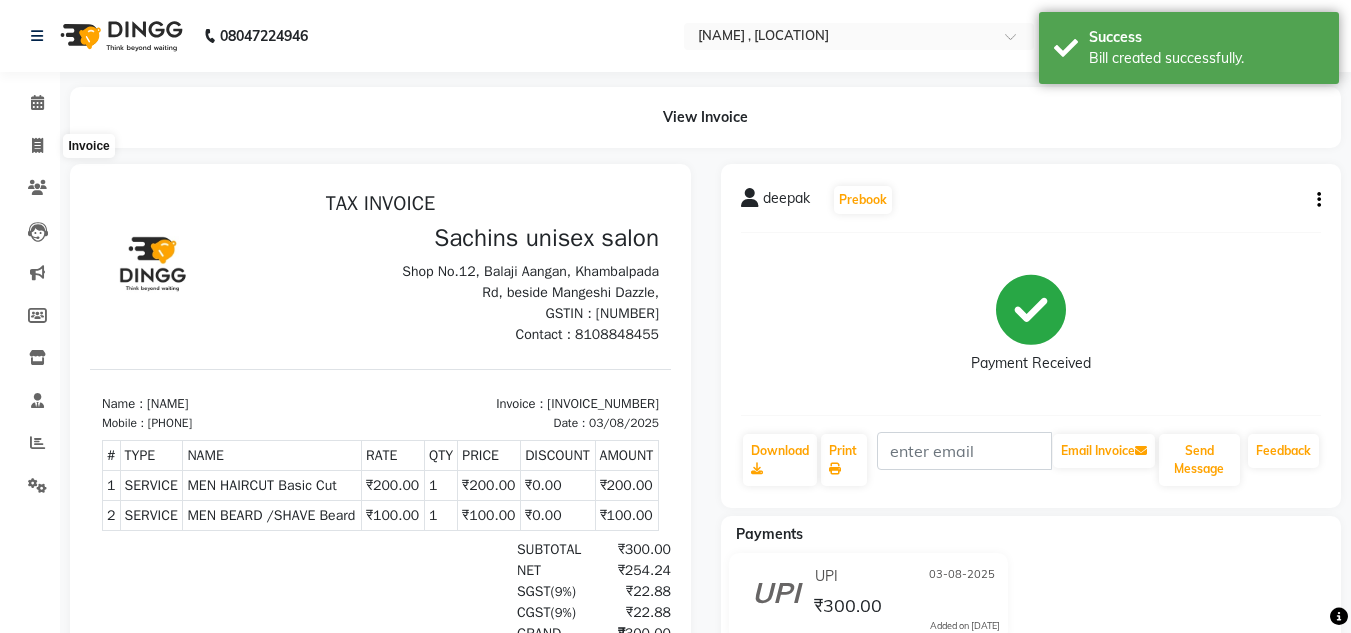 select on "service" 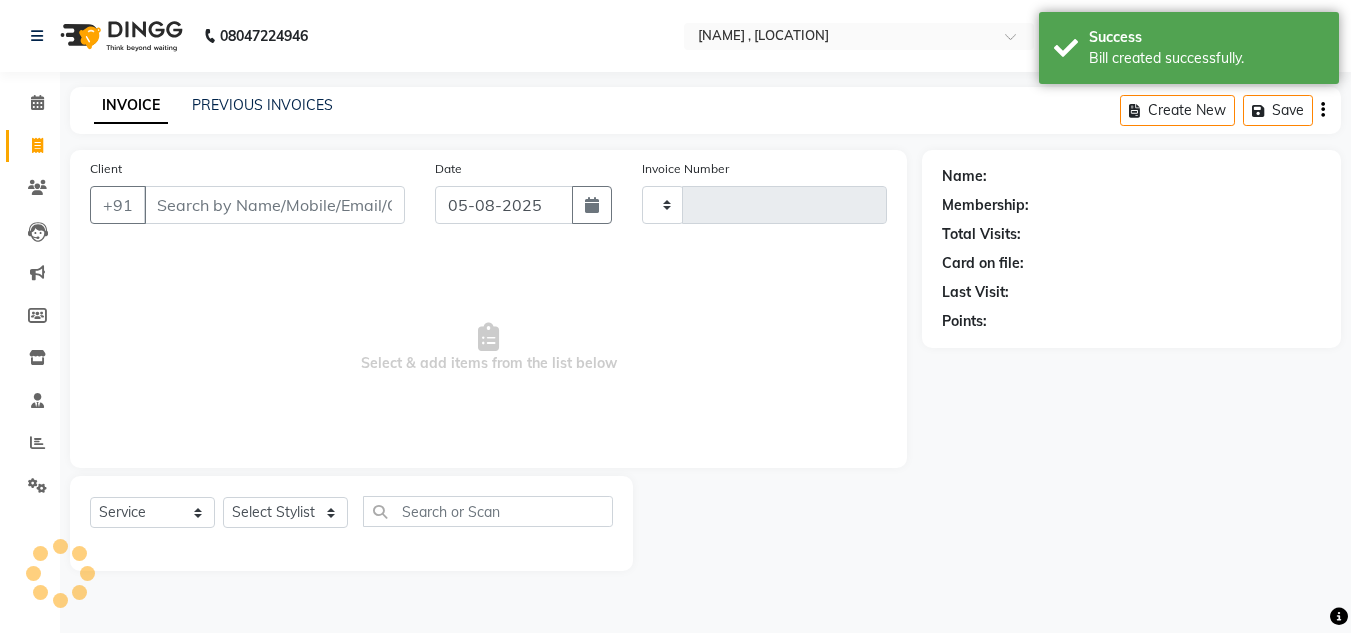 type on "3548" 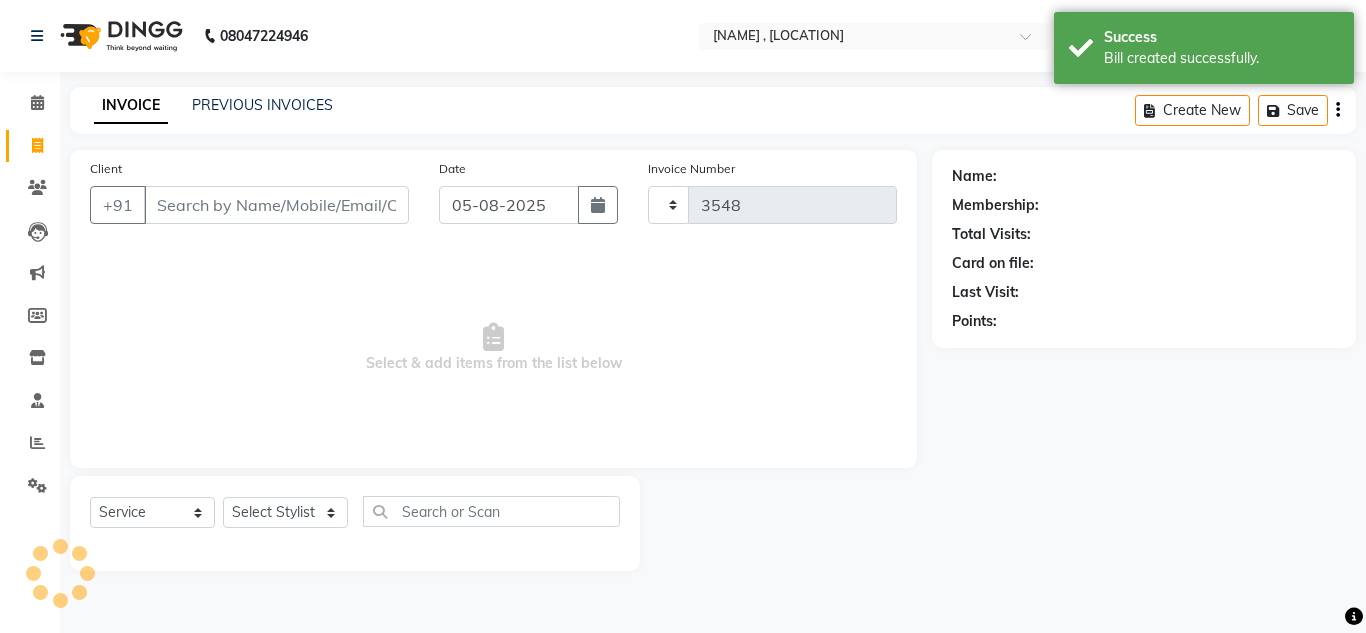 select on "6840" 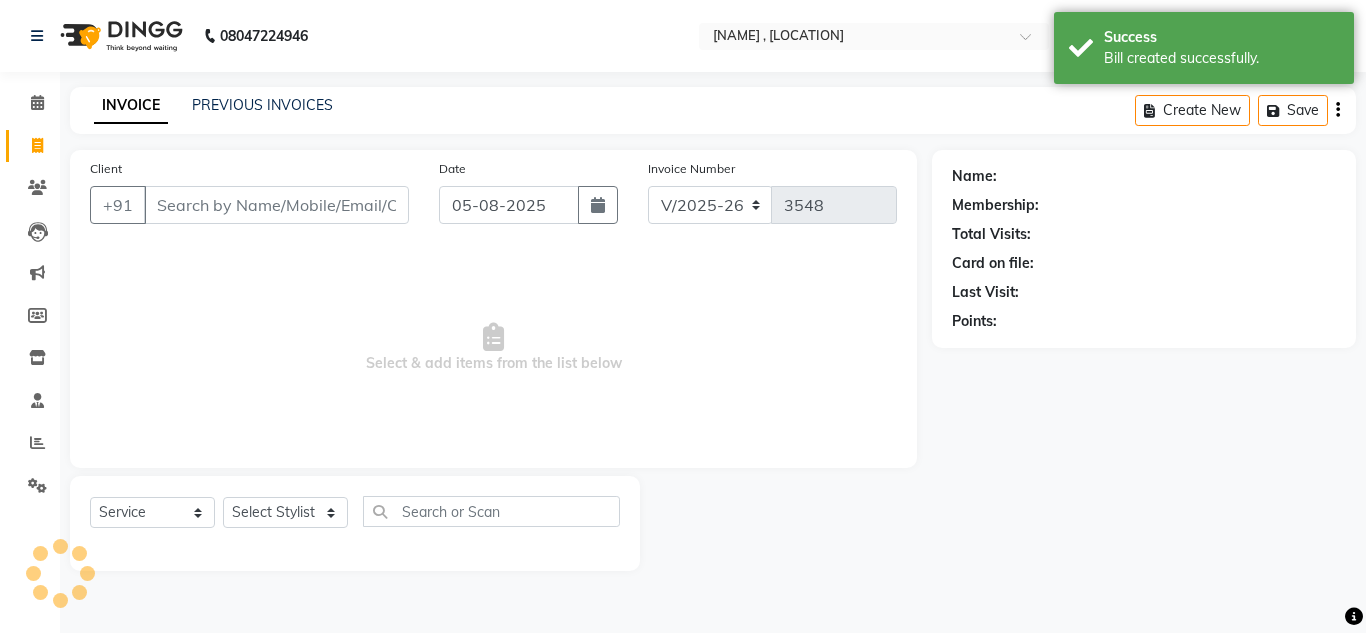 click on "Client" at bounding box center [276, 205] 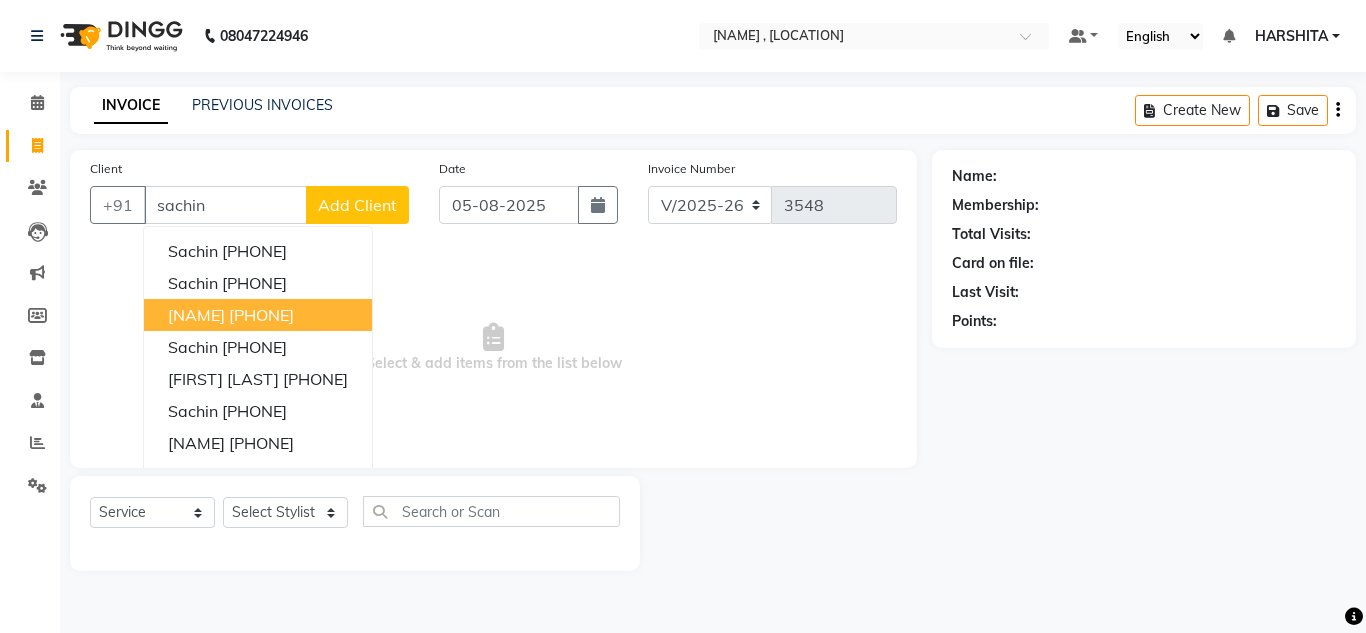click on "[NAME]" at bounding box center (196, 315) 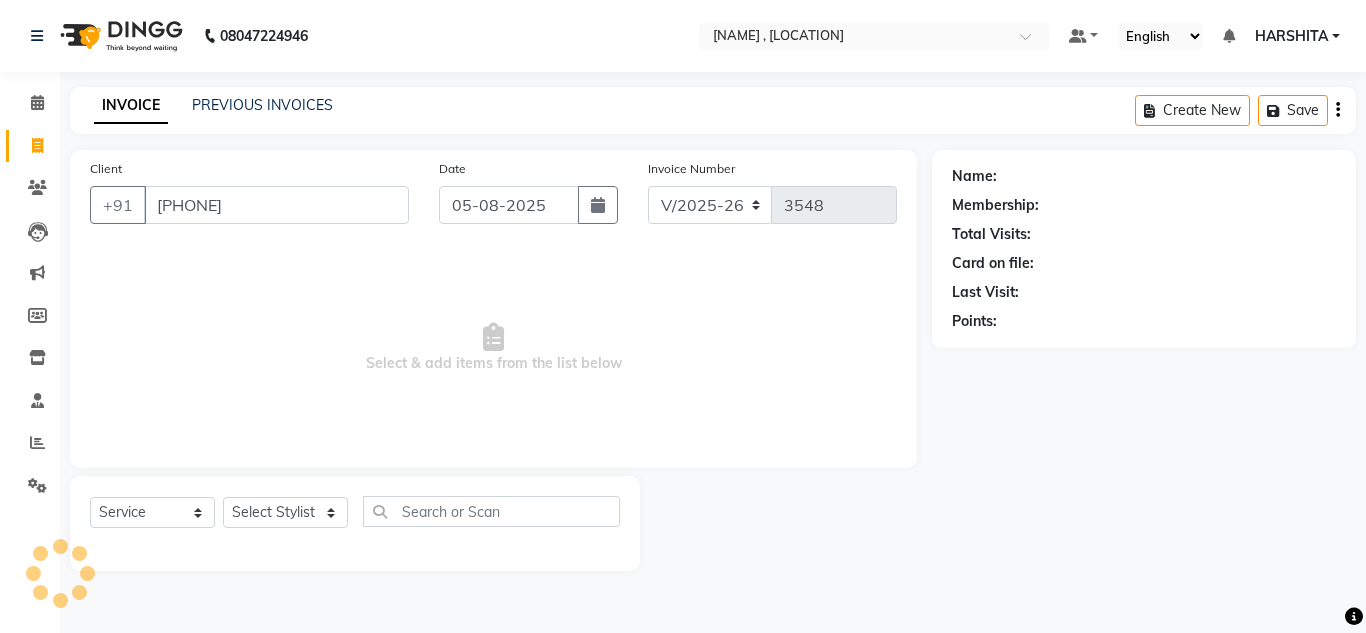 type on "[PHONE]" 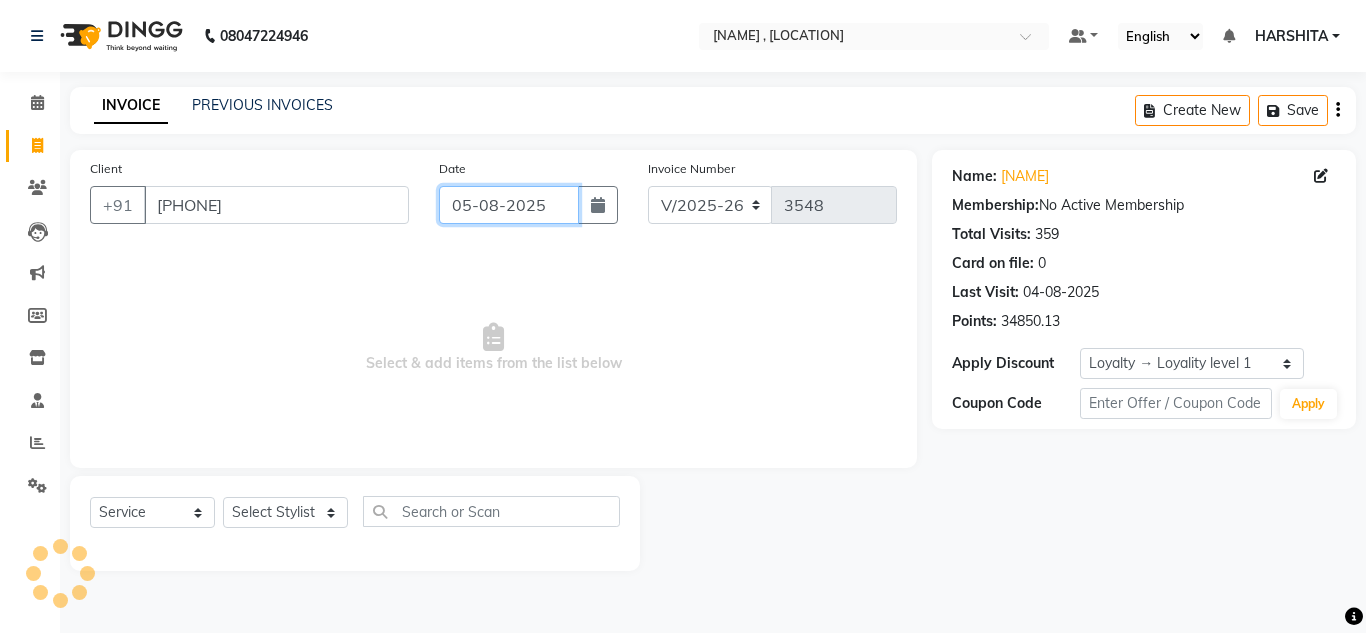 click on "05-08-2025" 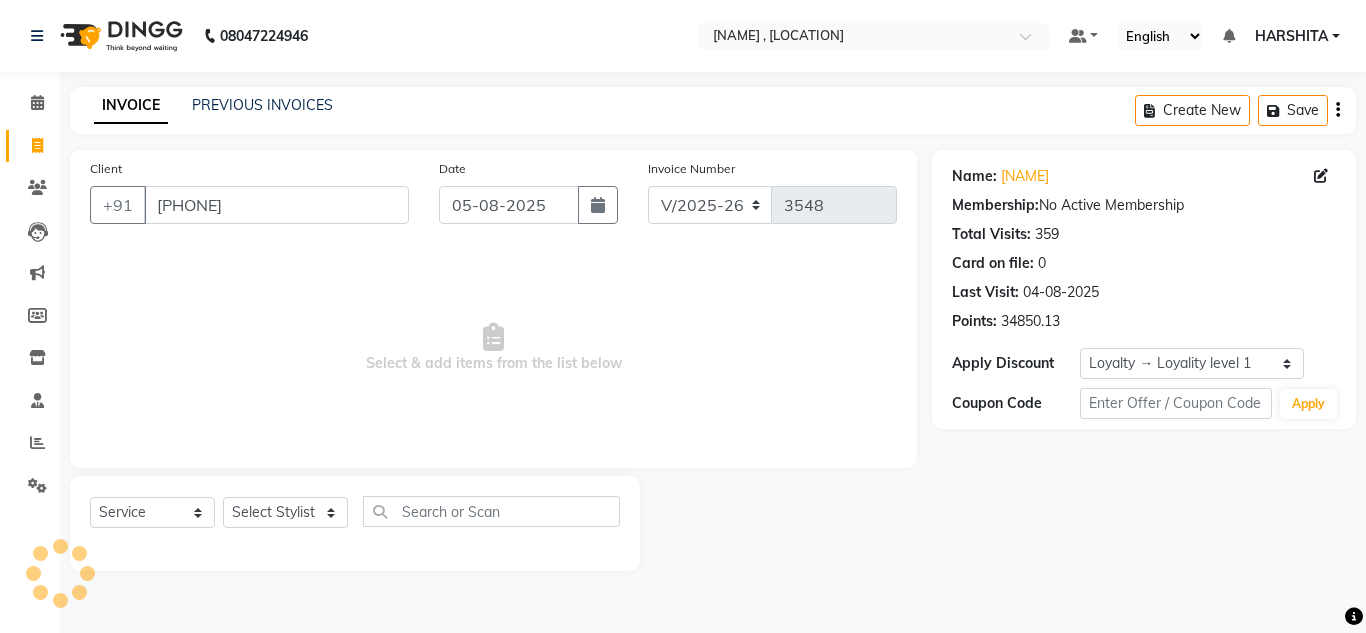 select on "8" 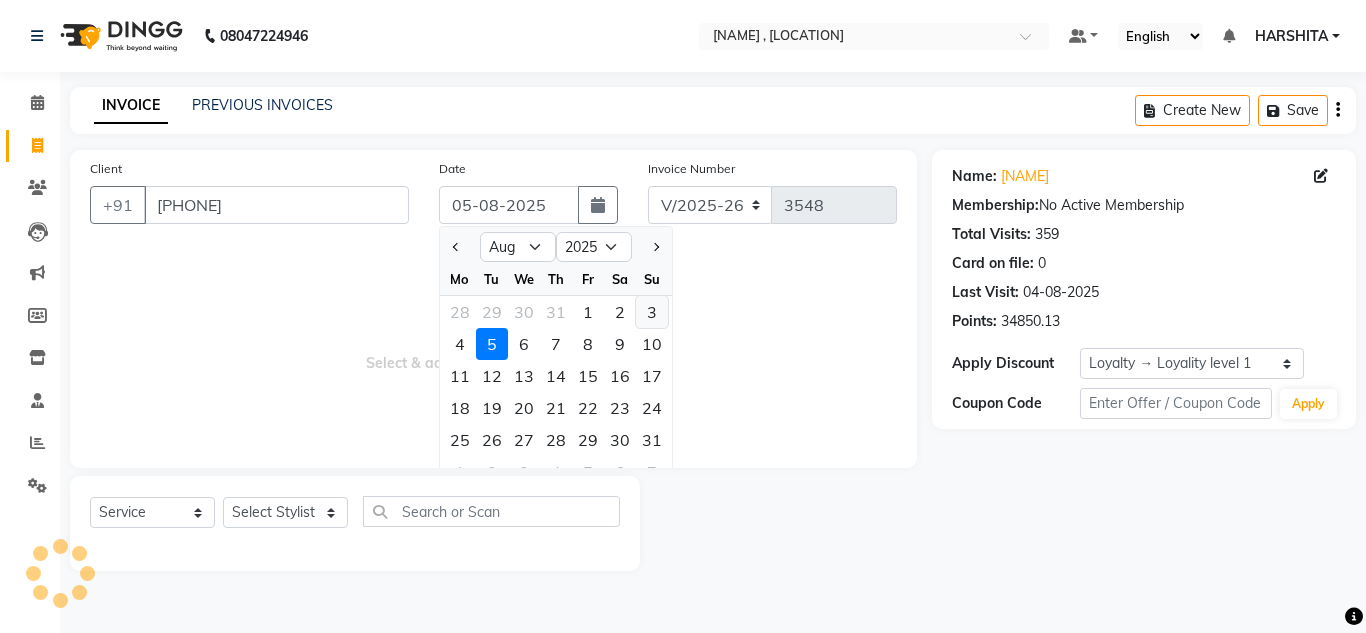 click on "3" 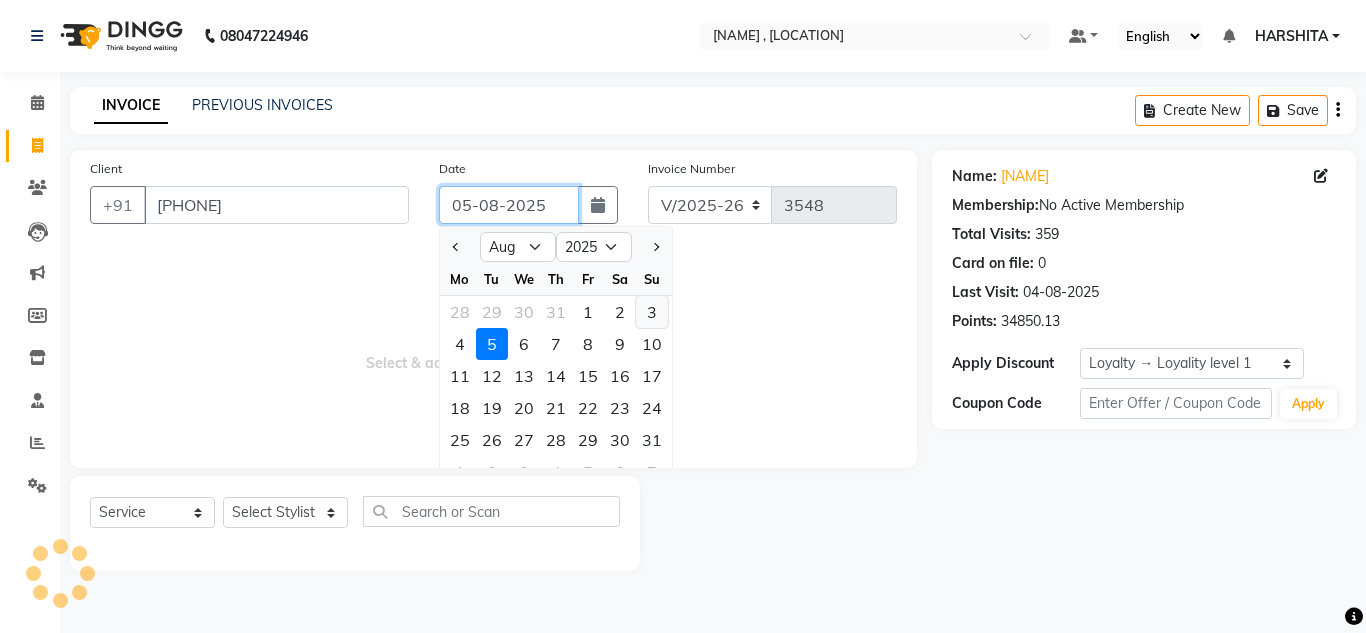 type on "03-08-2025" 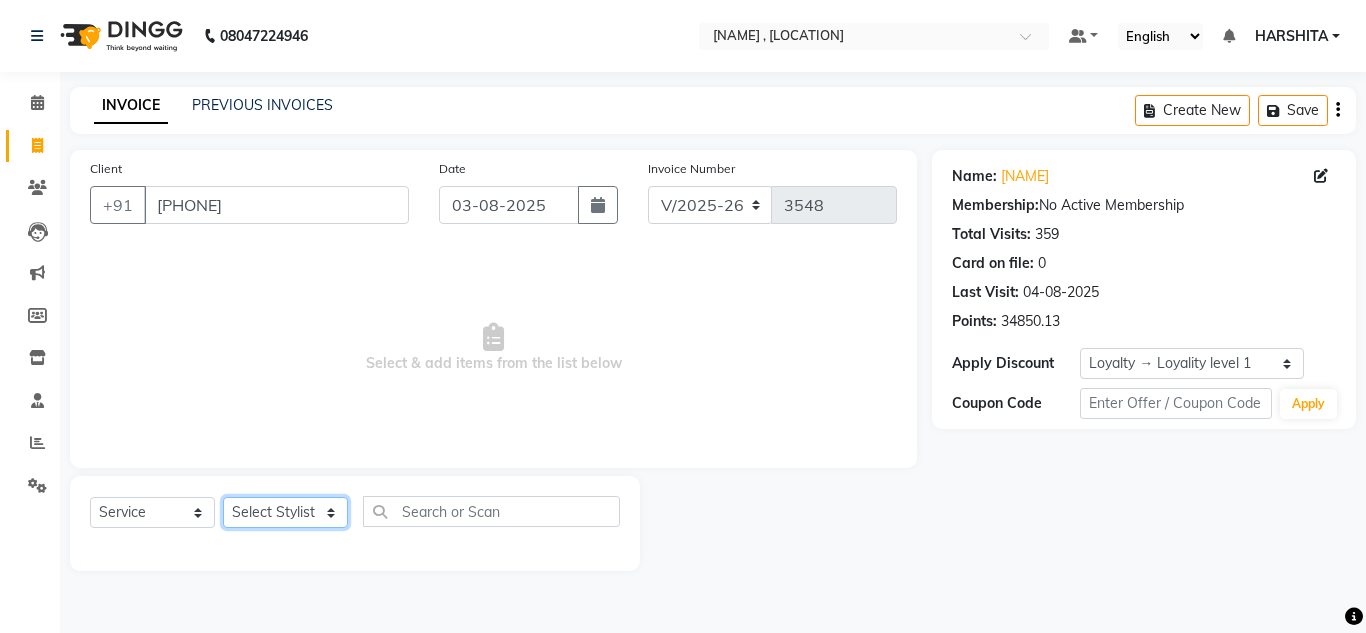 click on "Select Stylist [NAME] [NAME] [NAME]  [NAME] [NAME] [NAME] [NAME] [NAME] [NAME] [NAME] [NAME]" 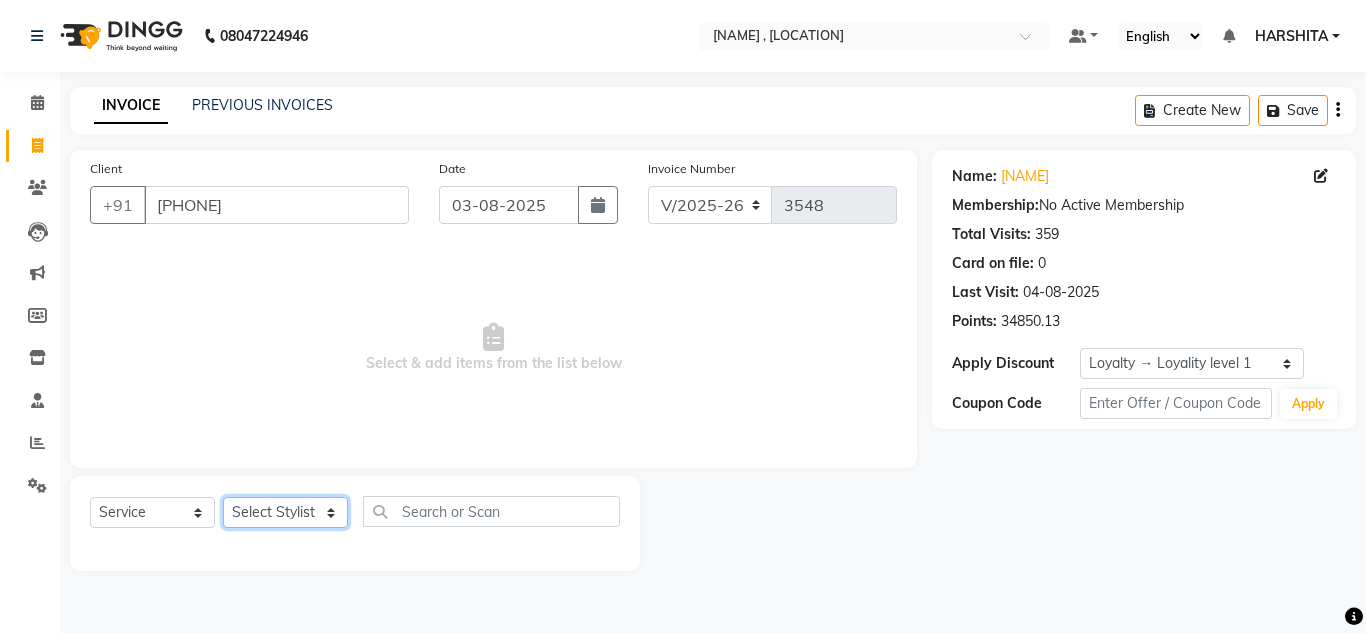 select on "[POSTAL_CODE]" 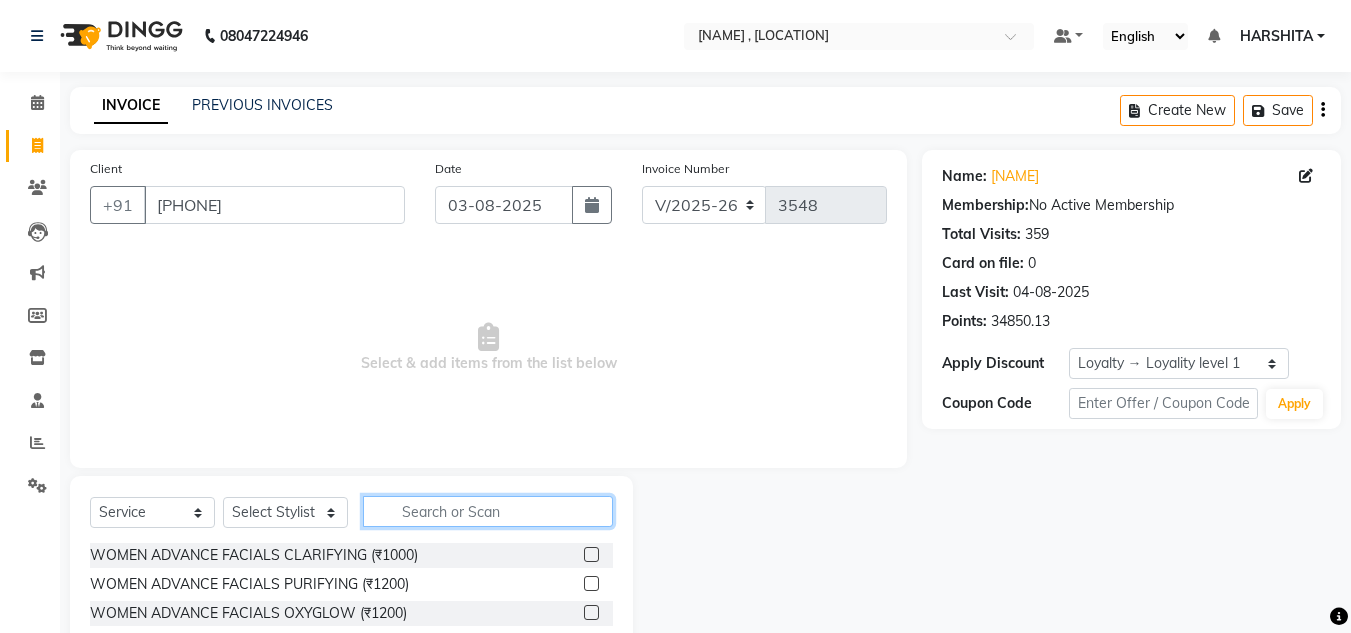 click 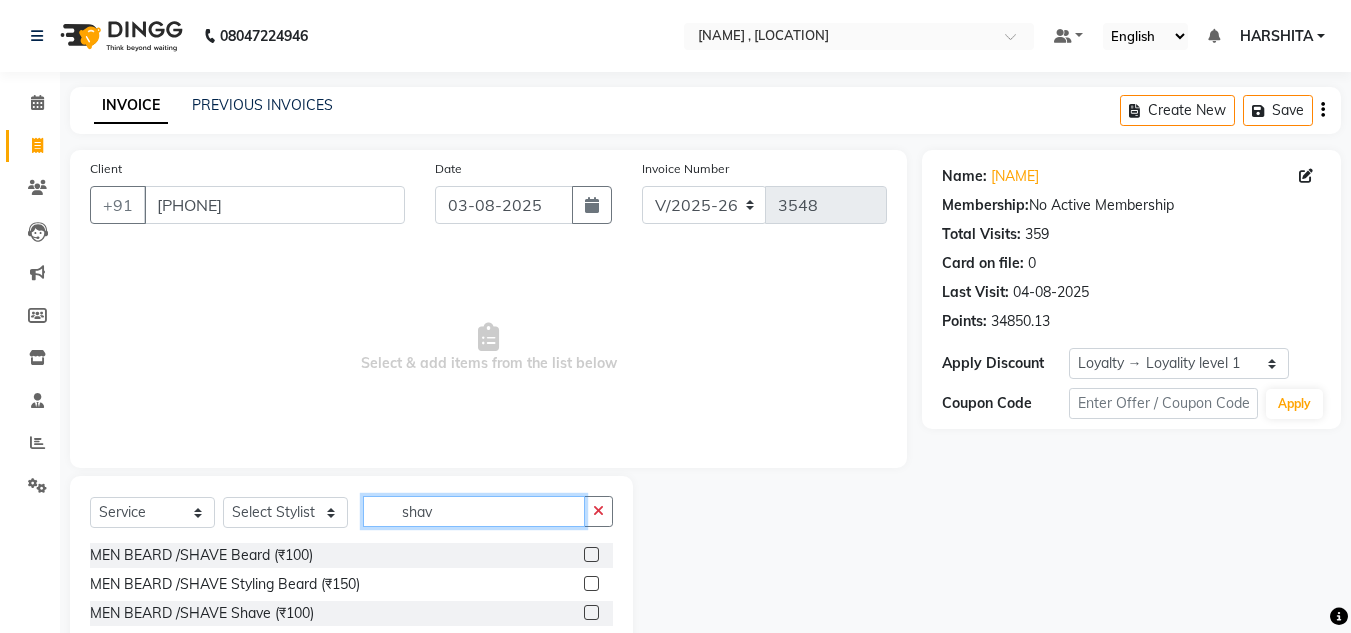 type on "shav" 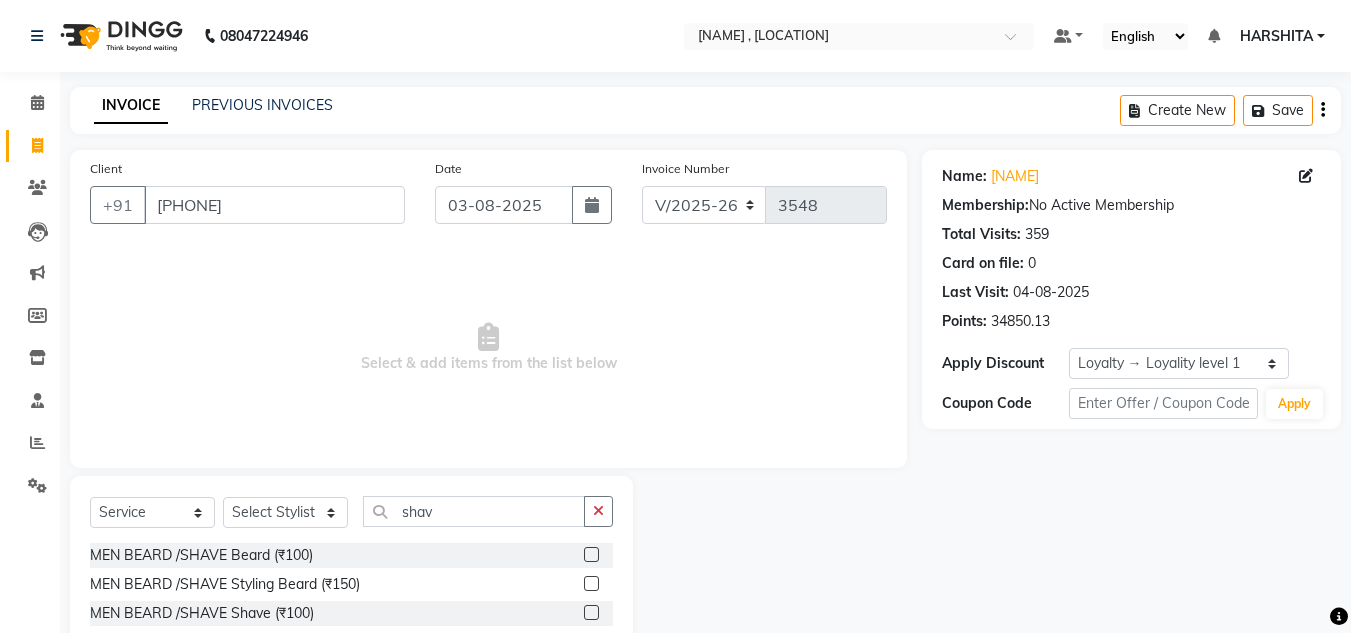 click 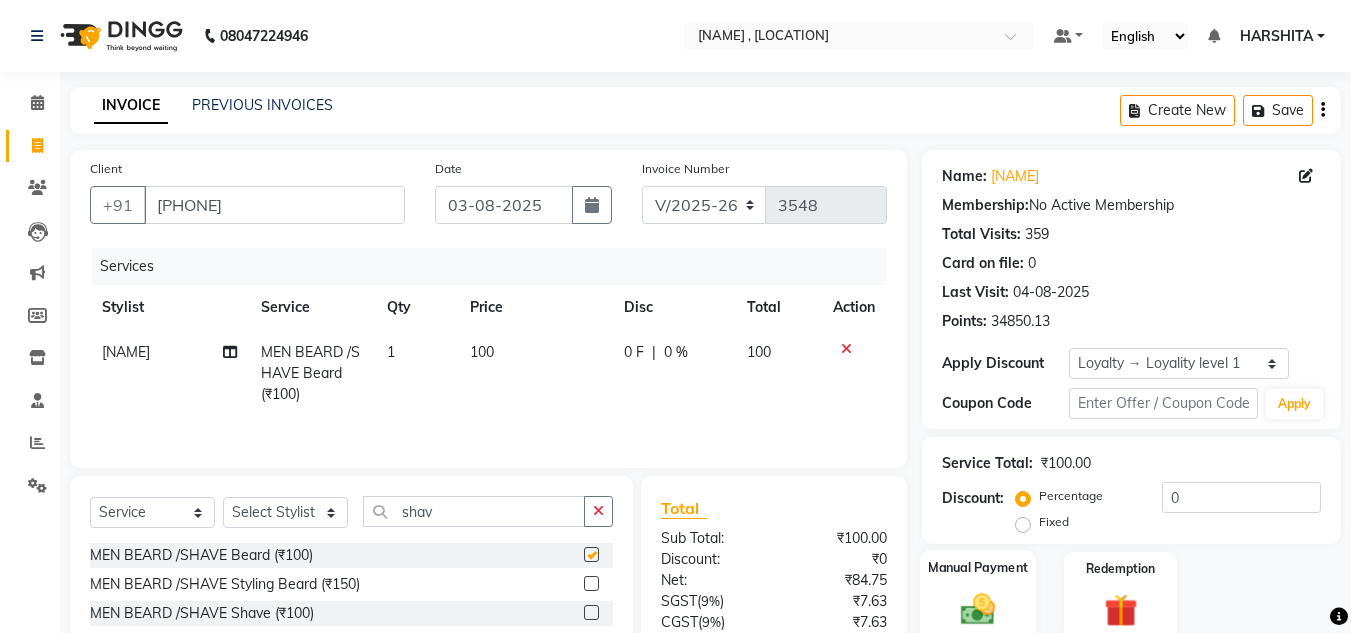 checkbox on "false" 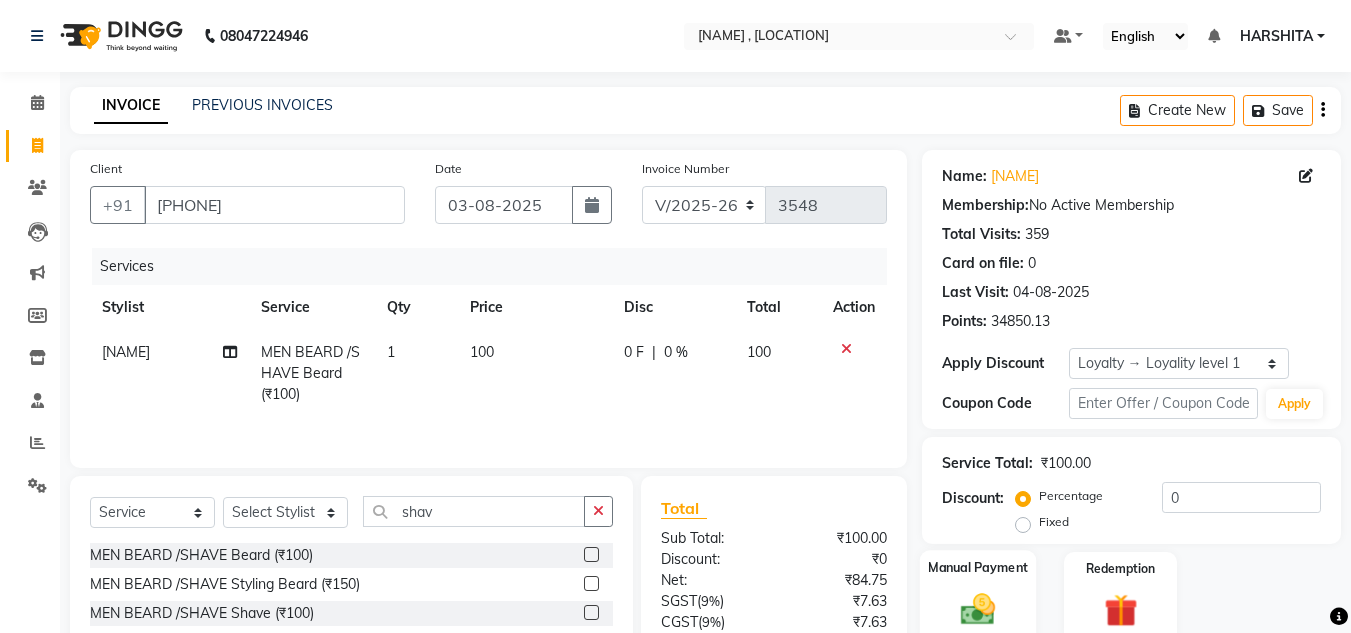 scroll, scrollTop: 167, scrollLeft: 0, axis: vertical 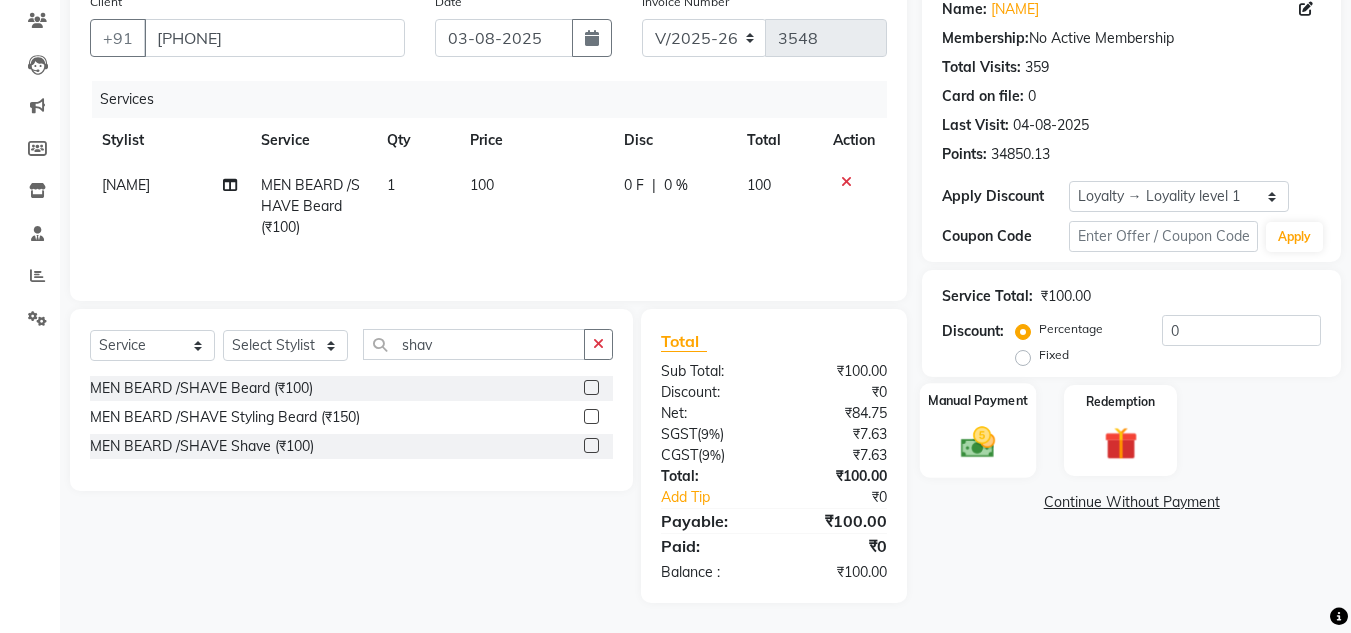 click 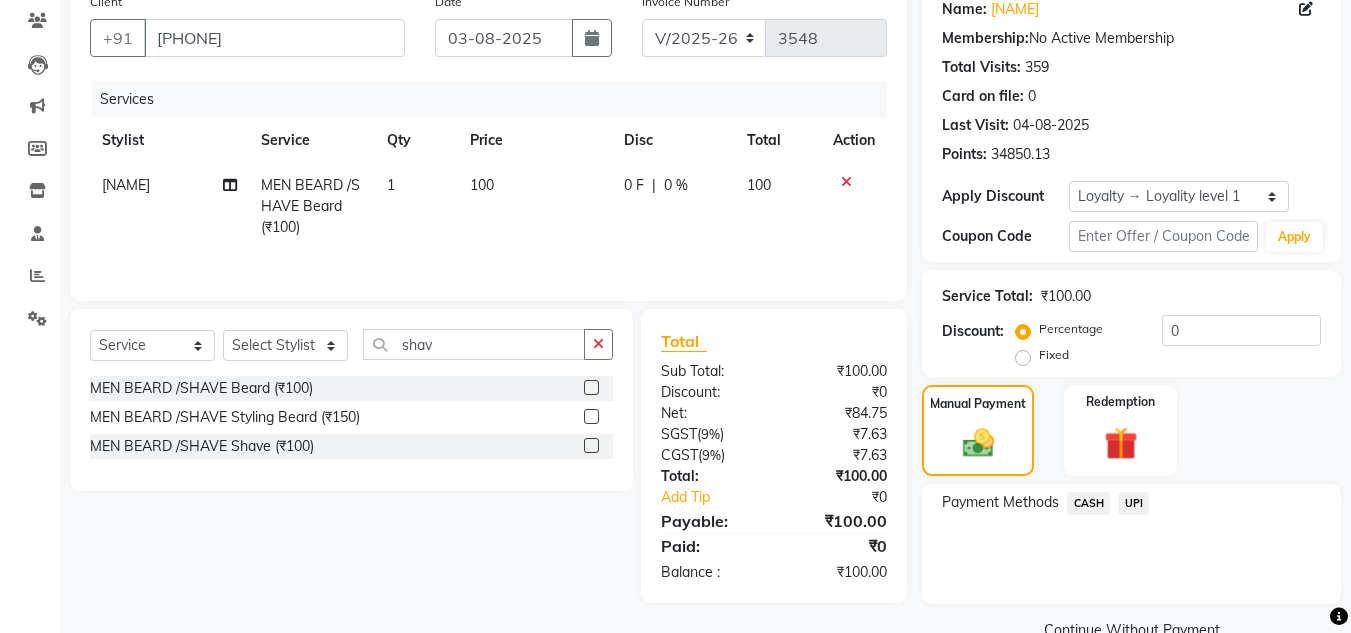 click on "UPI" 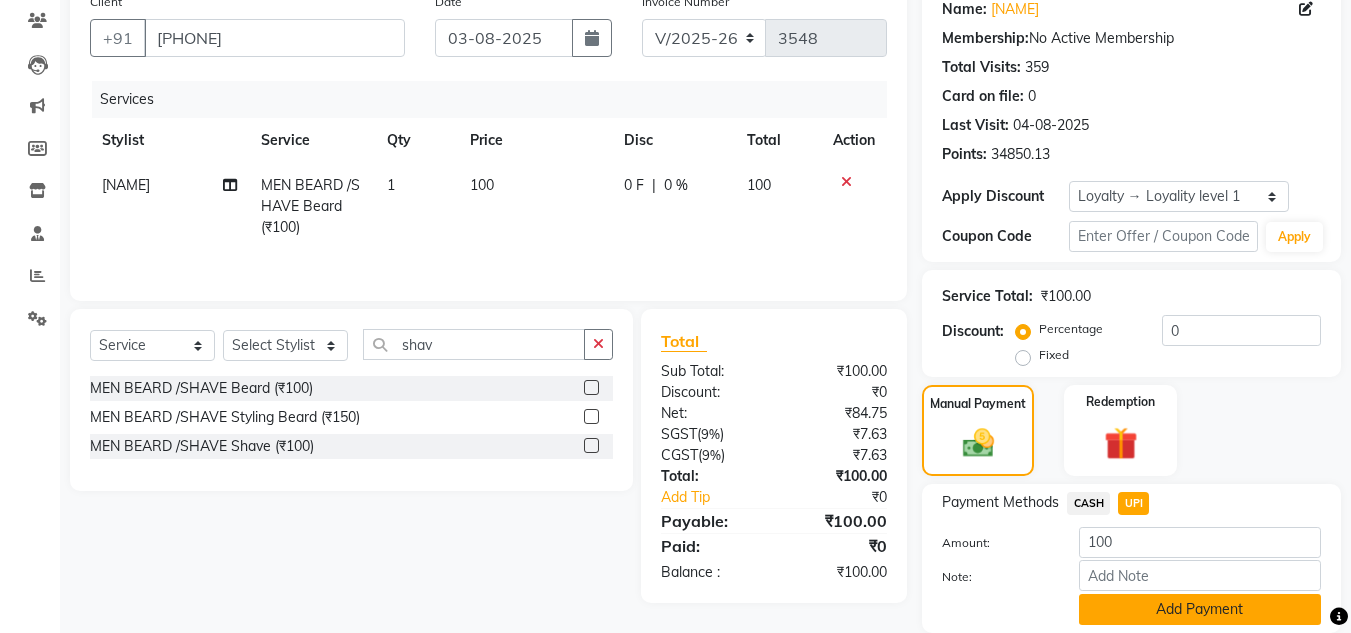 click on "Add Payment" 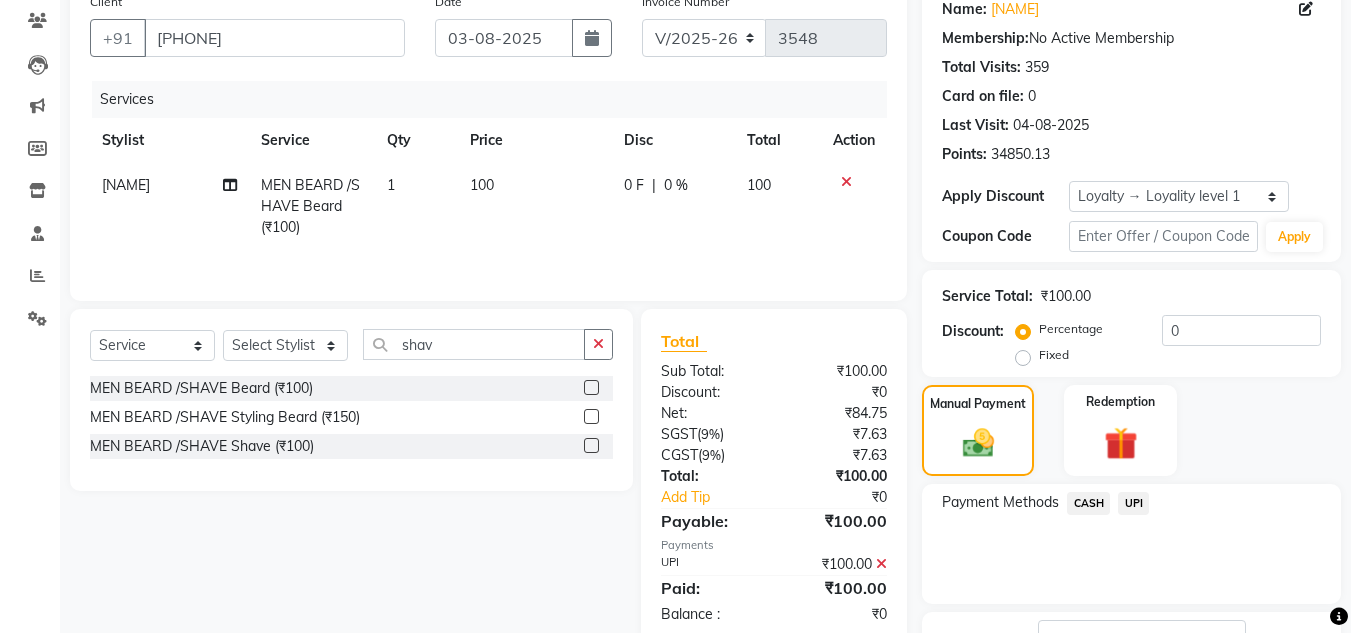 scroll, scrollTop: 322, scrollLeft: 0, axis: vertical 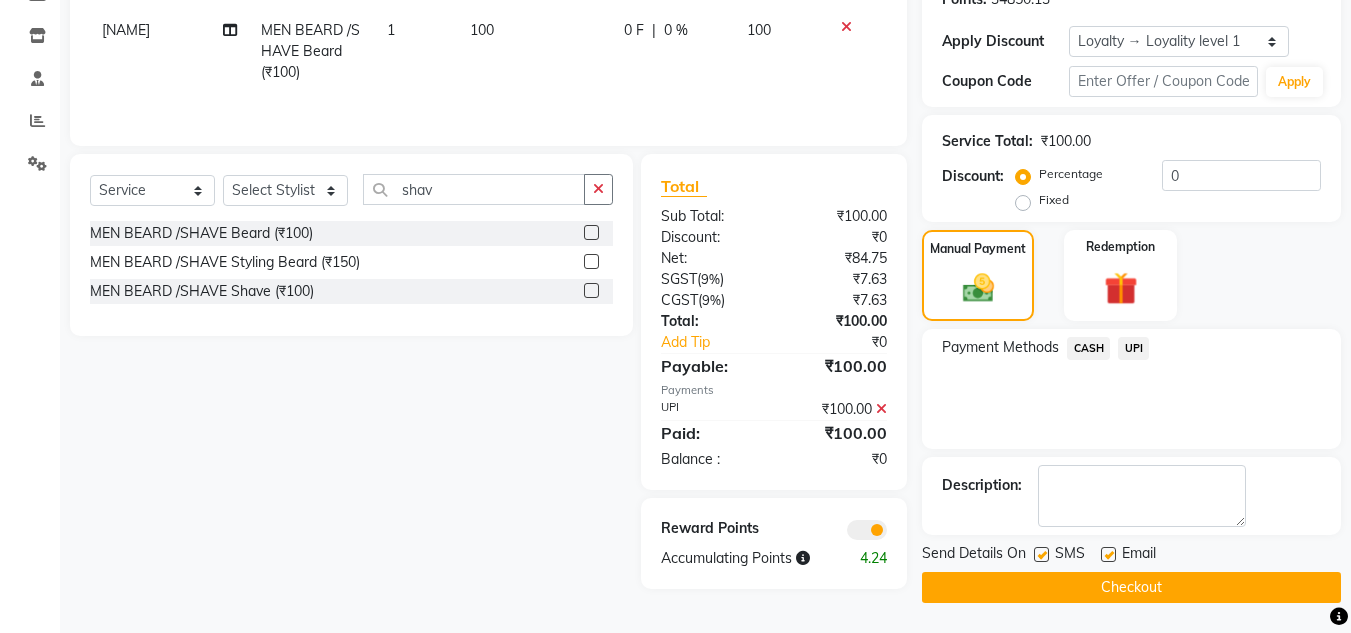 click on "Checkout" 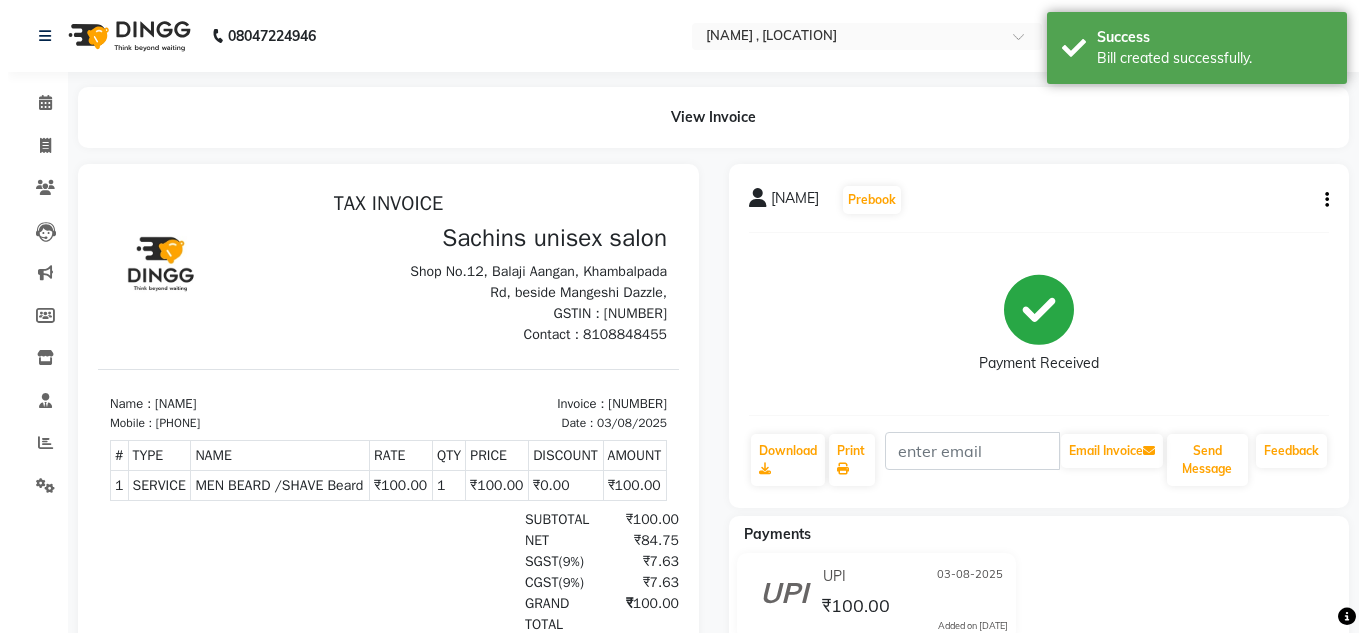 scroll, scrollTop: 0, scrollLeft: 0, axis: both 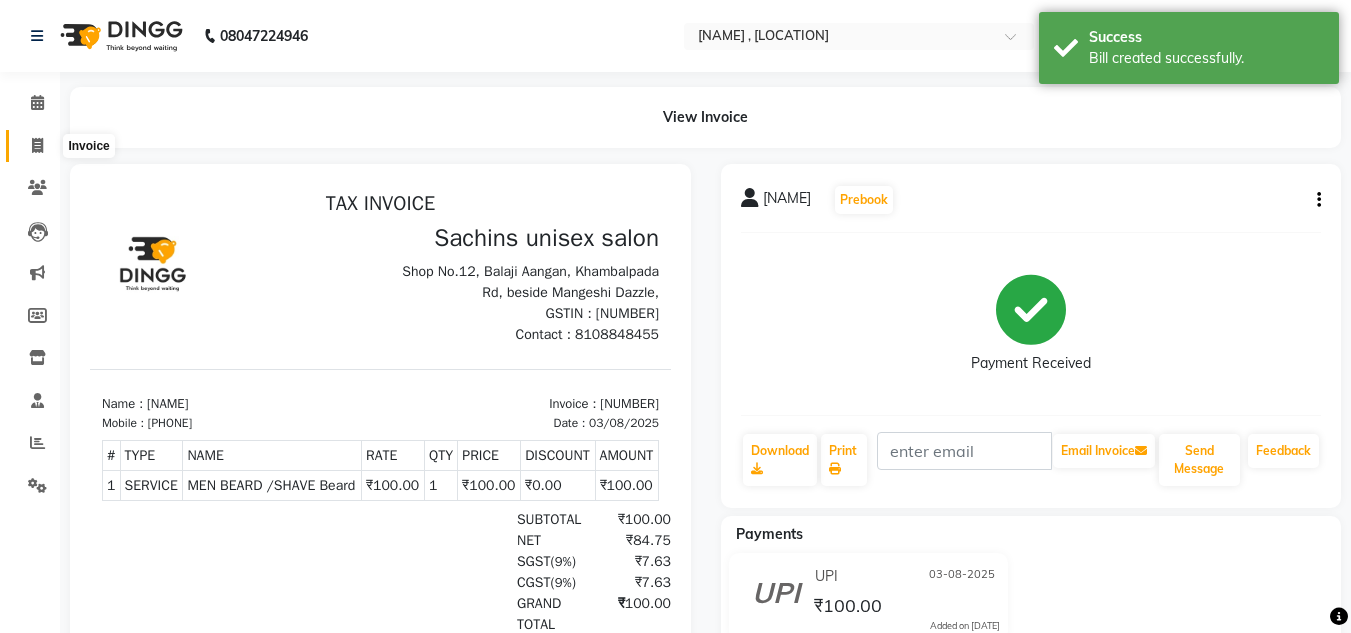 click 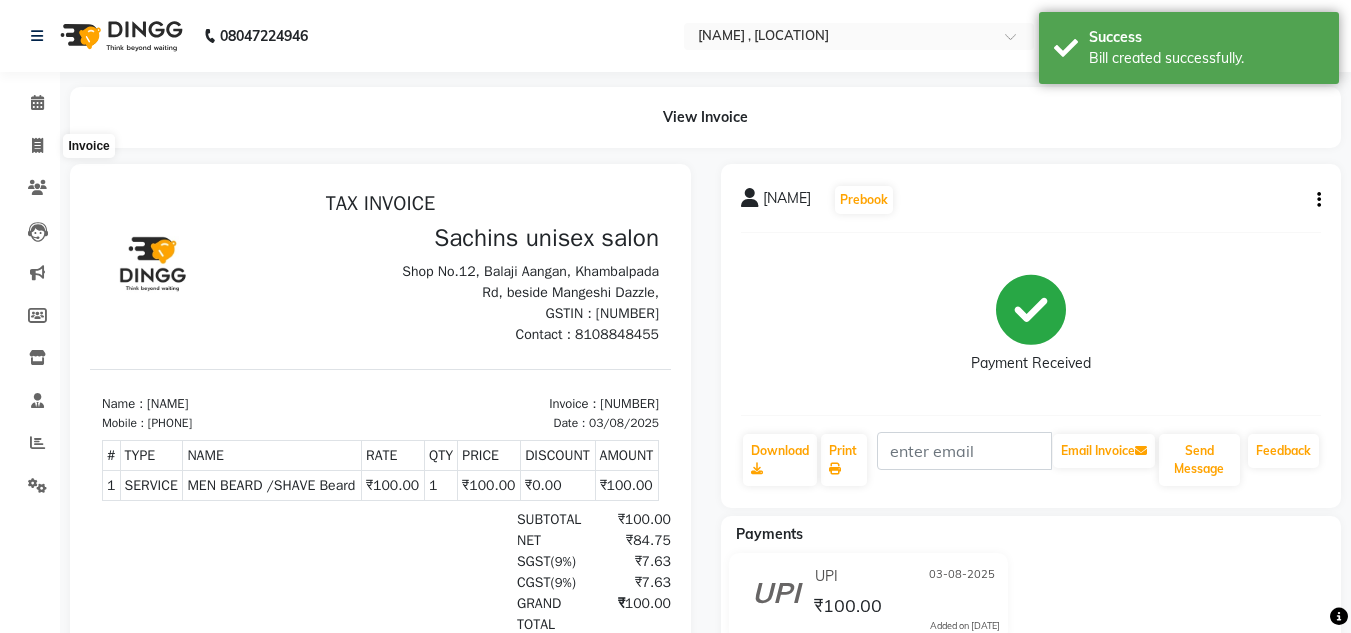 select on "6840" 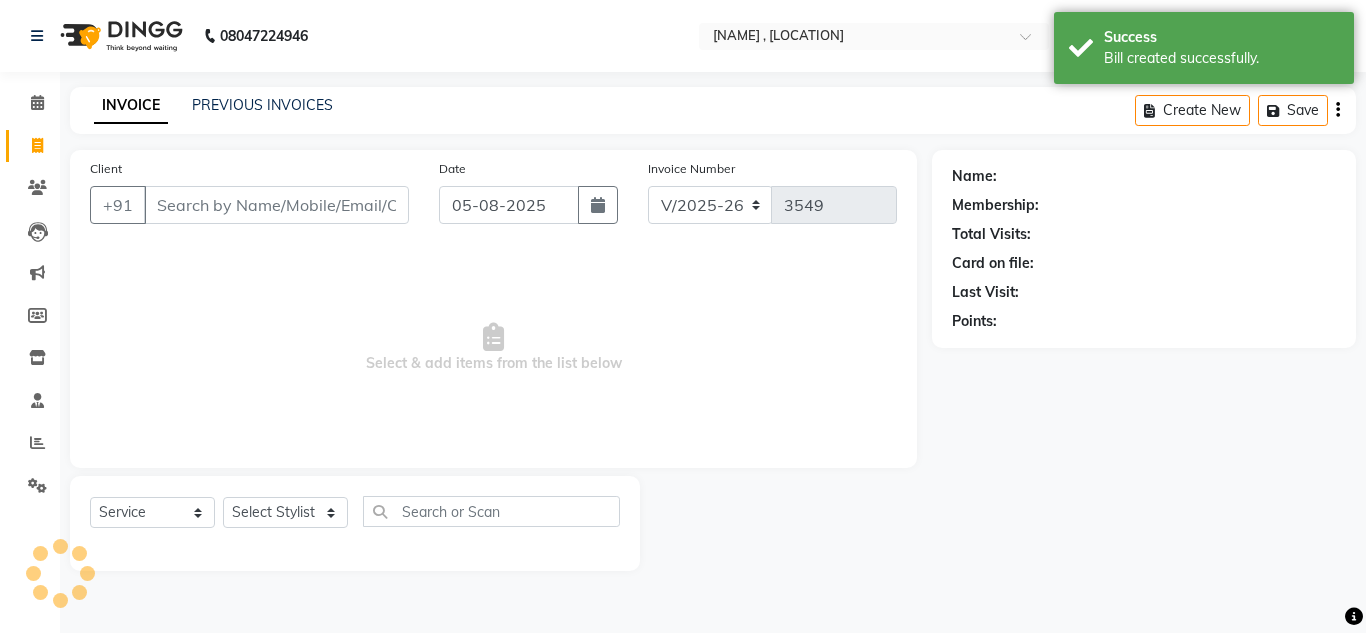 click on "Client" at bounding box center (276, 205) 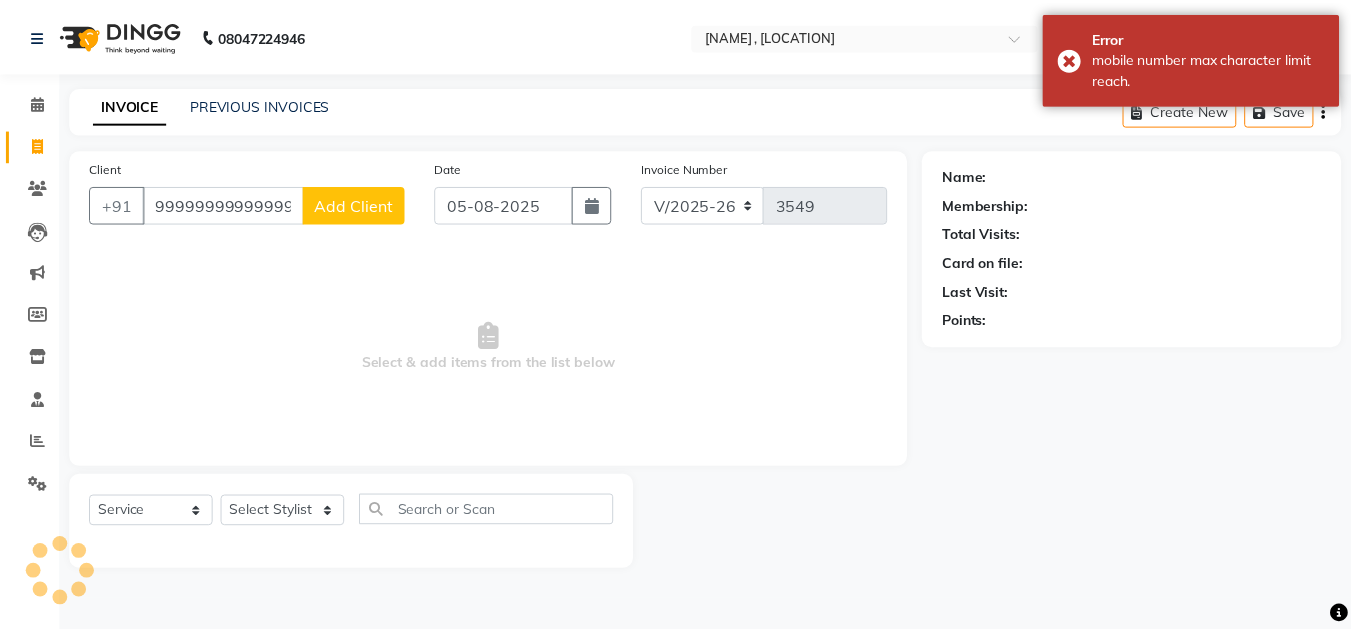 scroll, scrollTop: 0, scrollLeft: 0, axis: both 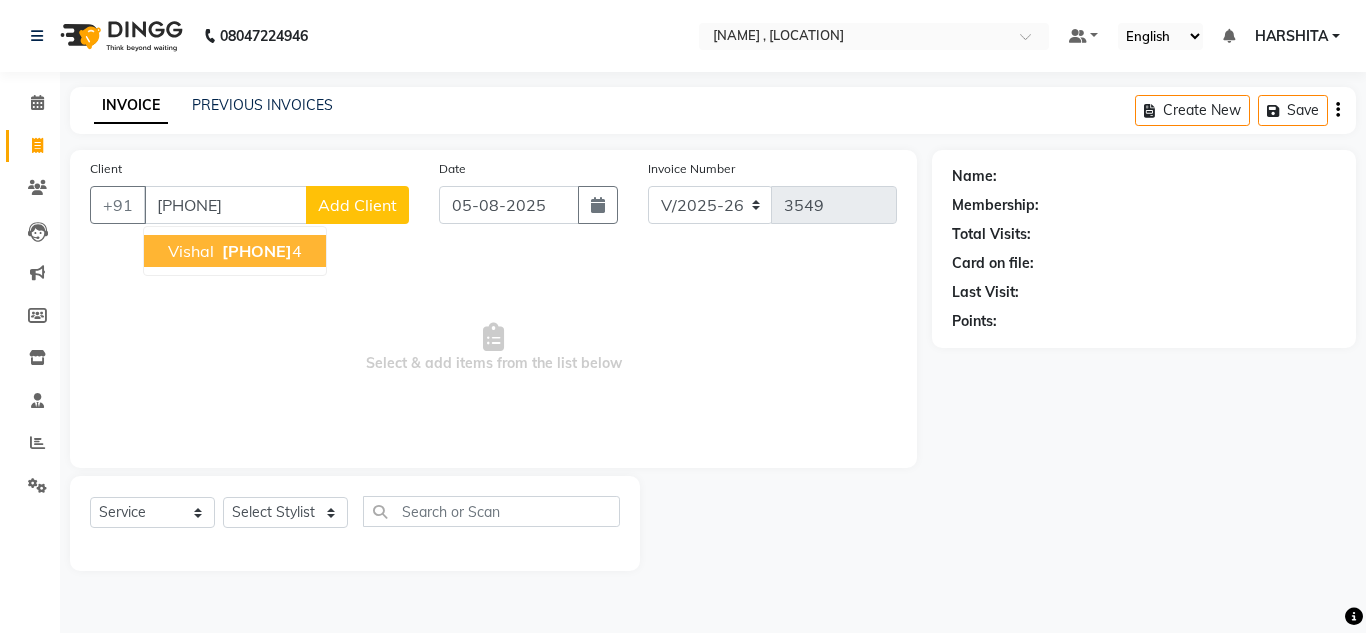click on "[PHONE]" at bounding box center (257, 251) 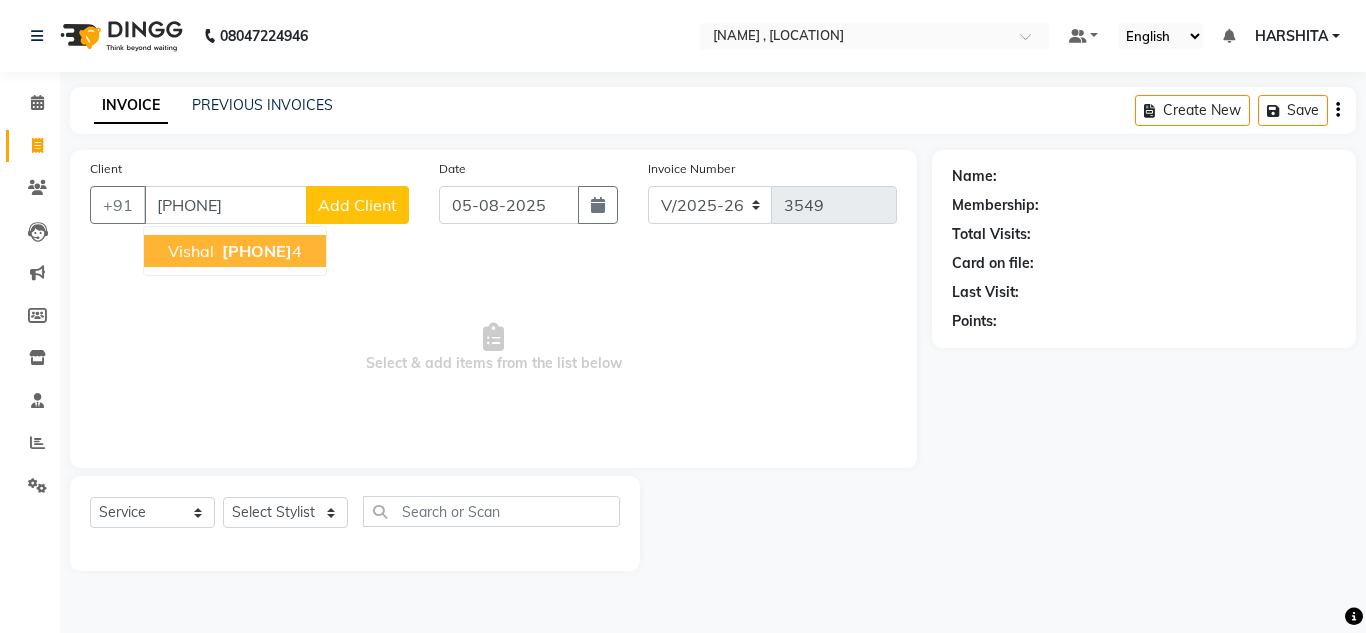 type on "[PHONE]" 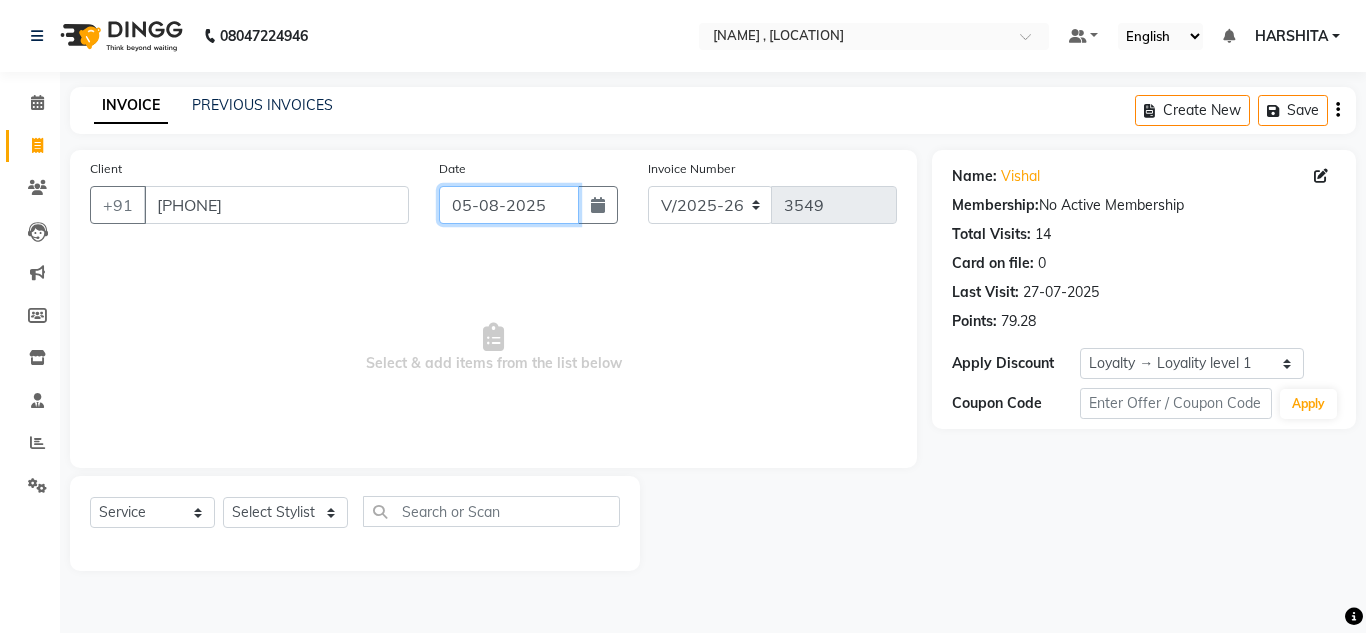 click on "05-08-2025" 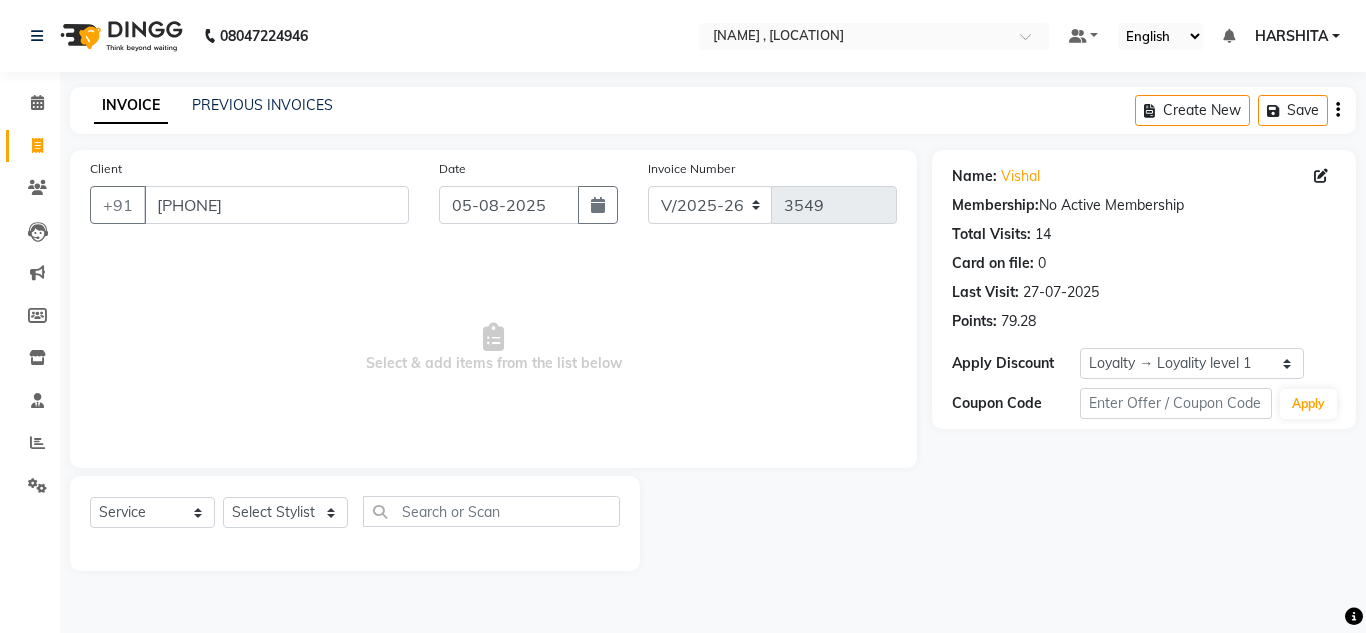 select on "8" 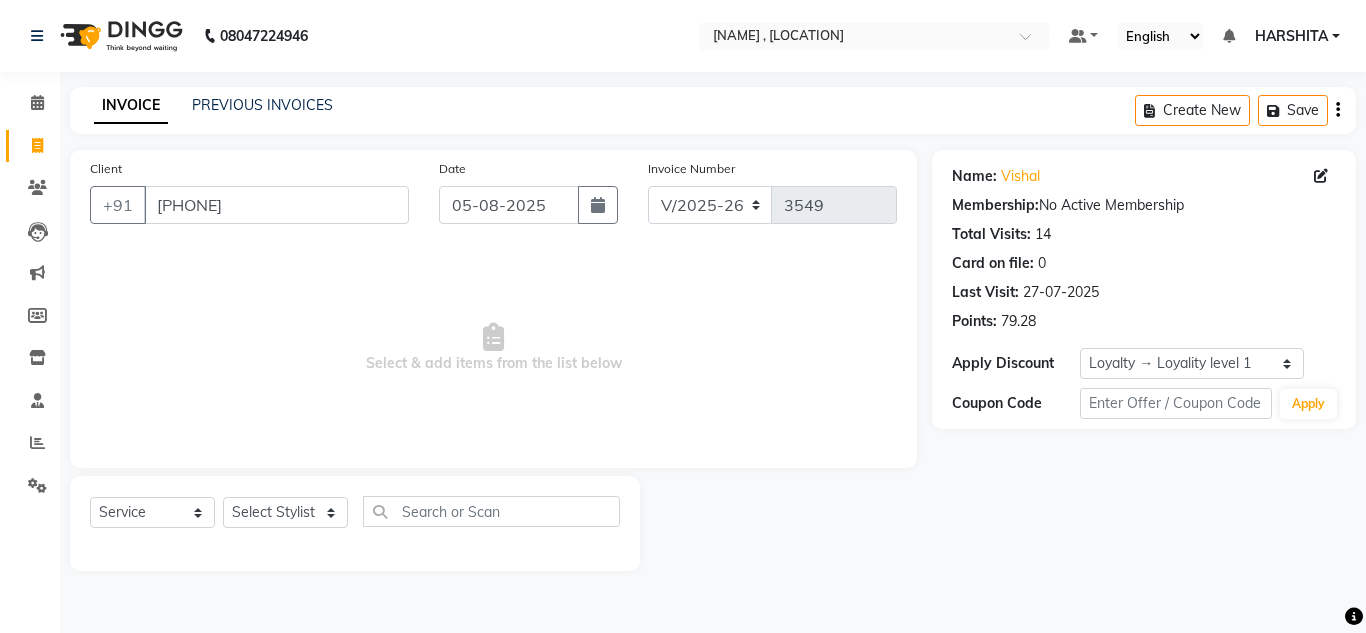 select on "2025" 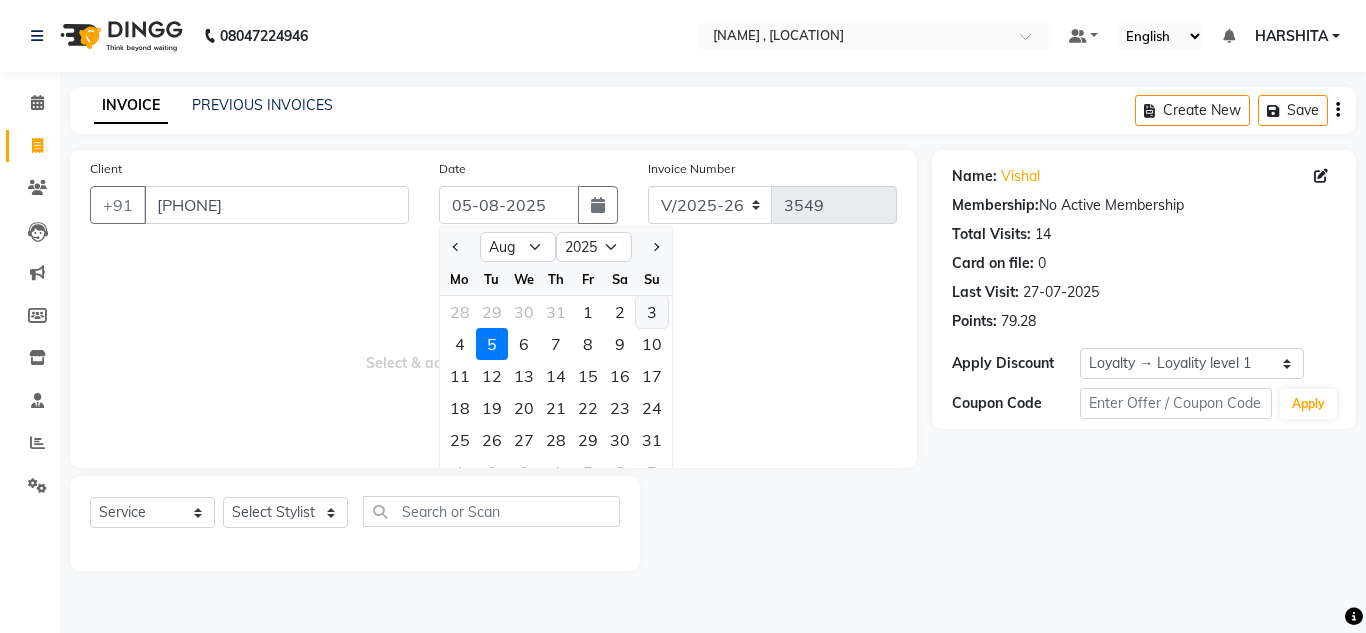 click on "3" 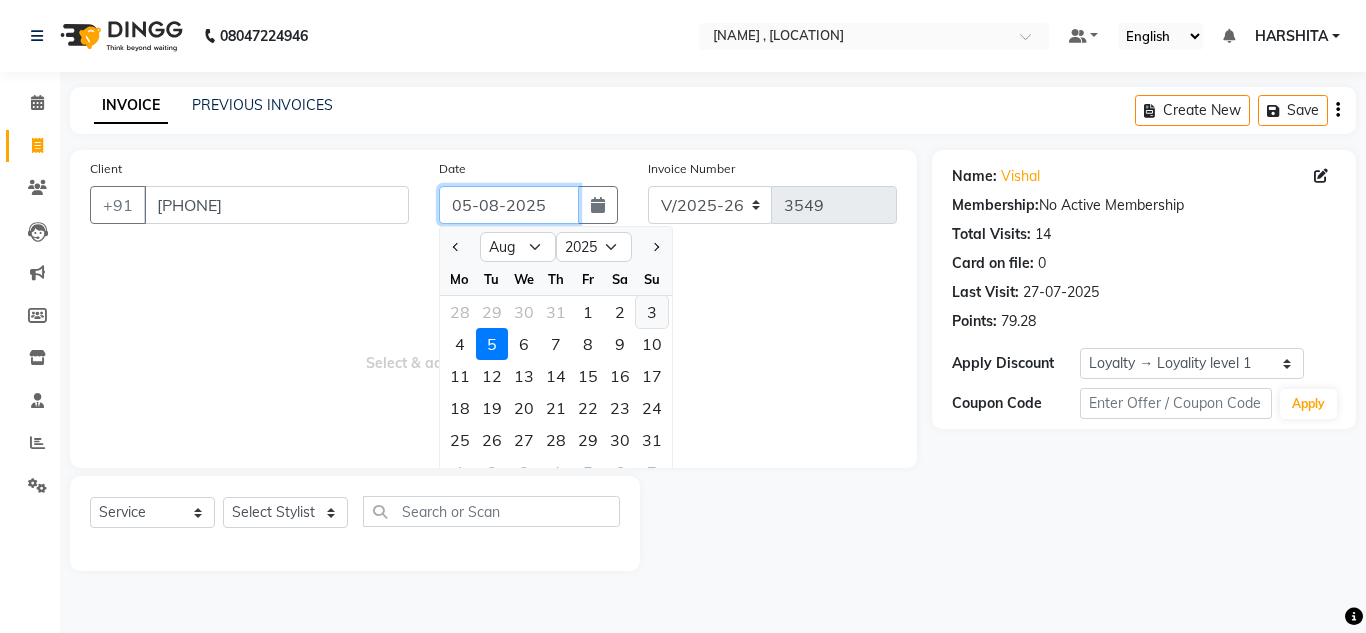 type on "03-08-2025" 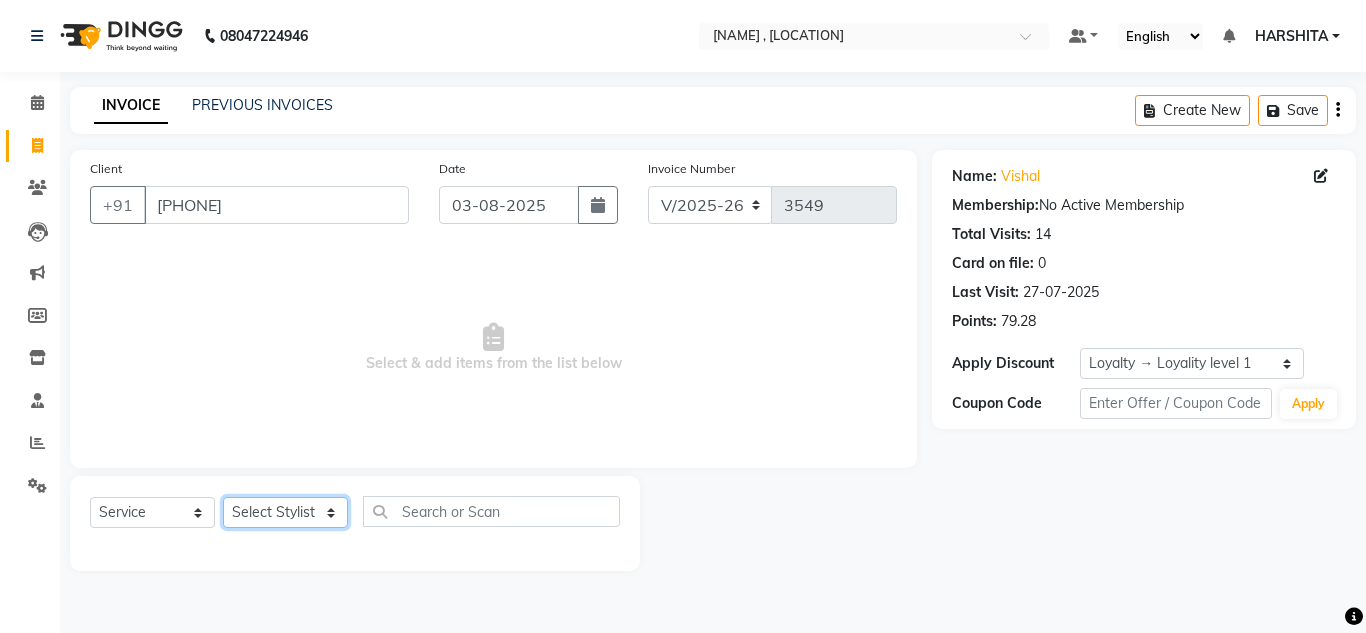 click on "Select Stylist [NAME] [NAME] [NAME]  [NAME] [NAME] [NAME] [NAME] [NAME] [NAME] [NAME] [NAME]" 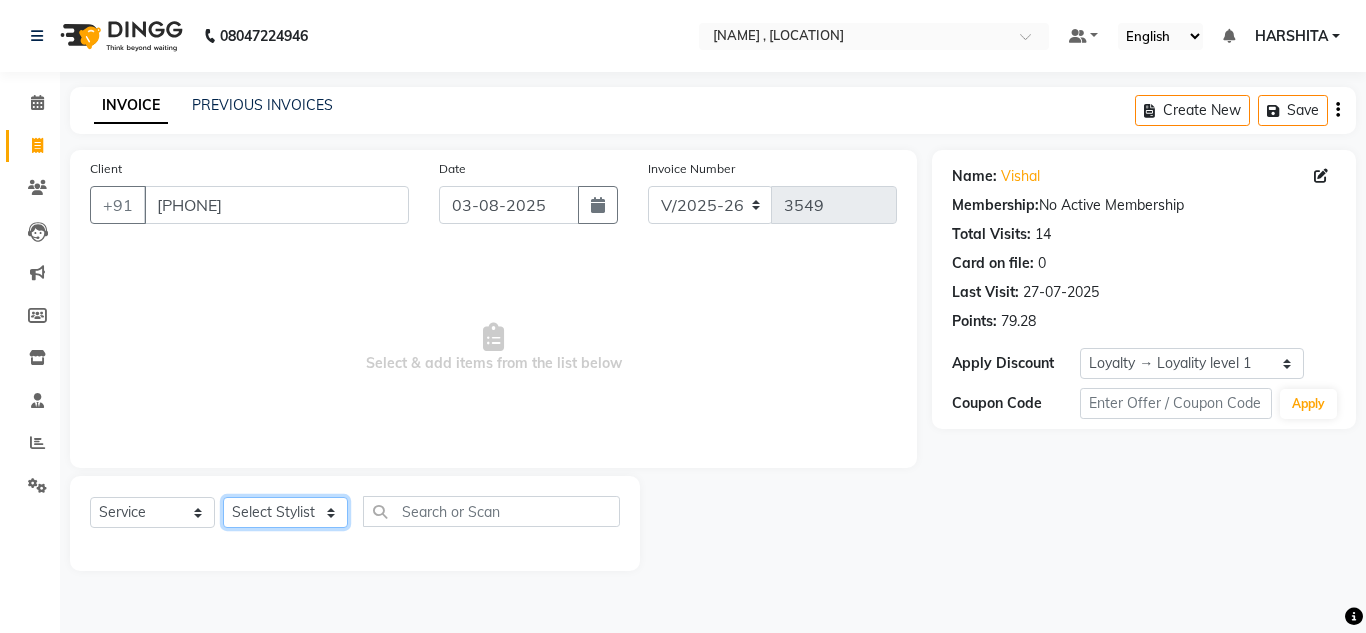 select on "[POSTAL_CODE]" 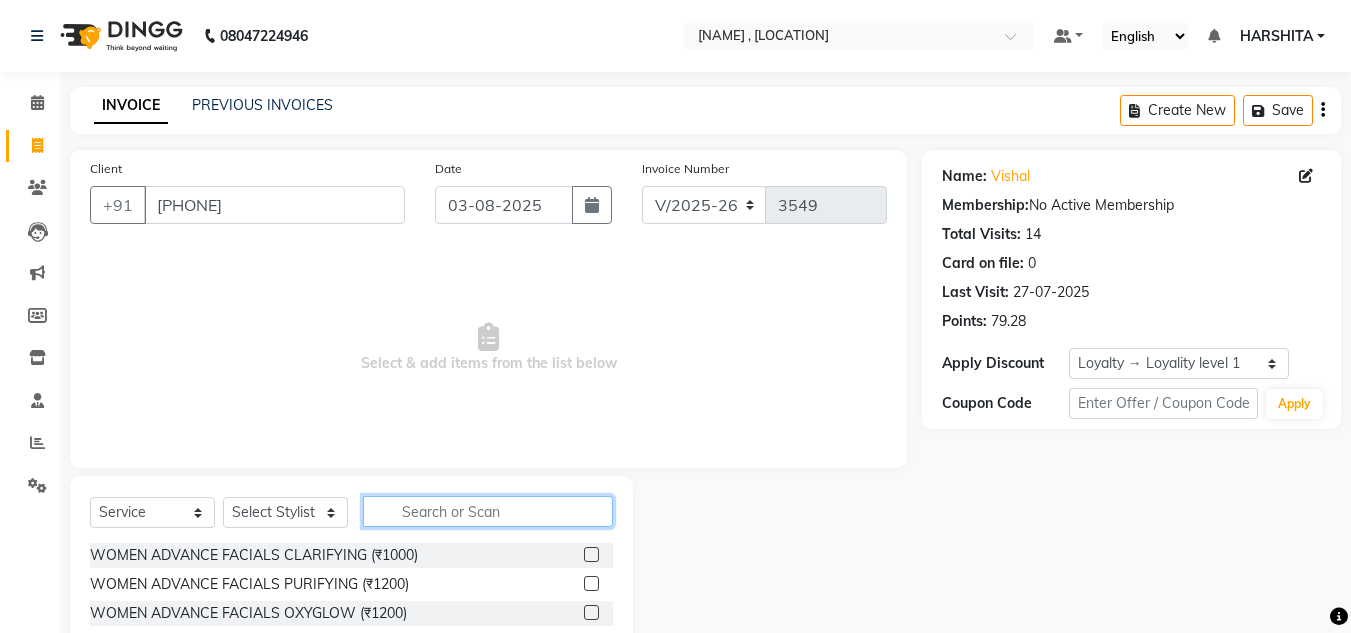 click 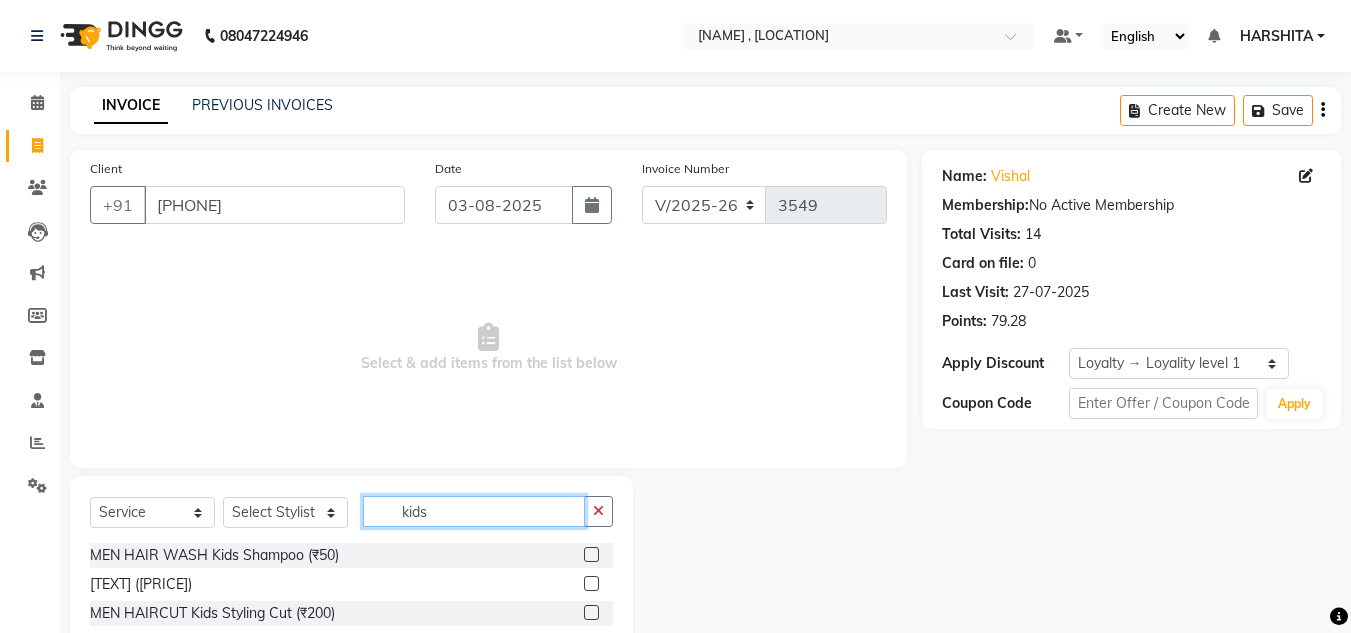 type on "kids" 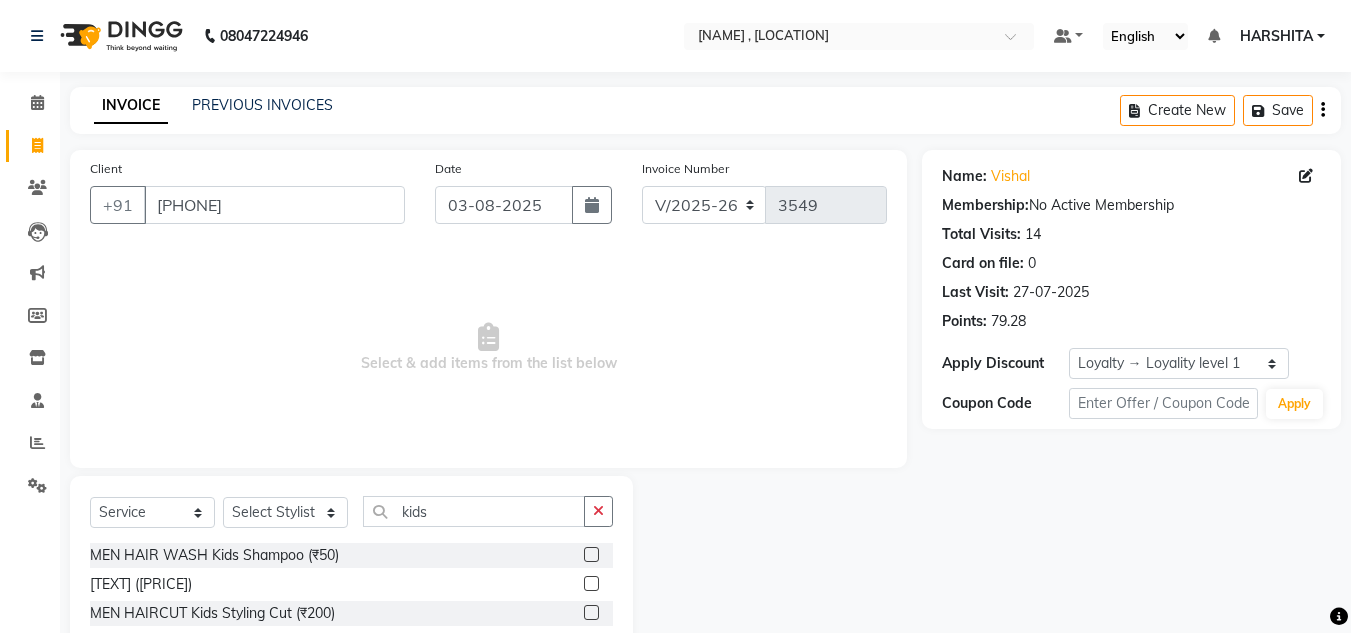 click 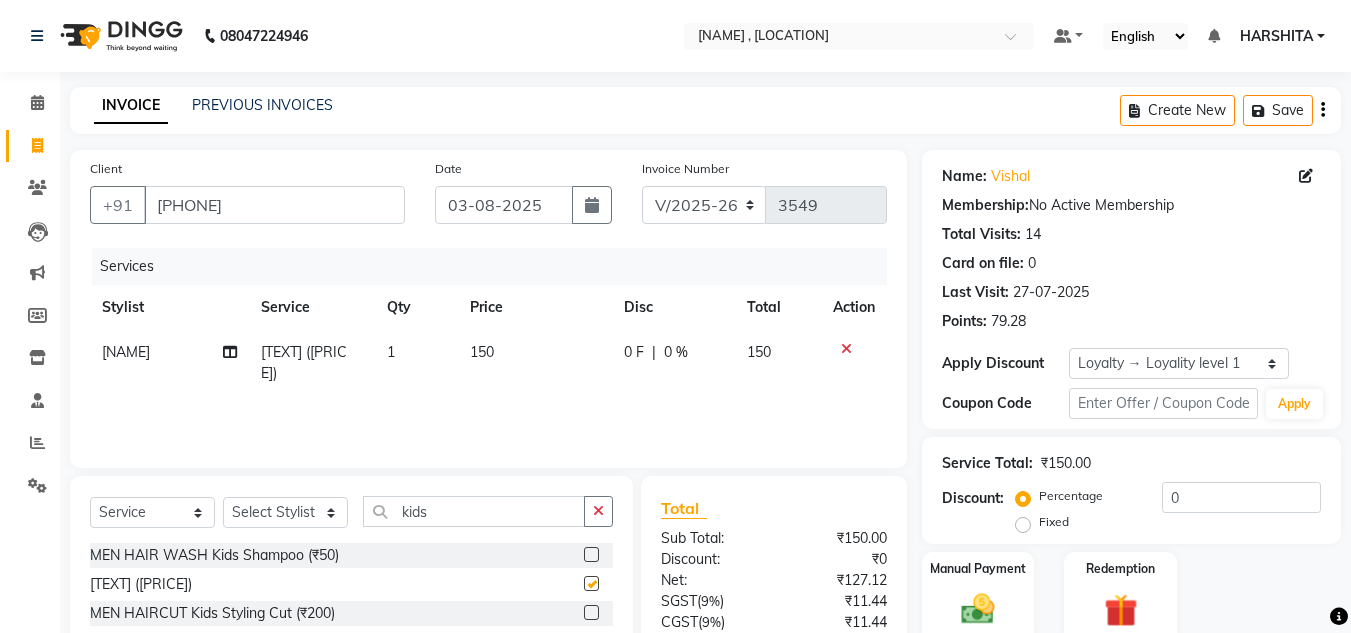 checkbox on "false" 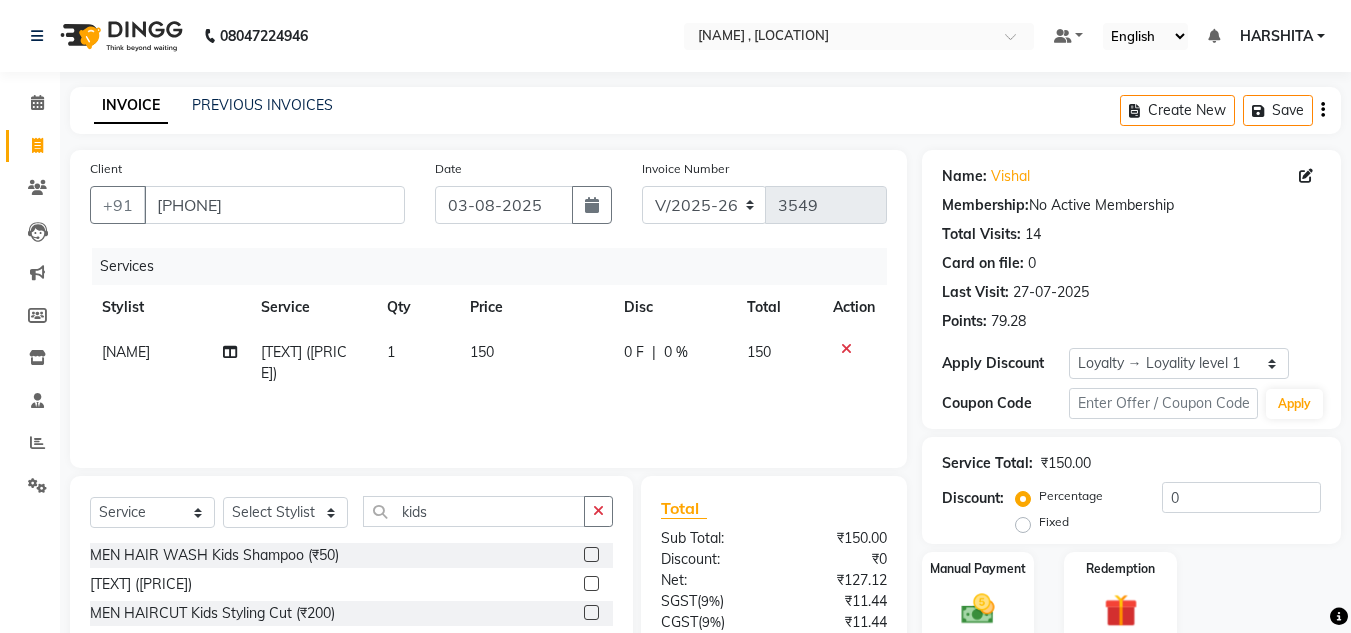 scroll, scrollTop: 167, scrollLeft: 0, axis: vertical 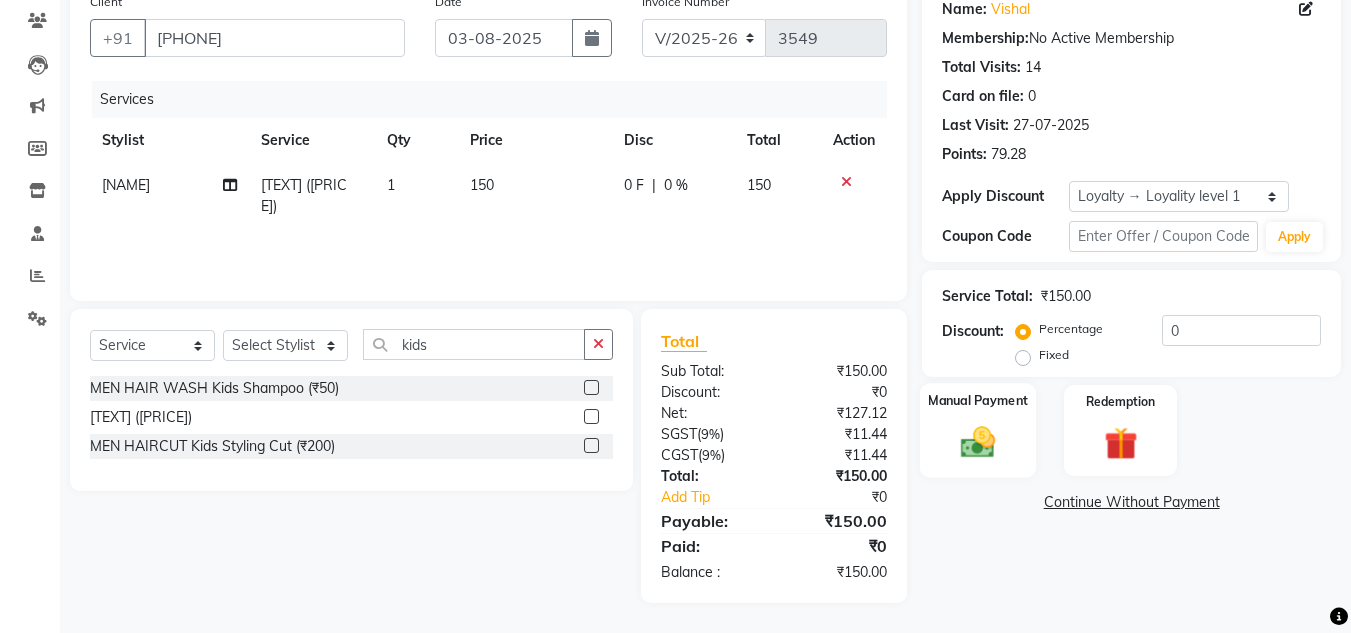 click 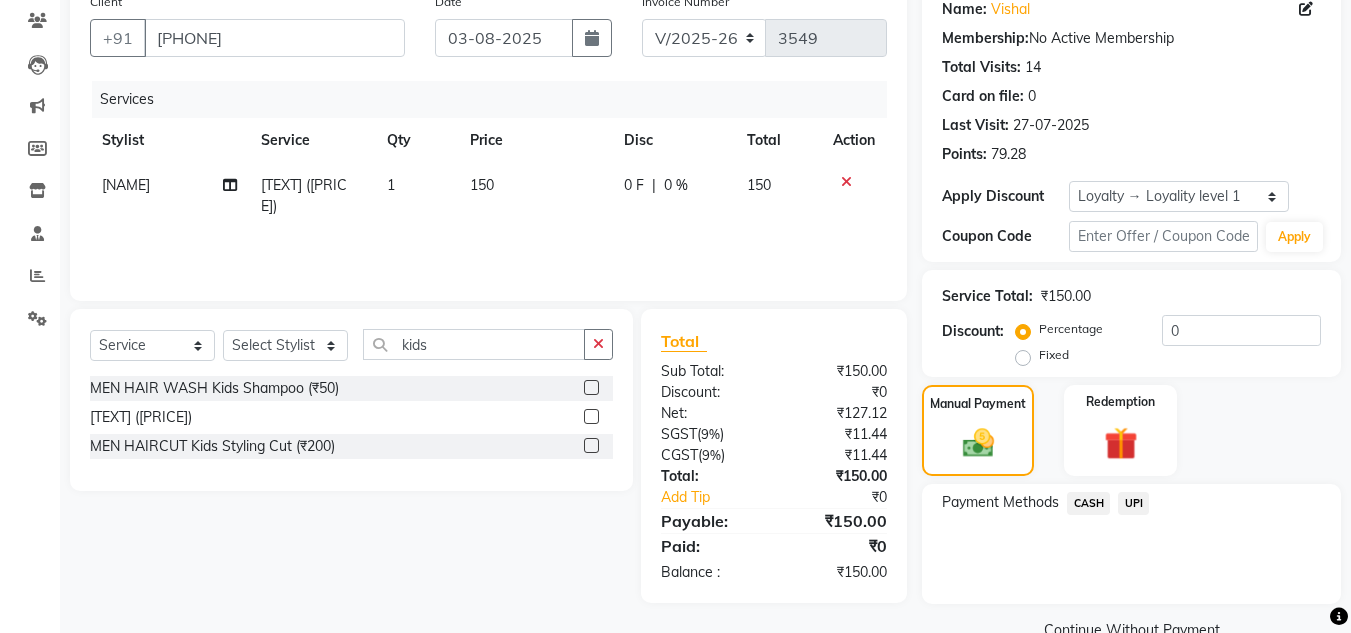 click on "UPI" 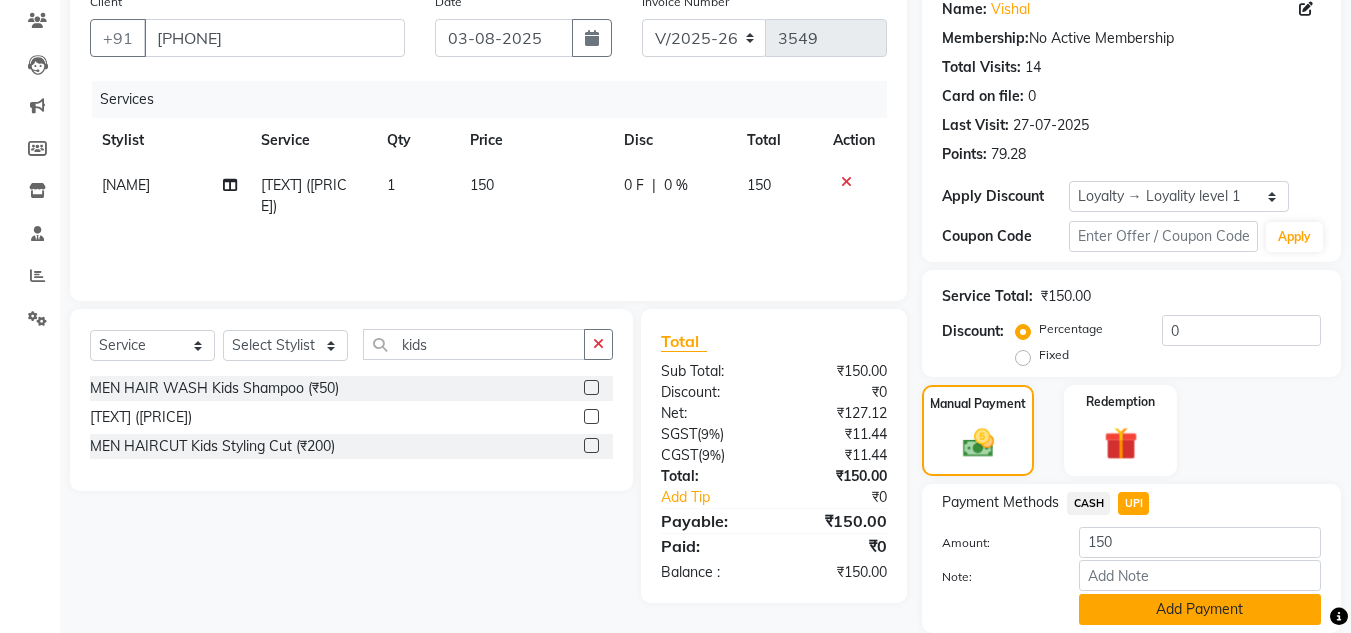 click on "Add Payment" 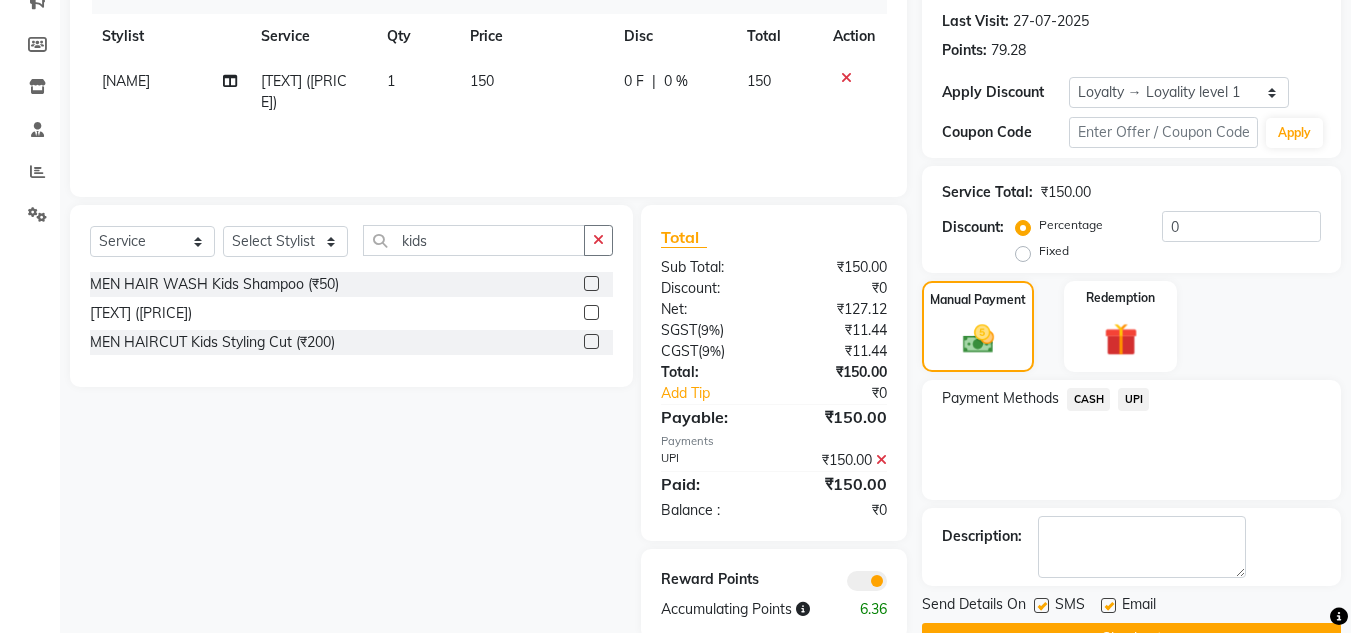 scroll, scrollTop: 322, scrollLeft: 0, axis: vertical 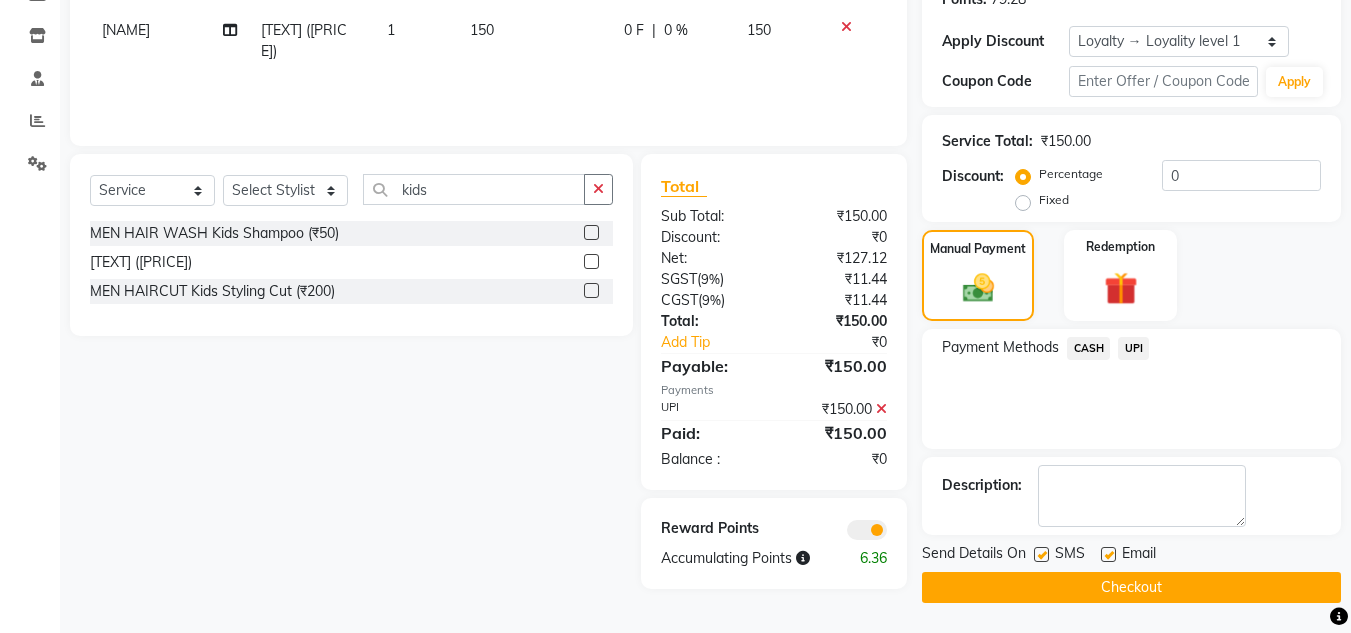 click on "Checkout" 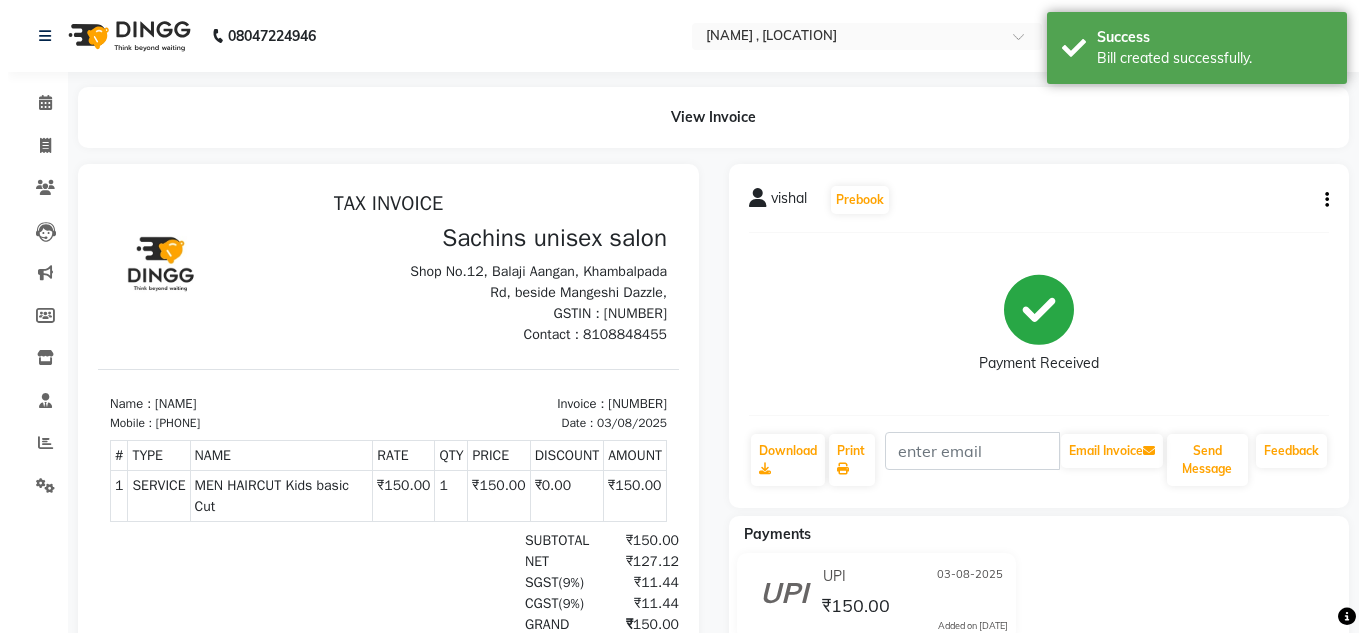 scroll, scrollTop: 0, scrollLeft: 0, axis: both 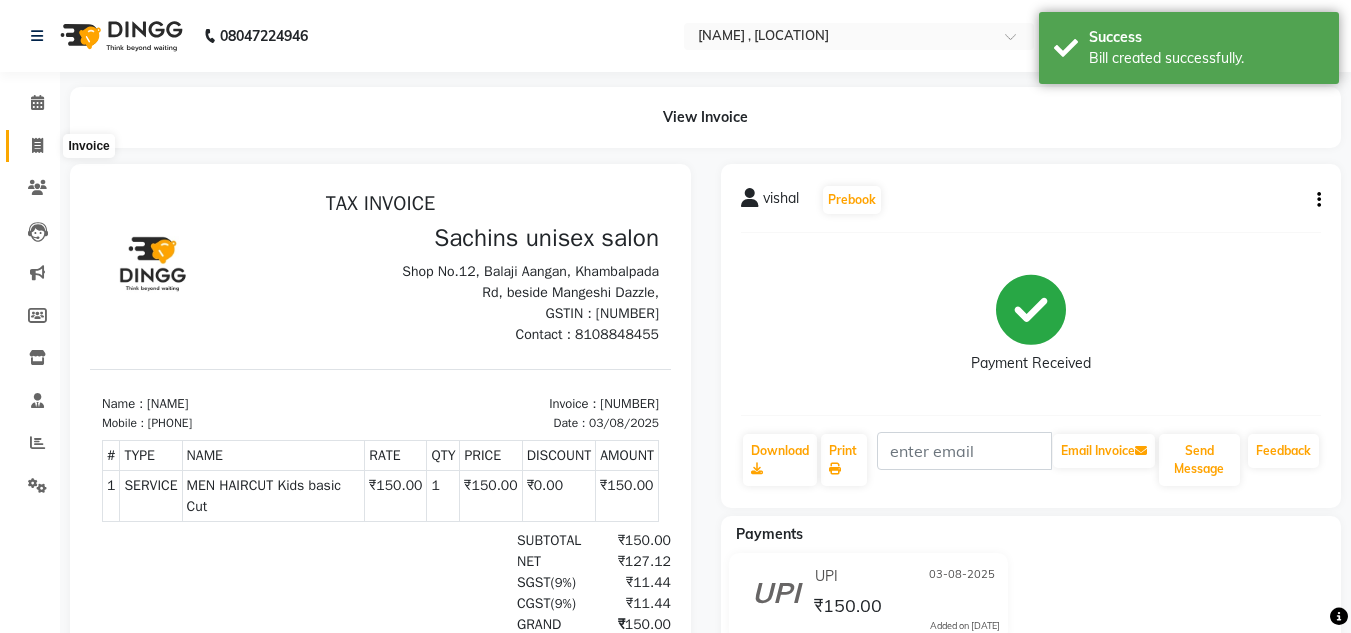 click 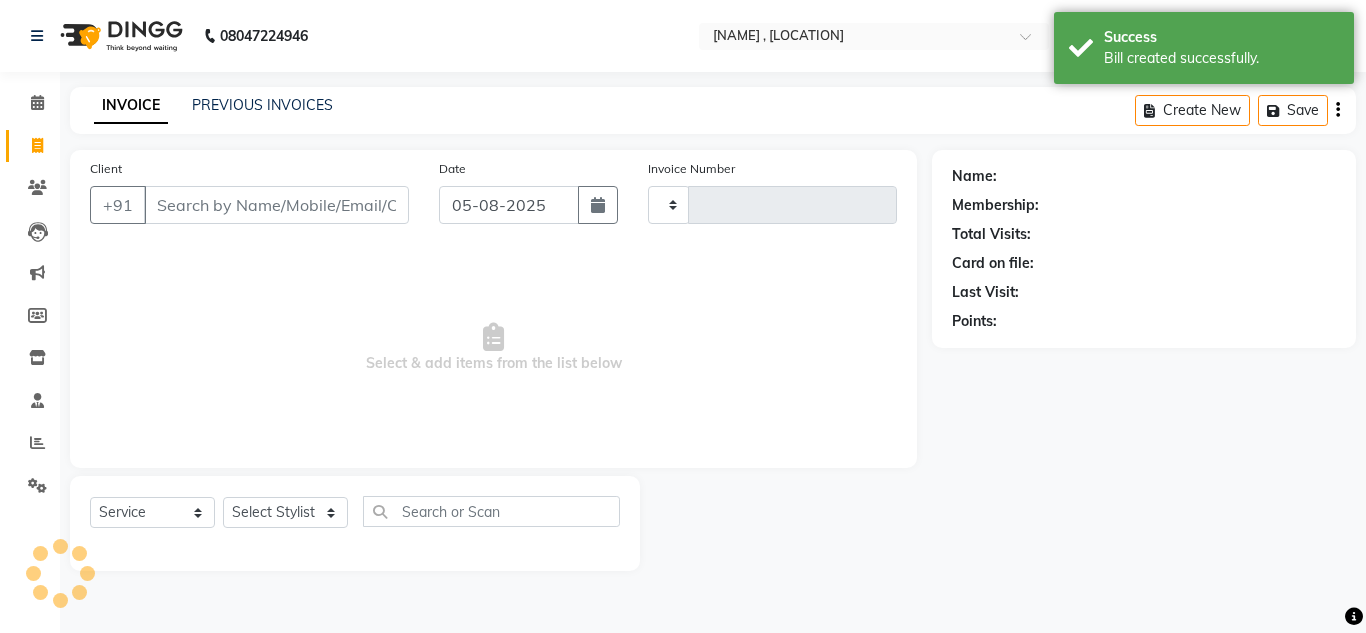 type on "3550" 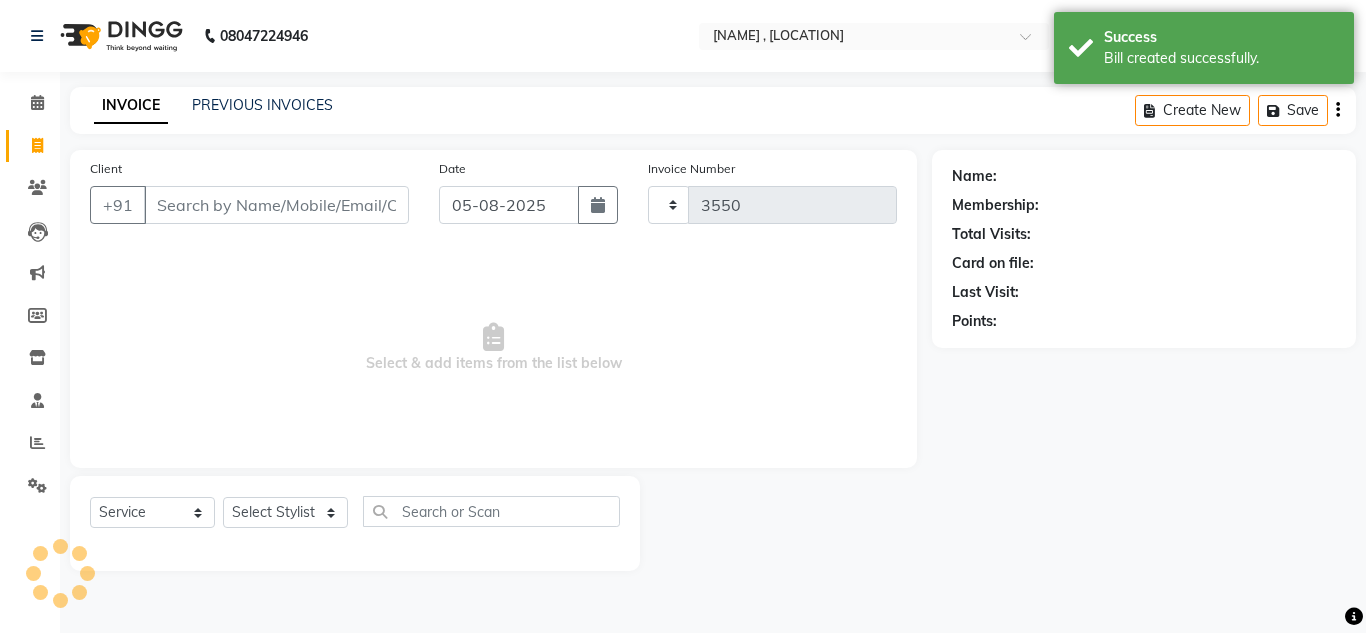 select on "6840" 